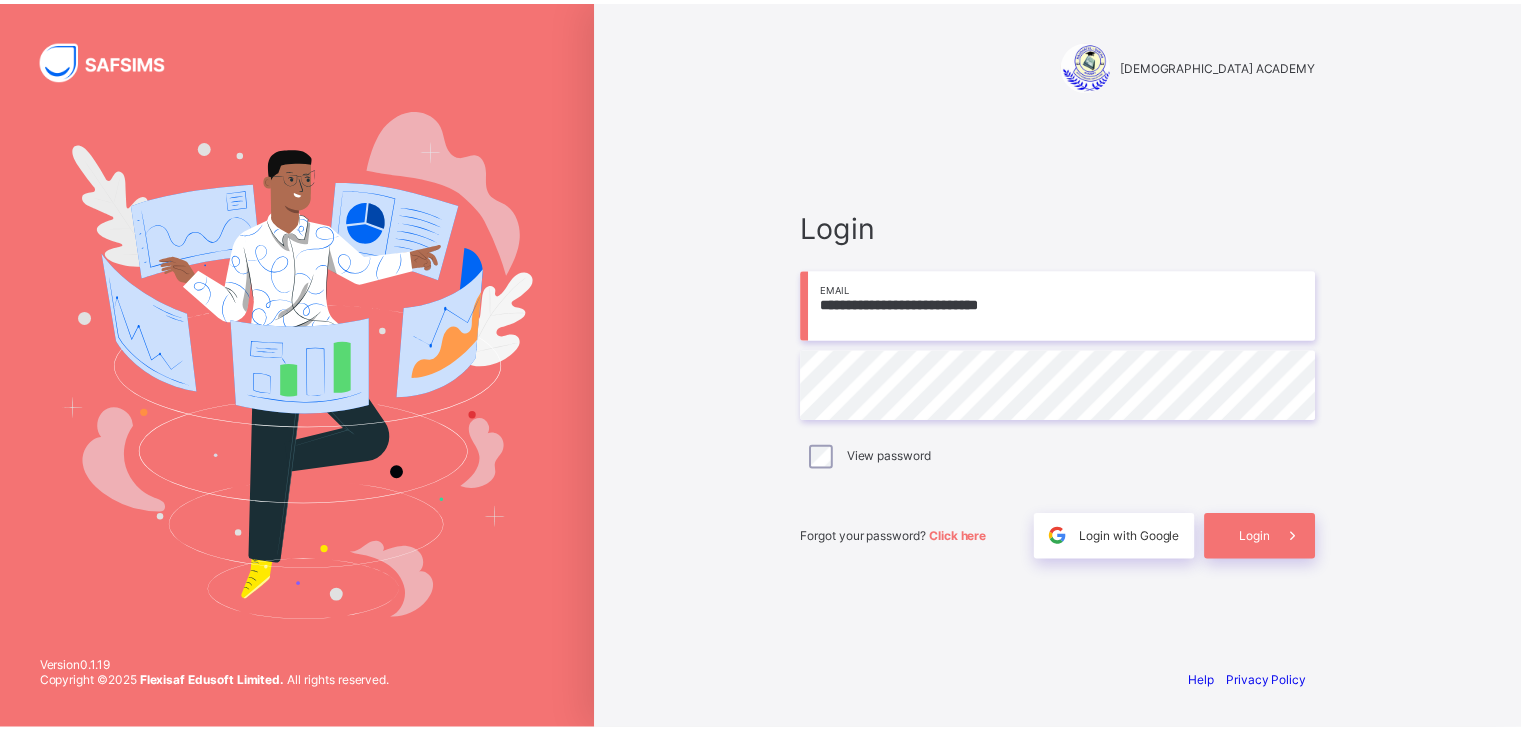 scroll, scrollTop: 0, scrollLeft: 0, axis: both 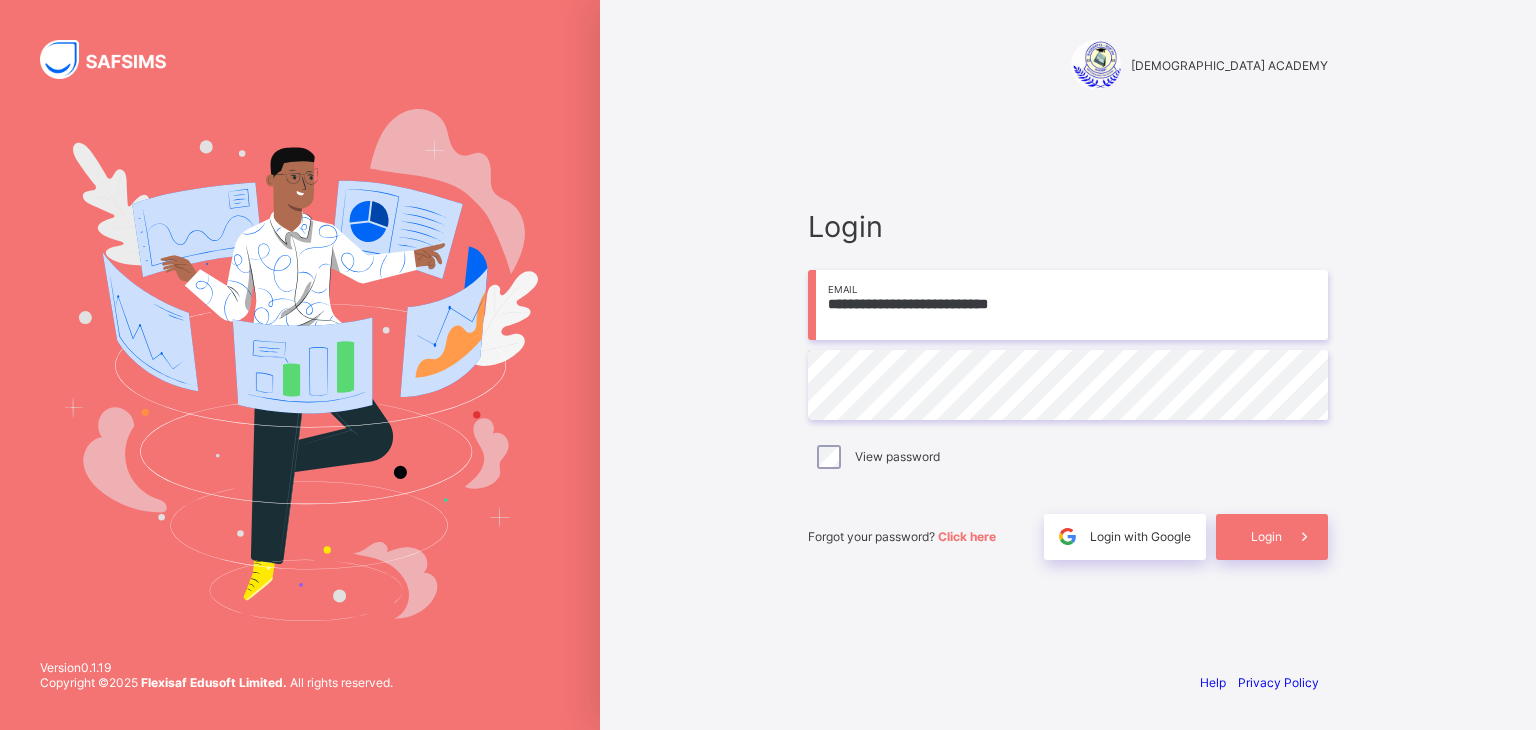 click on "View password" at bounding box center [1068, 457] 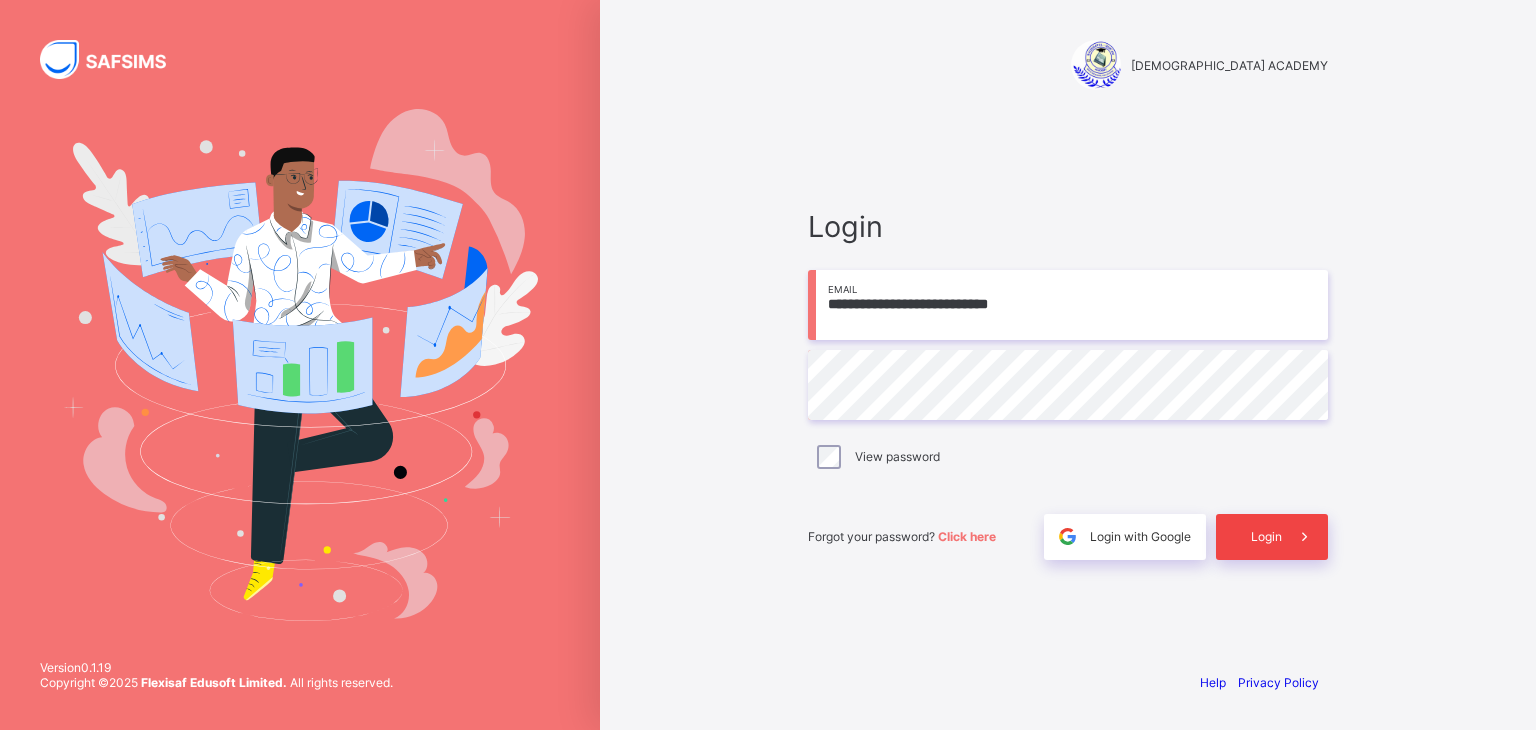 click at bounding box center [1305, 537] 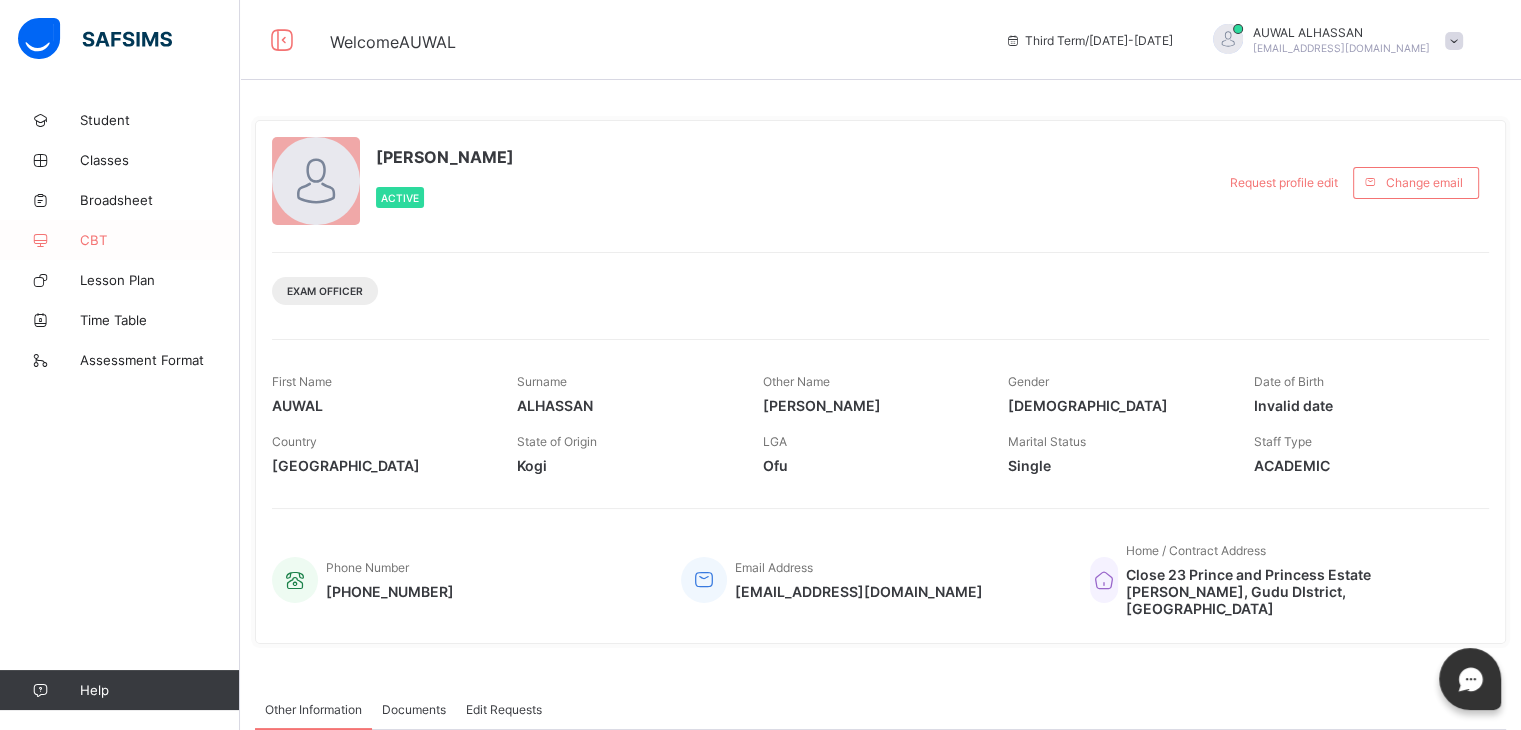 click on "CBT" at bounding box center [160, 240] 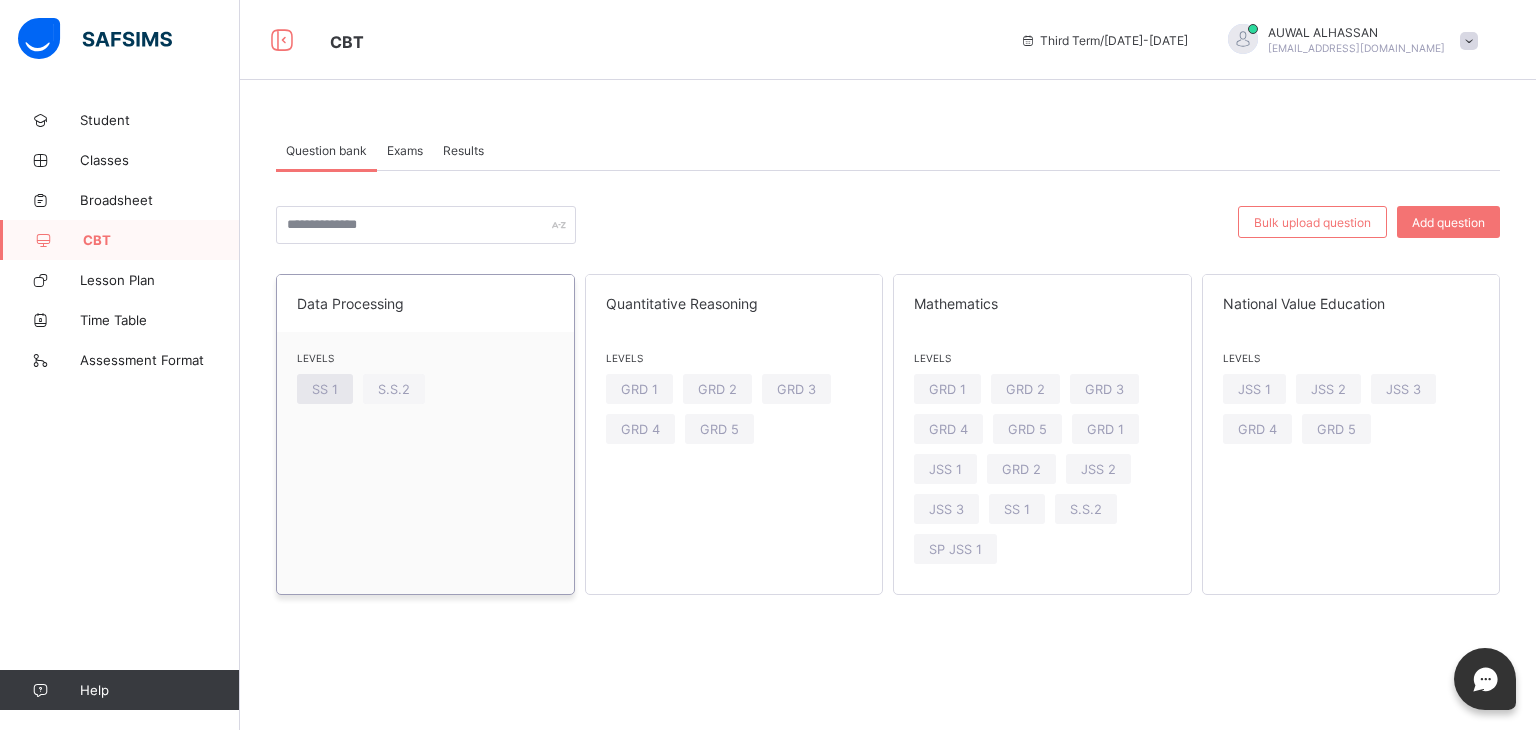 click on "SS 1" at bounding box center [325, 389] 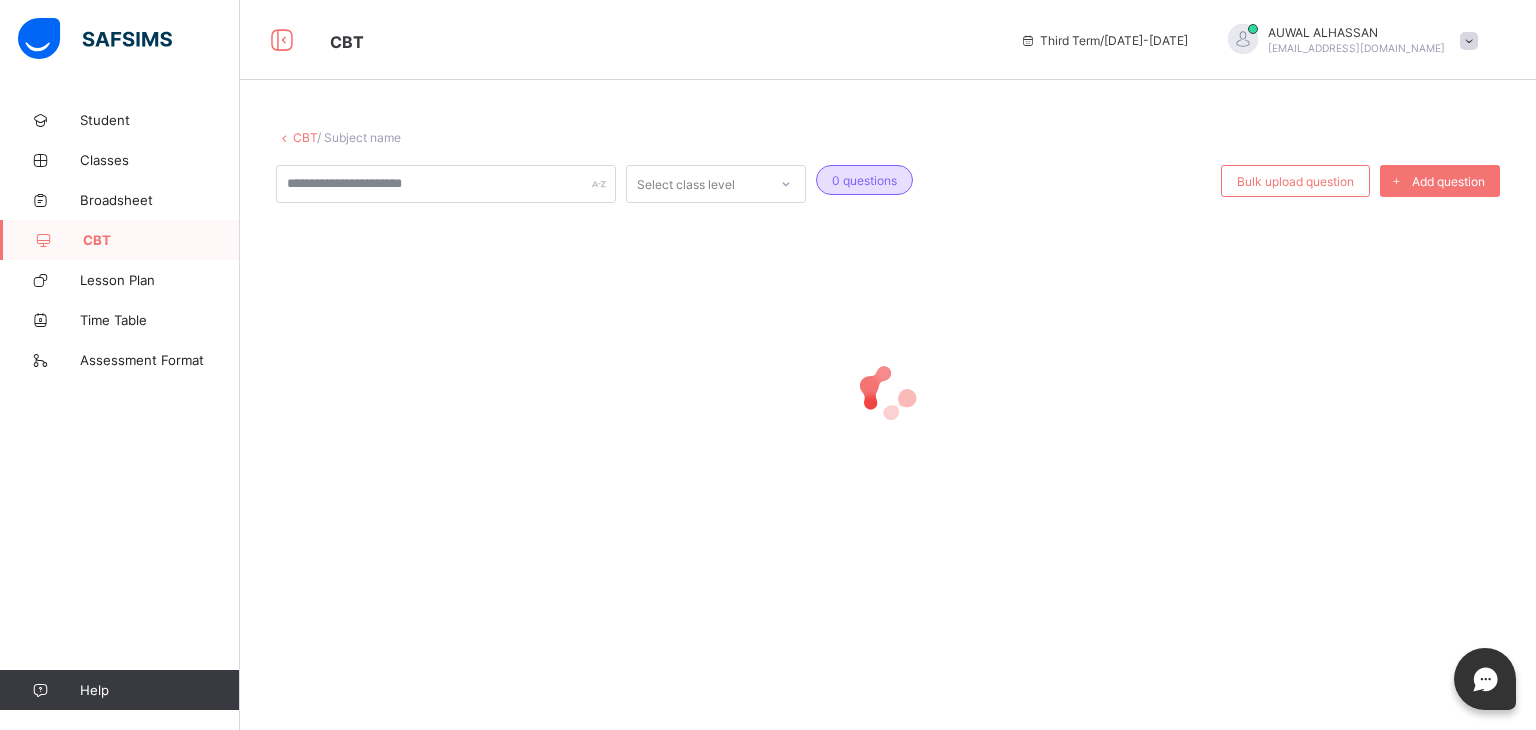 click at bounding box center [888, 393] 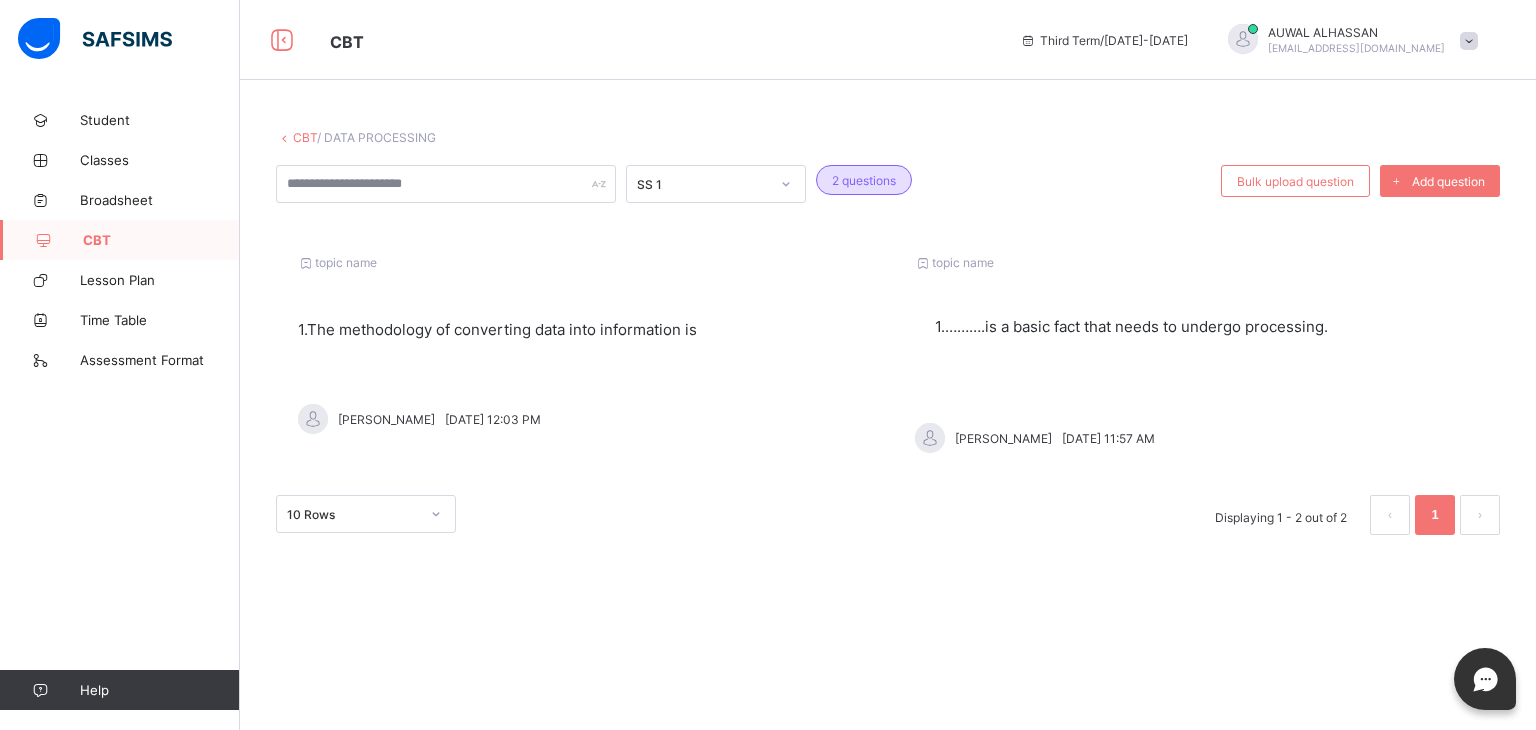 click on "10 Rows Displaying 1 - 2 out of 2 1" at bounding box center [888, 515] 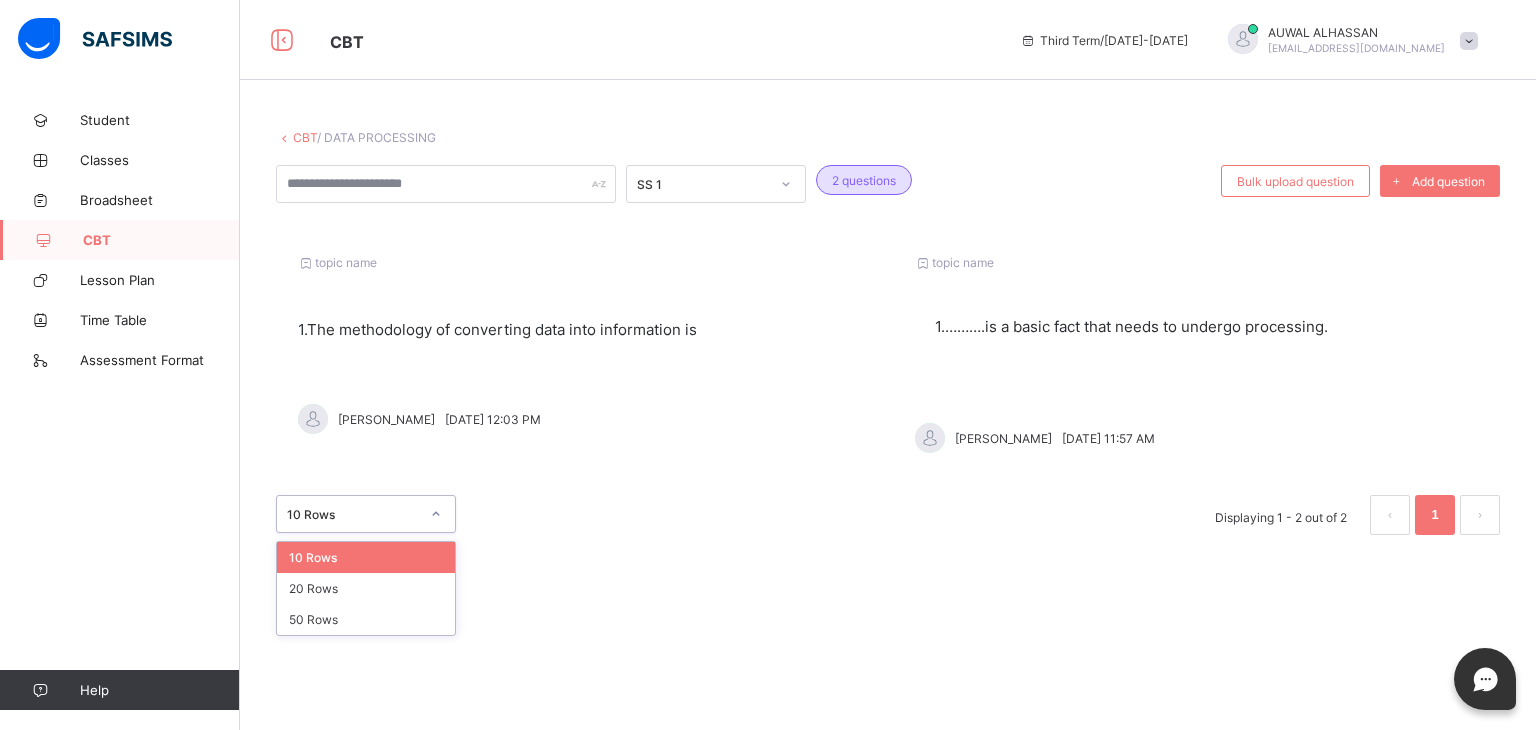 click 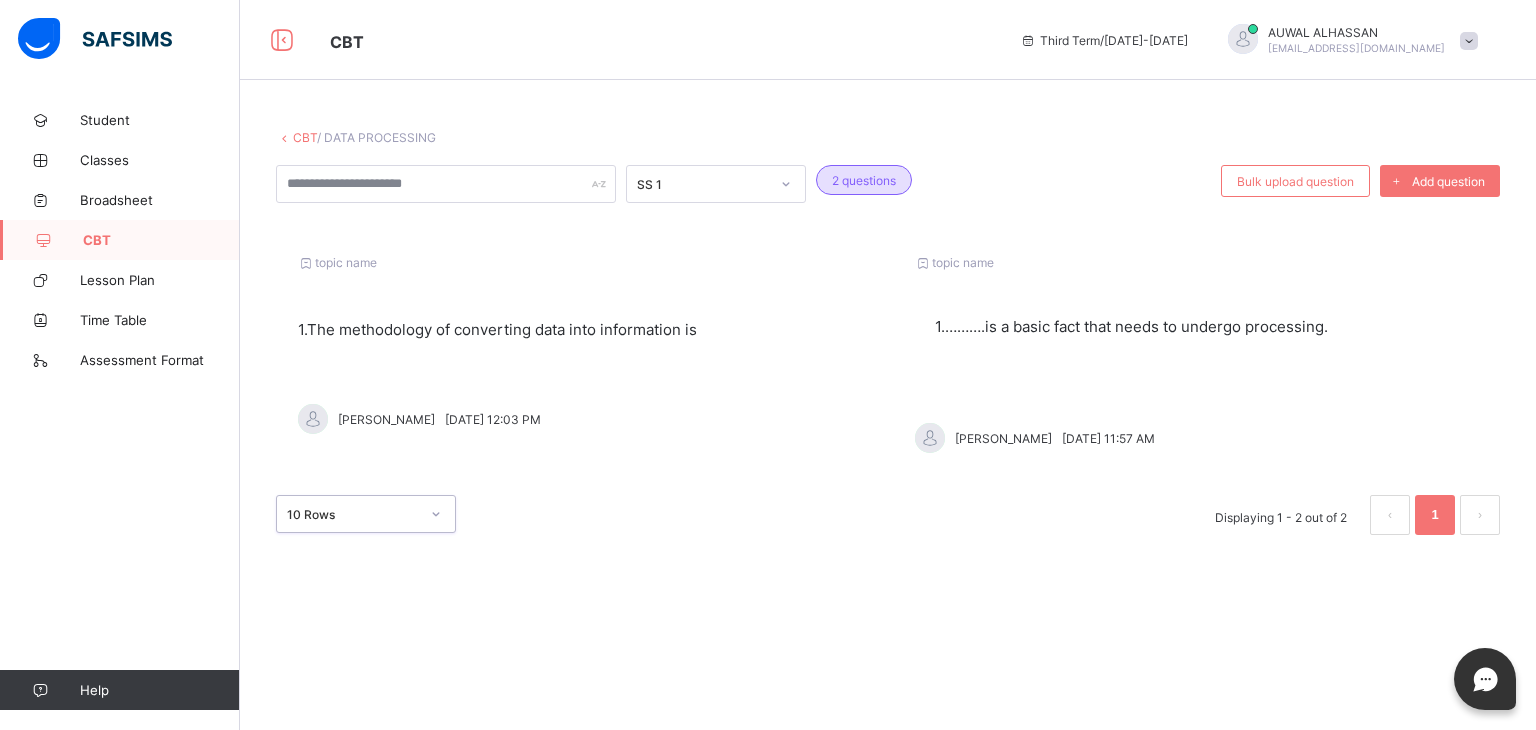 click at bounding box center [436, 514] 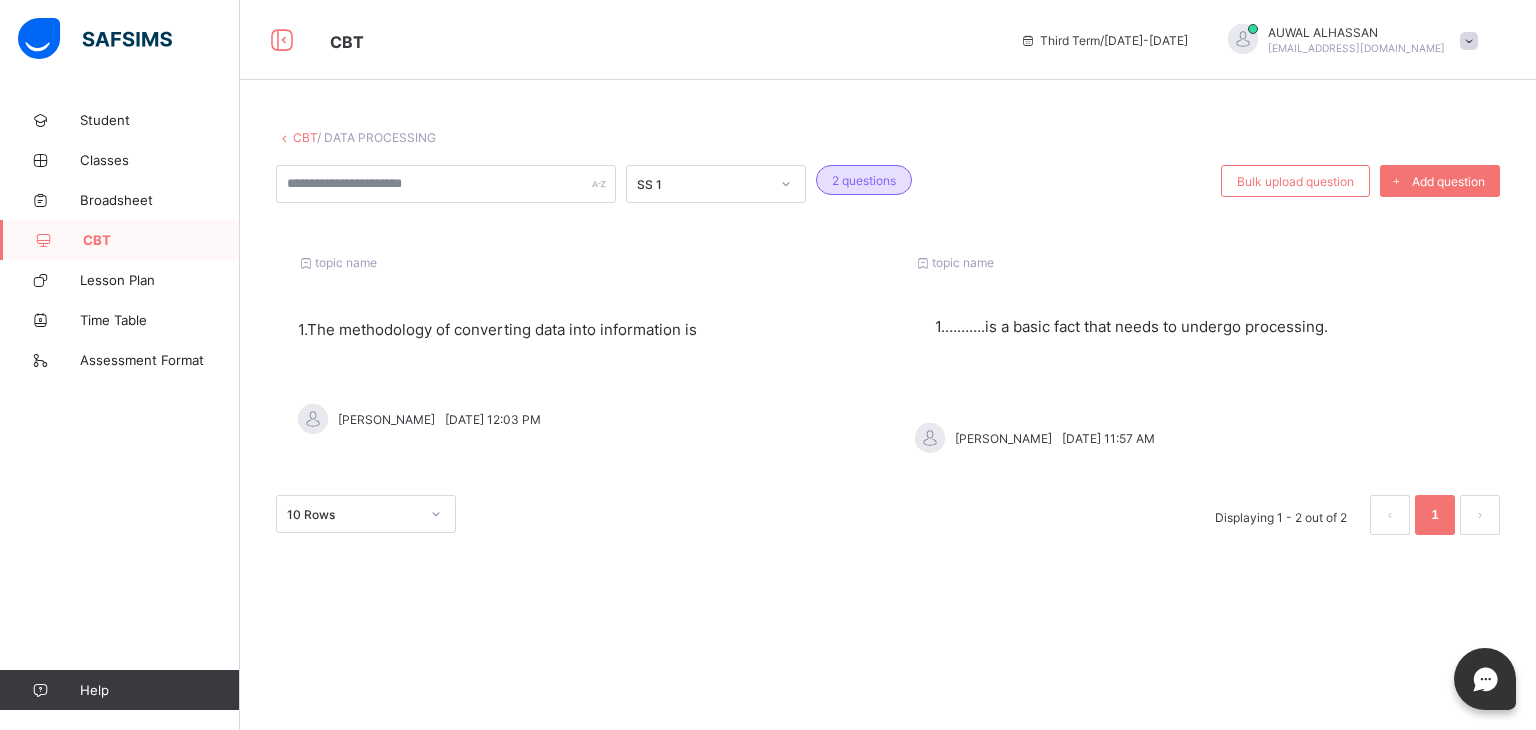 click on "CBT  / DATA PROCESSING SS 1 2 questions Bulk upload question Add question  topic name 1.      The methodology of converting data into information is [PERSON_NAME][DATE] 12:03 PM  topic name 1.      ……….is a basic fact that needs to undergo processing. [PERSON_NAME]  [DATE] 11:57 AM 10 Rows Displaying 1 - 2 out of 2 1 × Create Question subject DATA PROCESSING class SS 1 question Undo CTRL+ Z Redo CTRL+ Y  / CTRL+SHIFT+ Z Bold CTRL+ B Underline CTRL+ U Italic CTRL+ I Size Size Font Color Highlight Color Align Horizontal line List Table Link Image Show blocks Code view Align left Align center Align right Align justify (Default) 12 14 16 18 20 Insert Link URL to link Text to display  Open in new window  Download link Submit Insert image Image Link Select from files Image URL Alternative text Width   Height **** x ****  Constrain proportions  Insert description URL to link Text to display  Open in new window  Download link Basic Left Center   x" at bounding box center [888, 347] 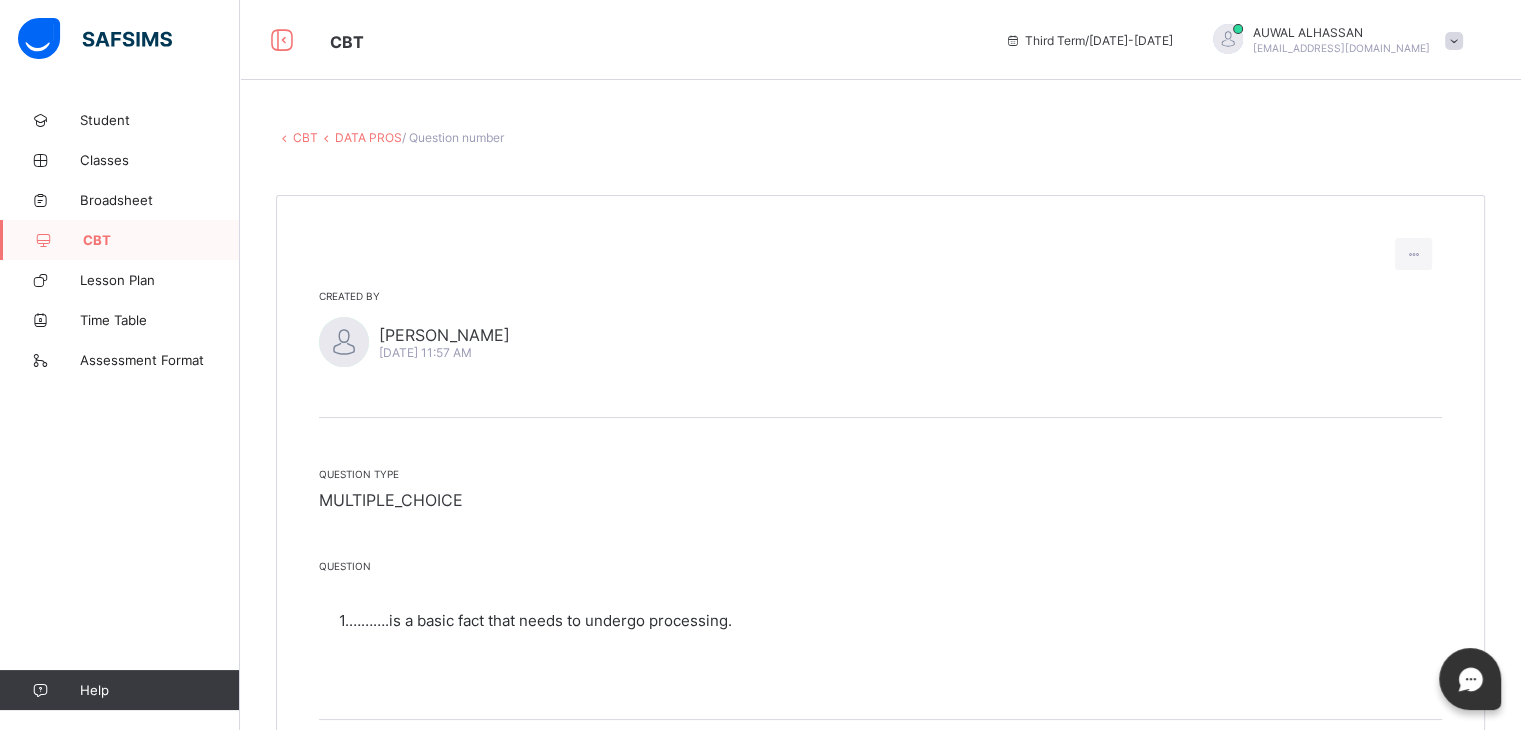 scroll, scrollTop: 361, scrollLeft: 0, axis: vertical 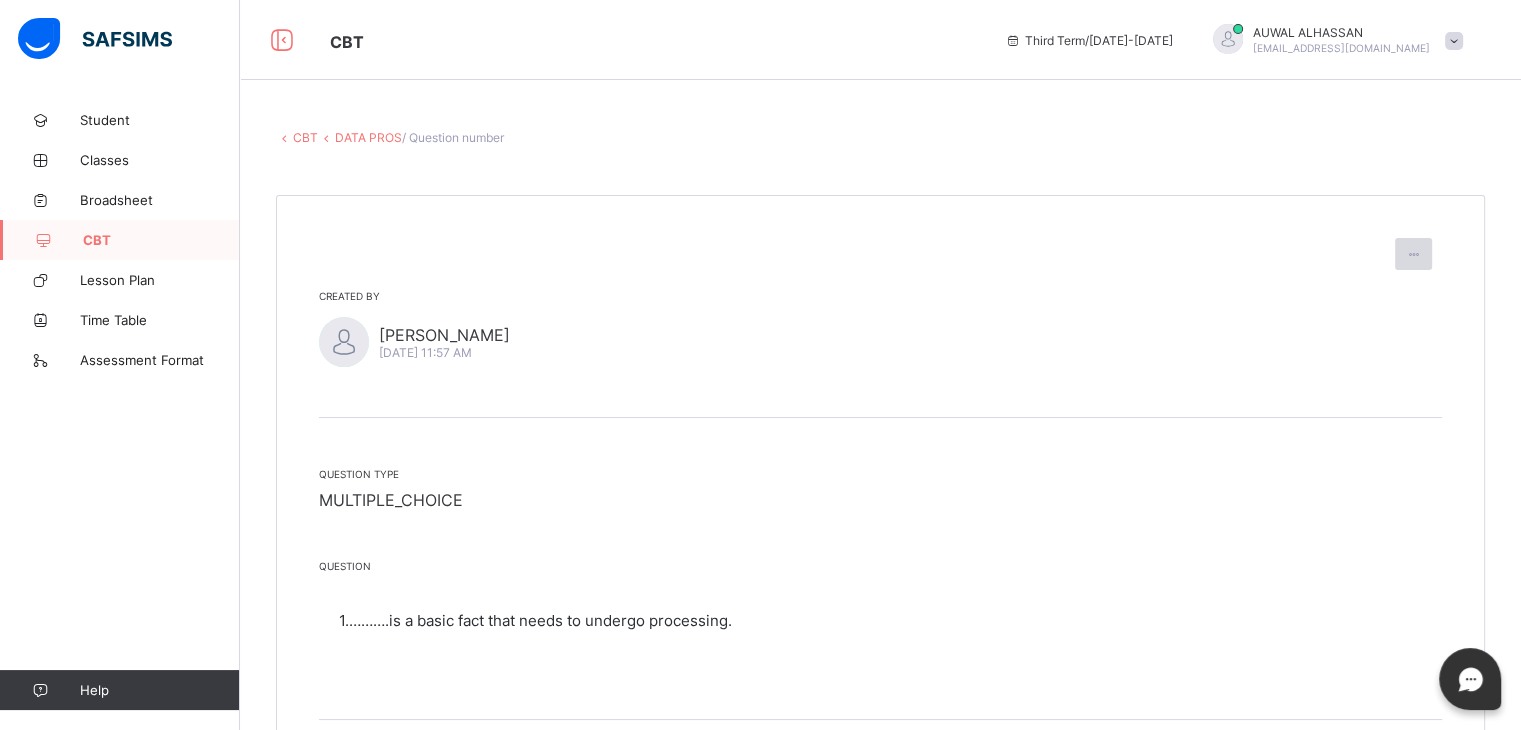 click at bounding box center (1413, 254) 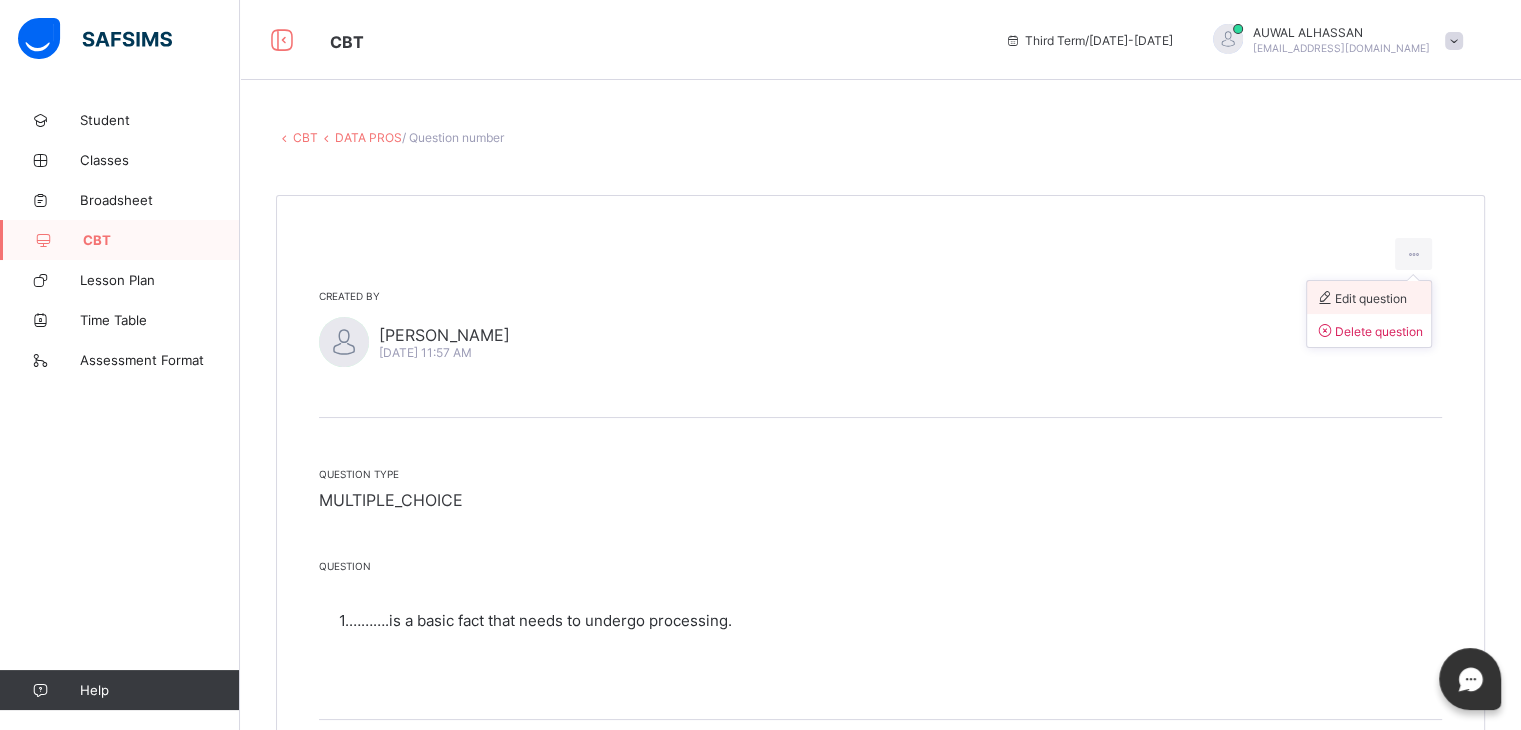 click on "Edit question" at bounding box center (1361, 298) 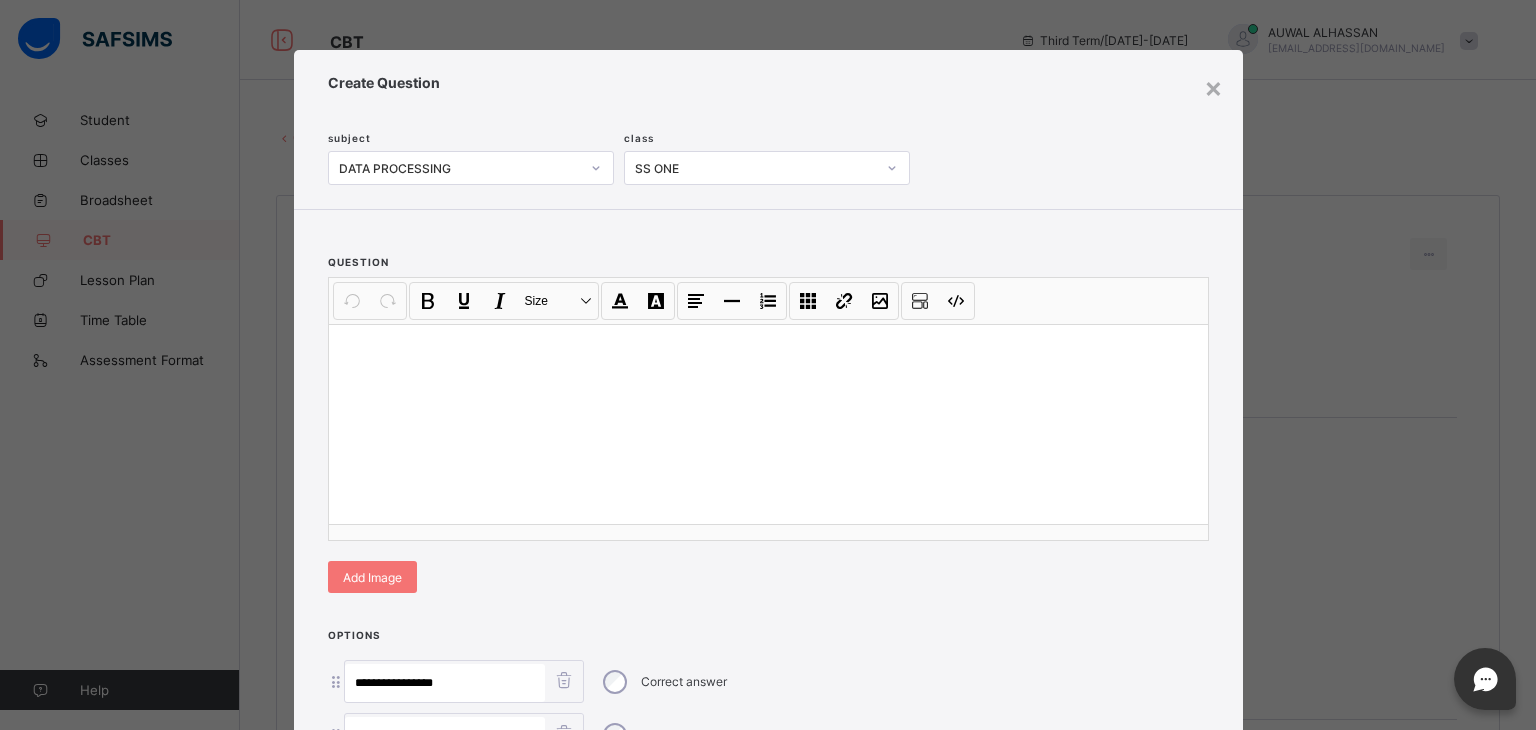 click on "question Undo CTRL+ Z Redo CTRL+ Y  / CTRL+SHIFT+ Z Bold CTRL+ B Underline CTRL+ U Italic CTRL+ I Size Size Font Color Highlight Color Align Horizontal line List Table Link Image Show blocks Code view Align left Align center Align right Align justify (Default) 12 14 16 18 20 Insert Link URL to link Text to display  Open in new window  Download link Submit Insert image Image Link Select from files Image URL Alternative text Width   Height **** x ****  Constrain proportions  Insert description URL to link Text to display  Open in new window  Download link Basic Left Center Right Submit Insert Video Media embed URL, YouTube/Vimeo Width   Height (Ratio) x * **** *** ****  Constrain proportions Basic Left Center Right Submit Insert Audio Audio URL Submit   Edit Unlink Remove 100% Resize 100% 75% Resize 75% 50% Resize 50% Auto size Rotate left Rotate right Mirror, Horizontal Mirror, Vertical Align Basic Left Center Right Insert description Revert Edit Remove Edit Remove Add Image" at bounding box center (768, 413) 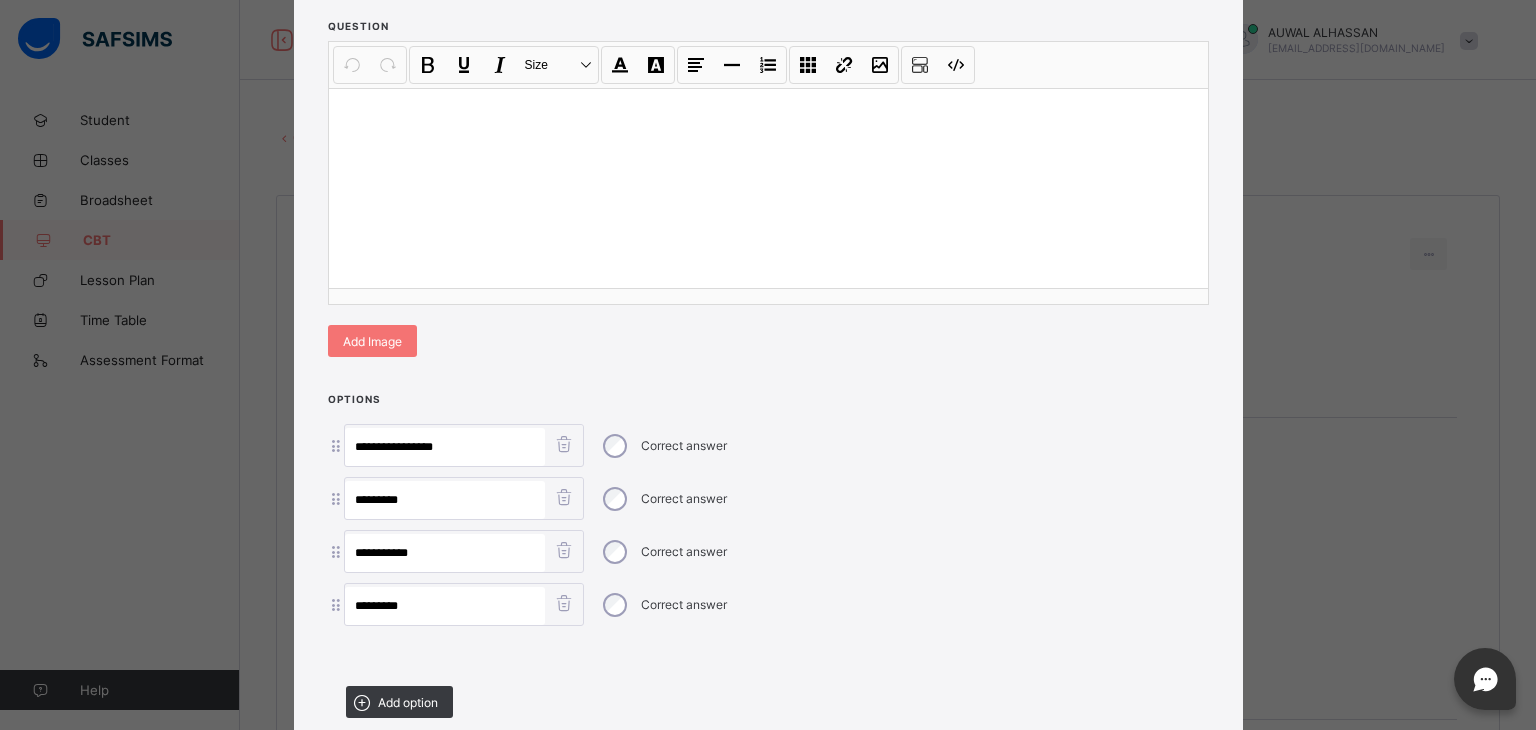 scroll, scrollTop: 373, scrollLeft: 0, axis: vertical 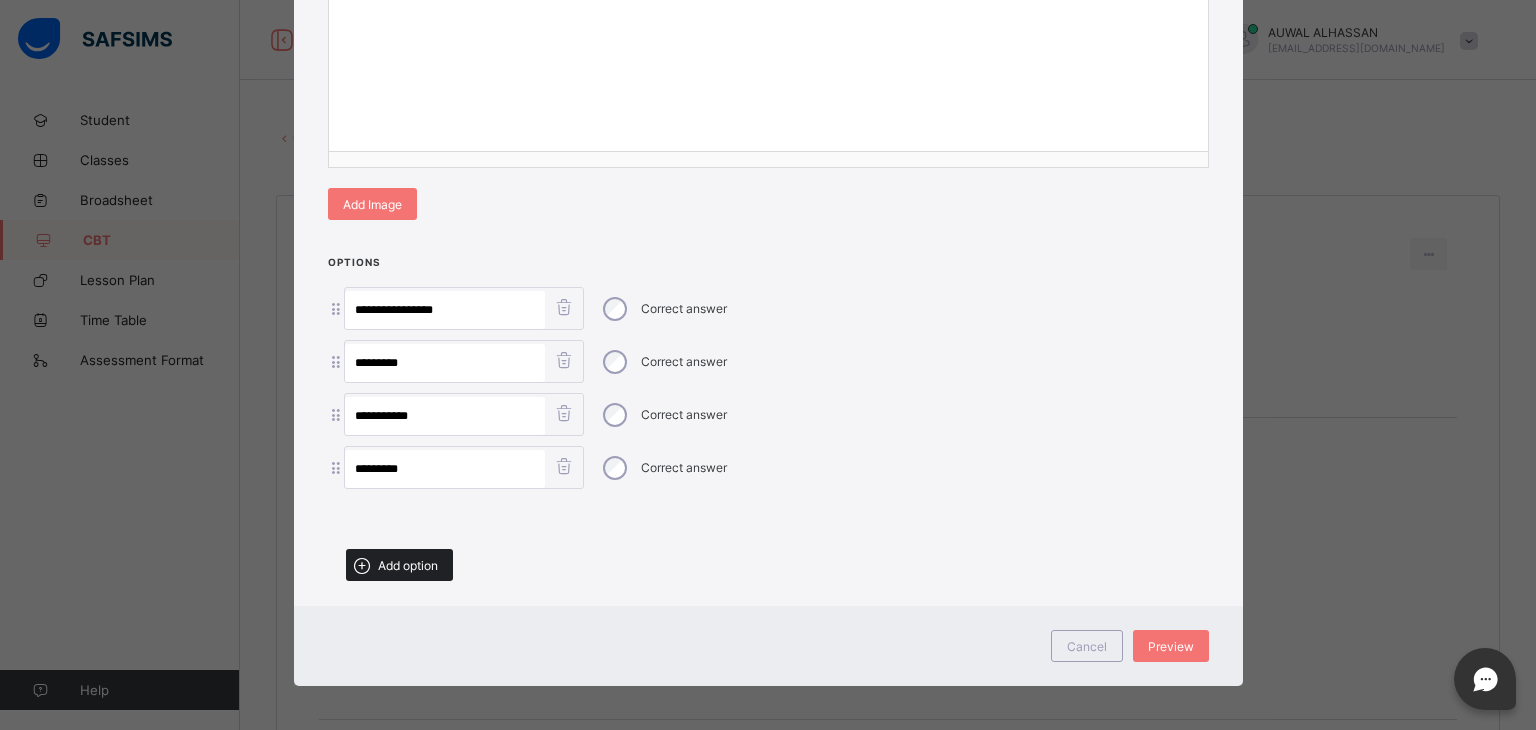 click on "Add option" at bounding box center (399, 565) 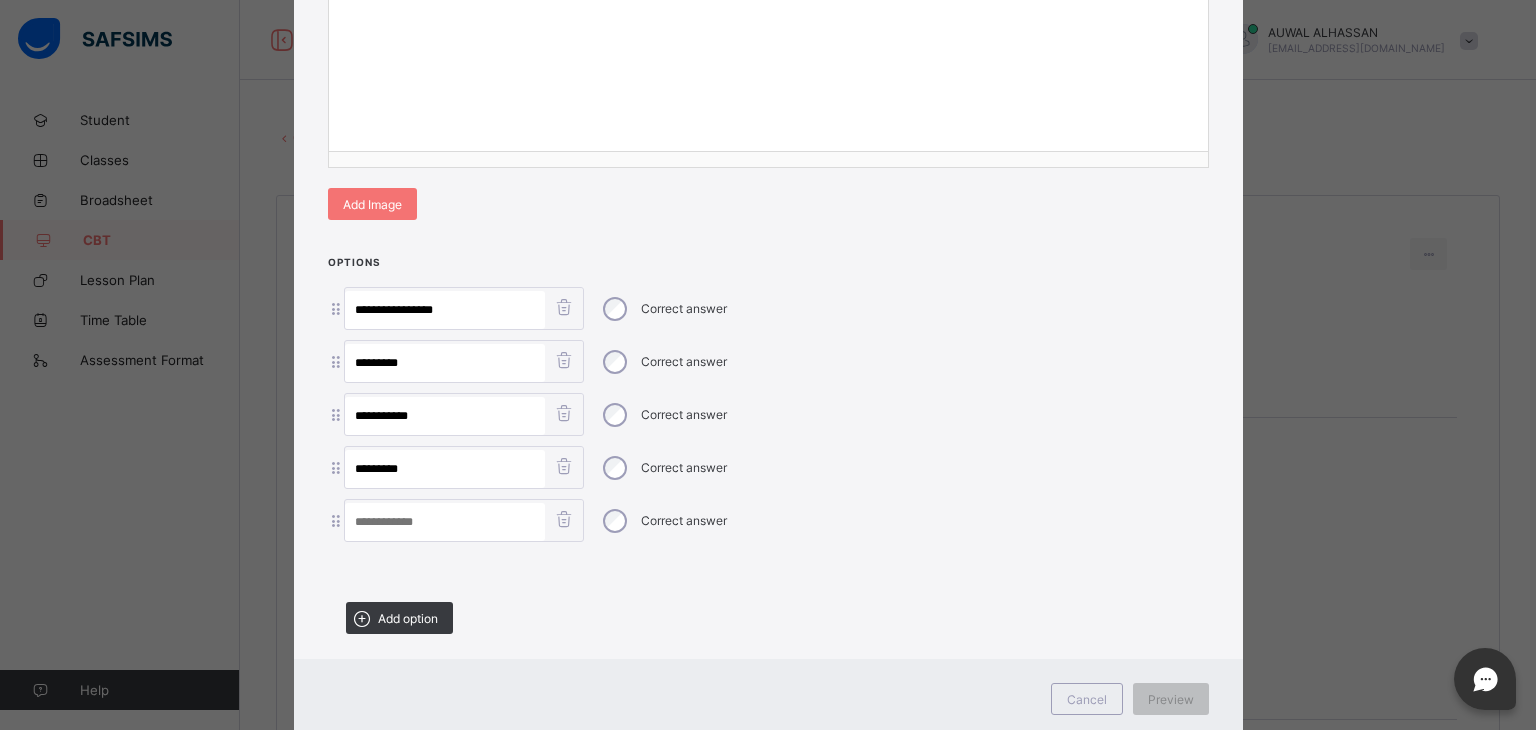 click at bounding box center [564, 519] 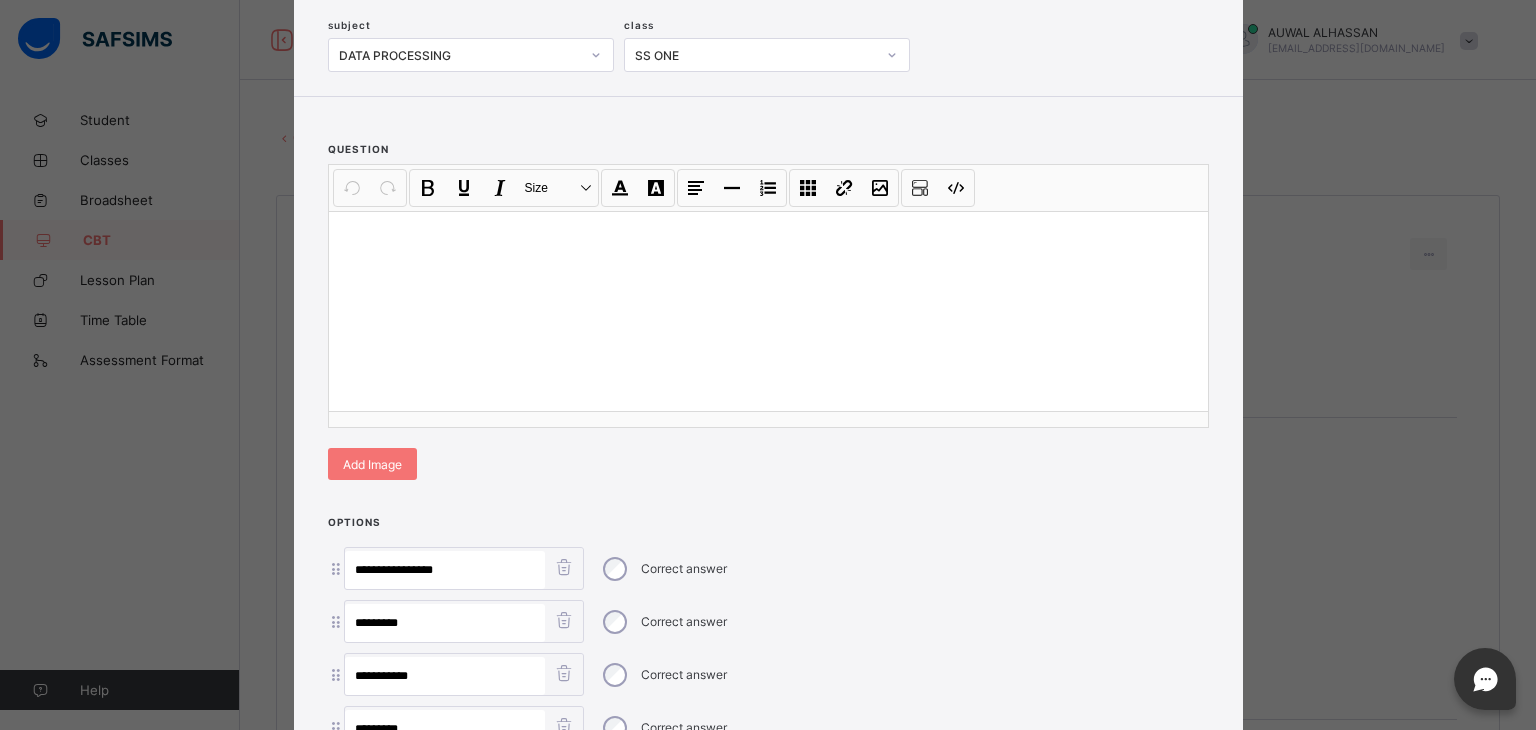scroll, scrollTop: 13, scrollLeft: 0, axis: vertical 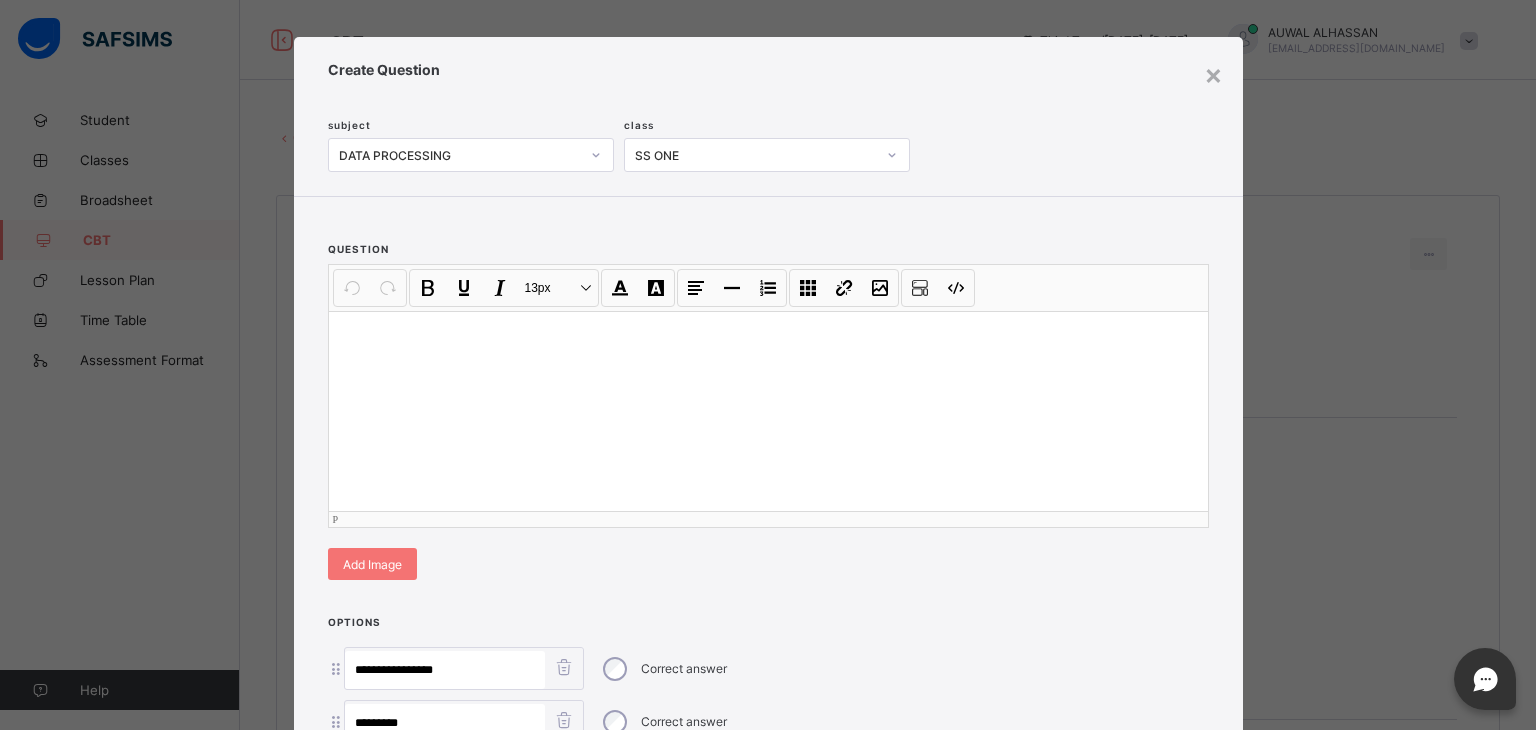 click at bounding box center (768, 411) 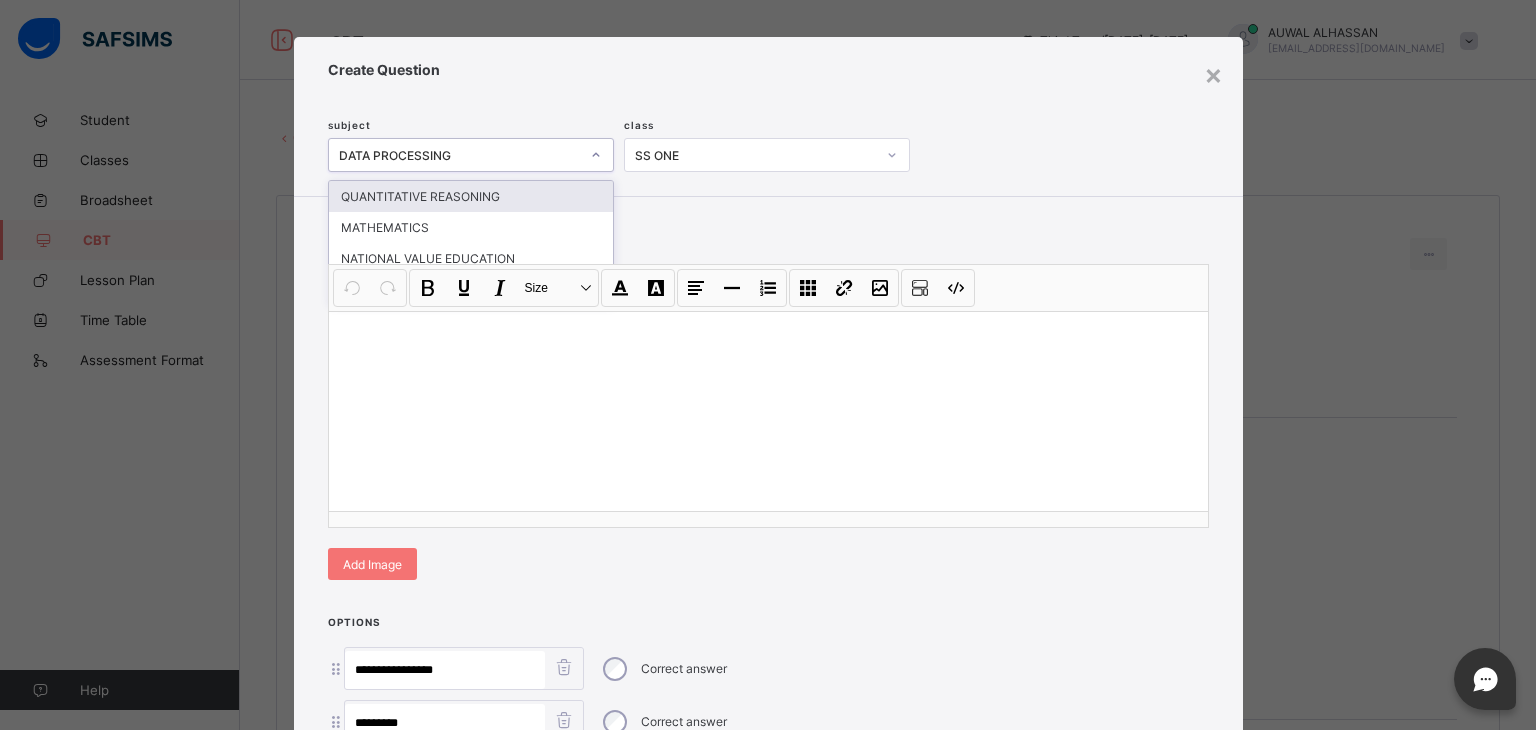 click 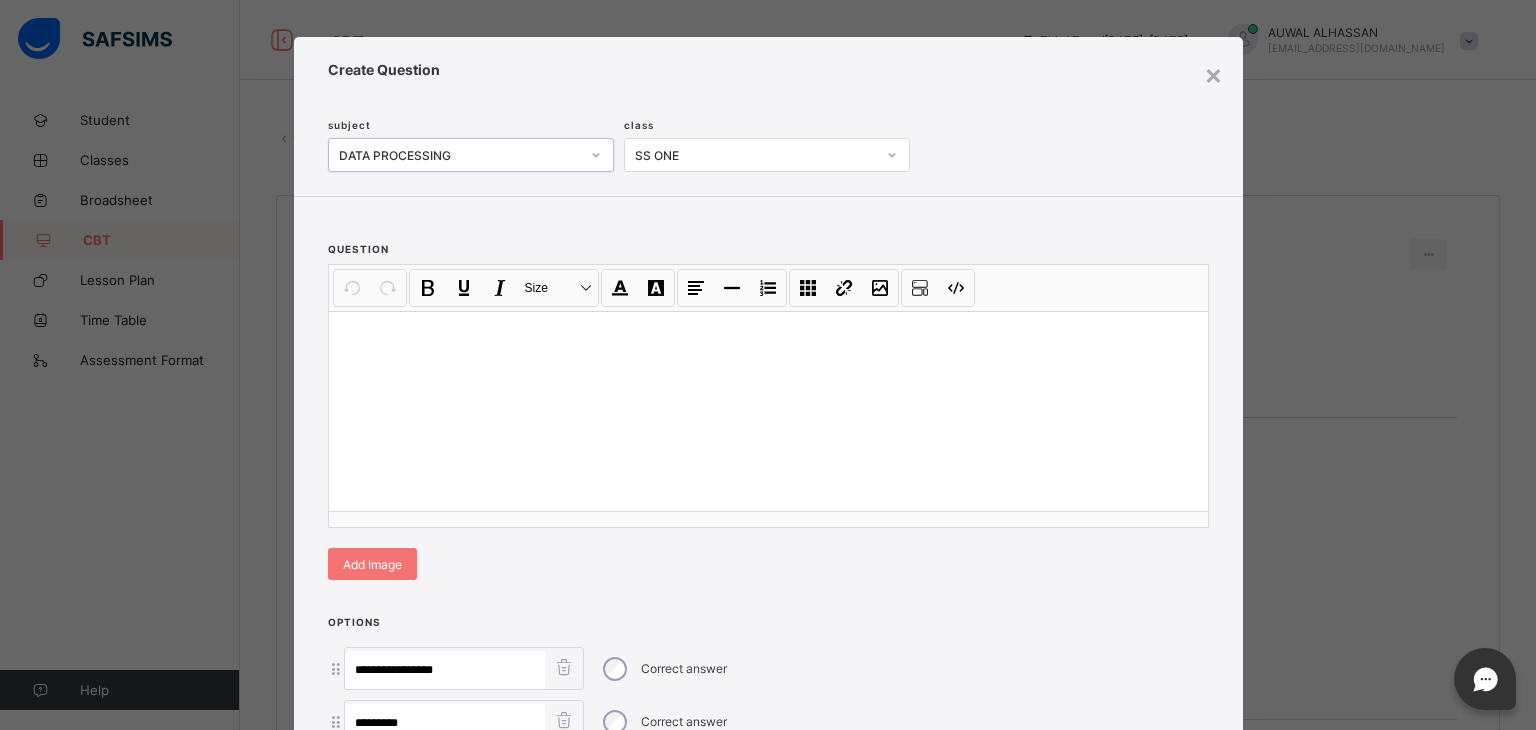 click 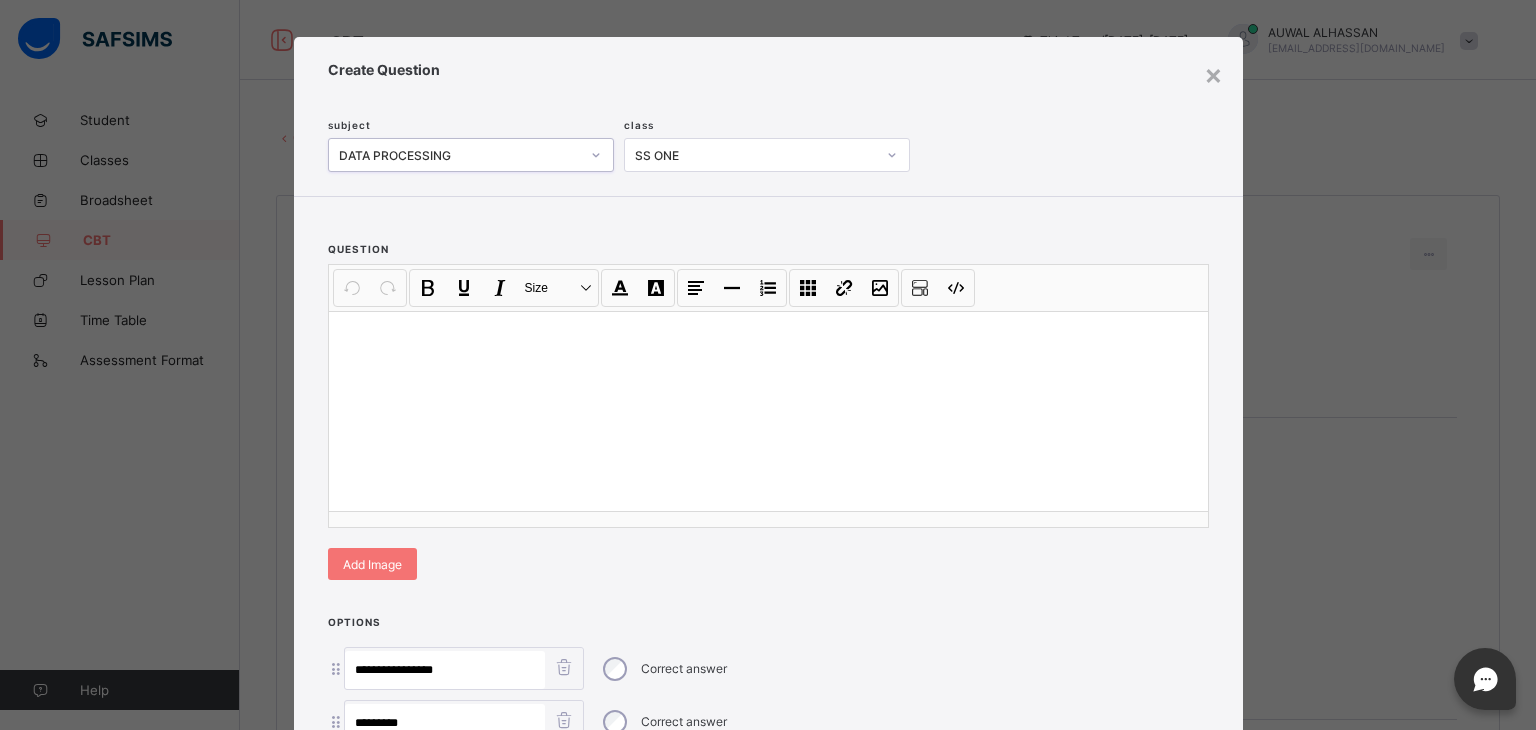 click at bounding box center (892, 155) 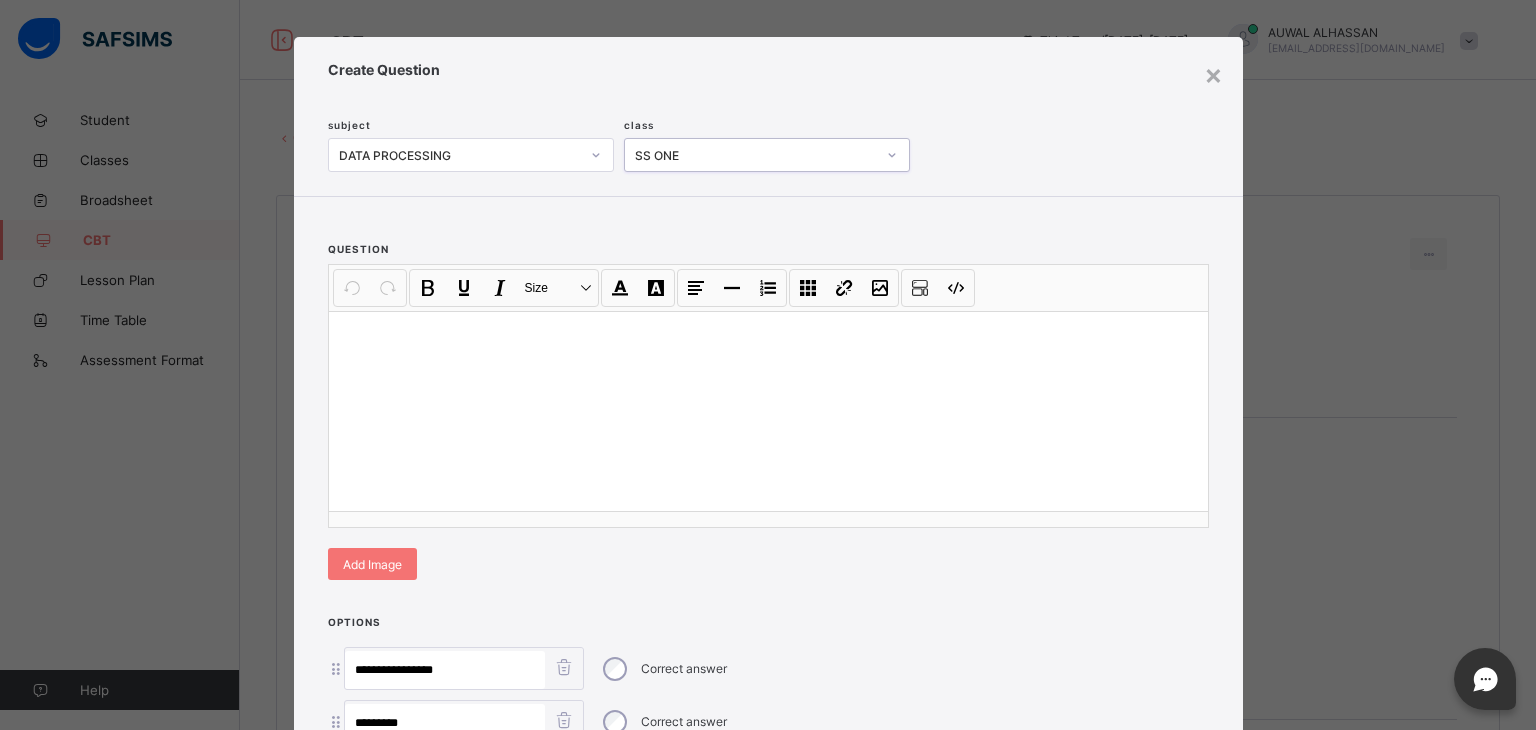click at bounding box center (892, 155) 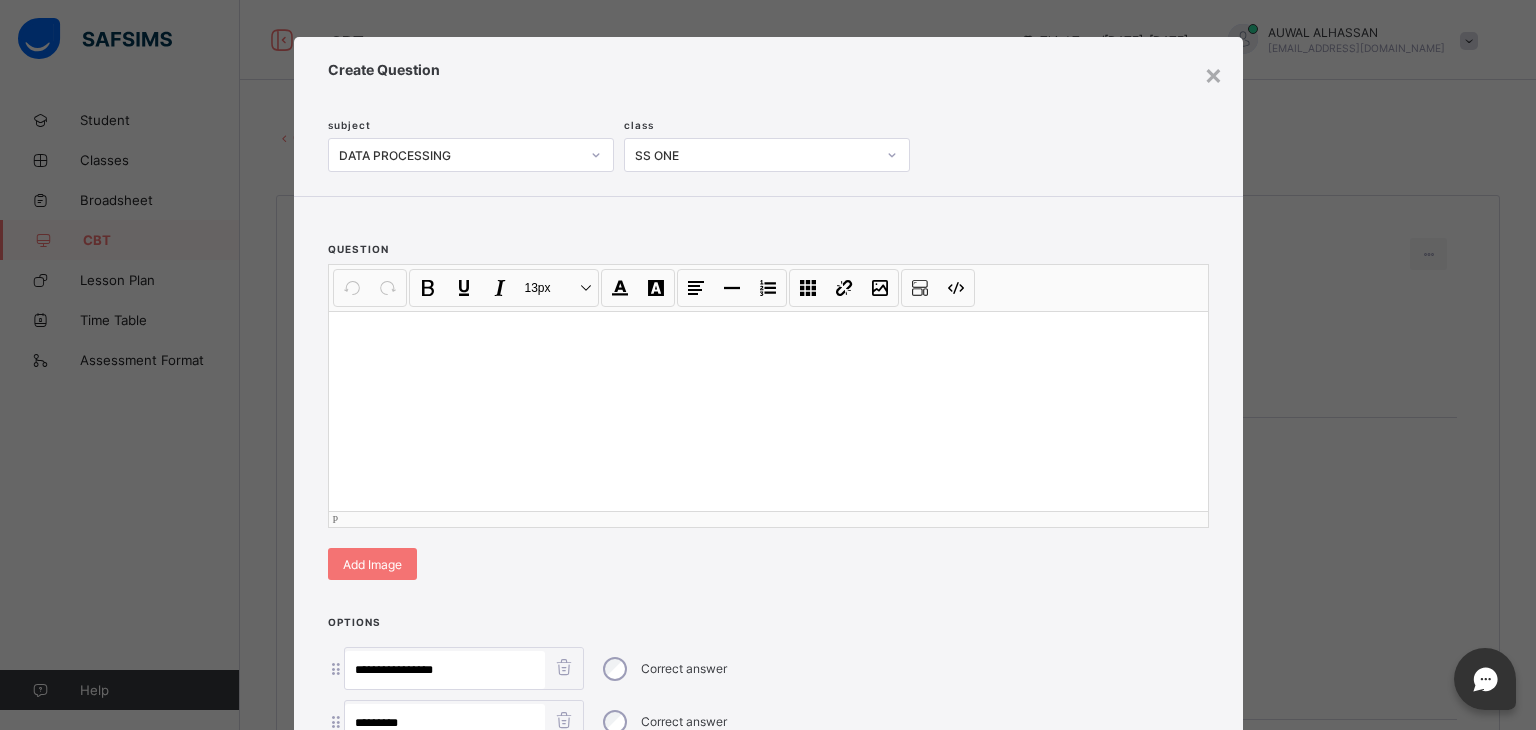 click at bounding box center [768, 337] 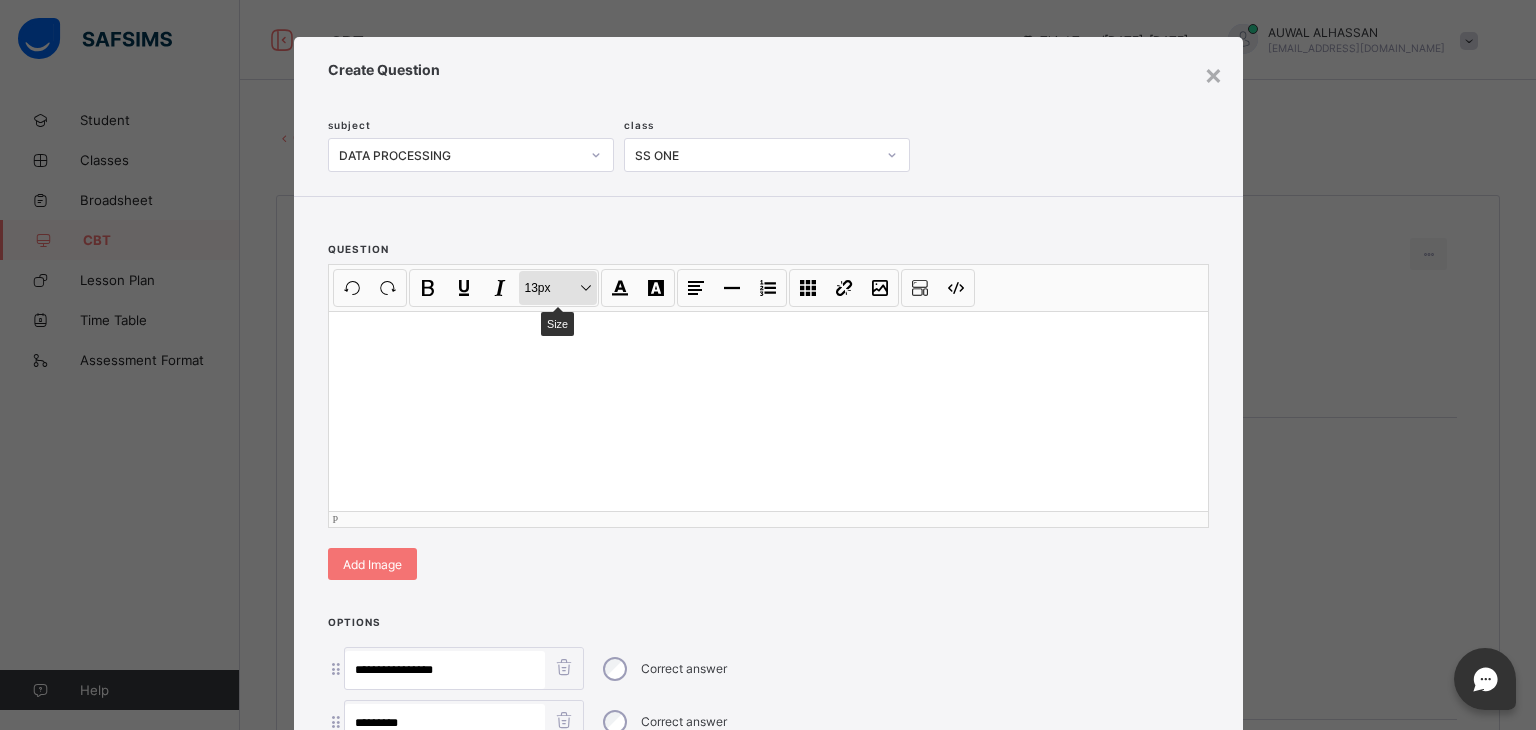 click on "13px Size" at bounding box center (558, 288) 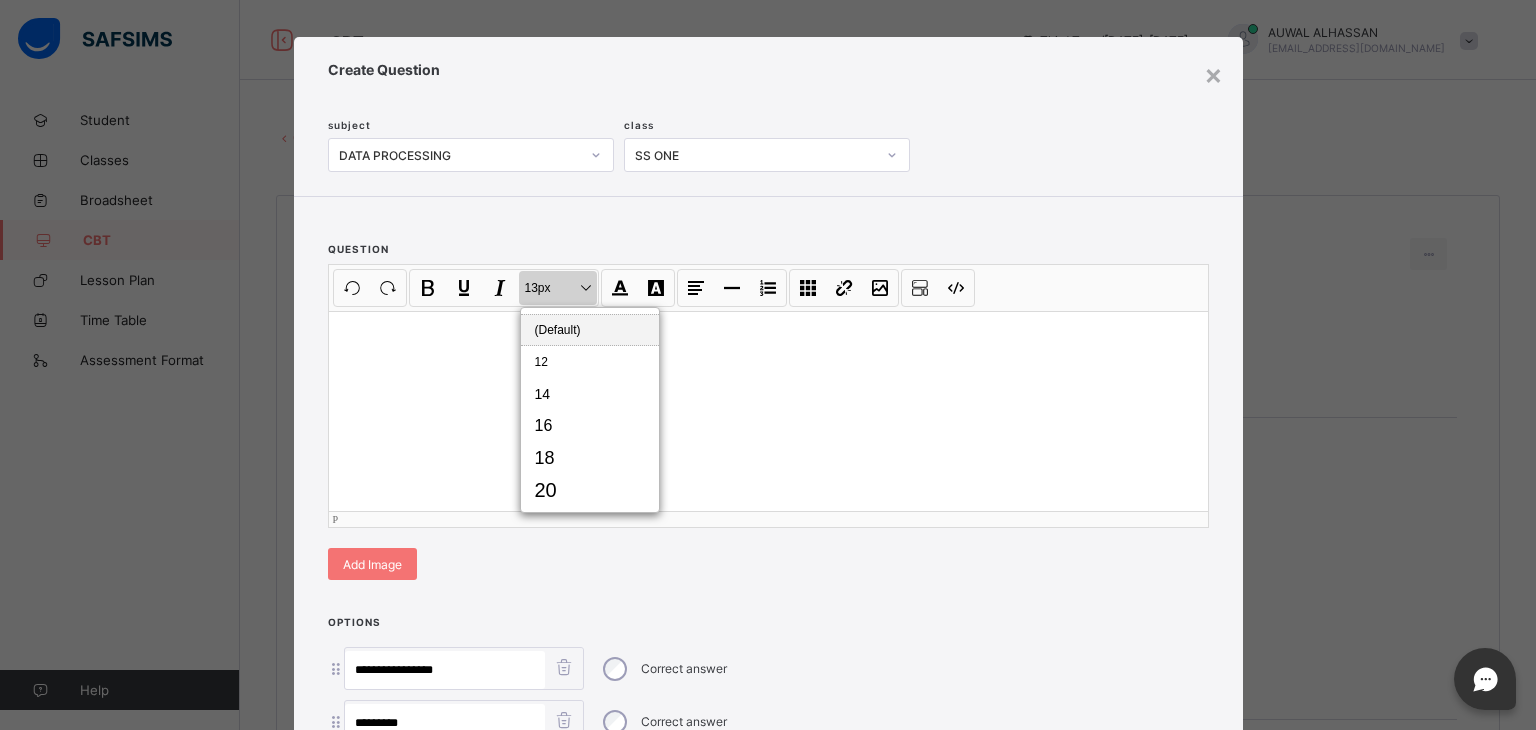 click on "13px Size" at bounding box center [558, 288] 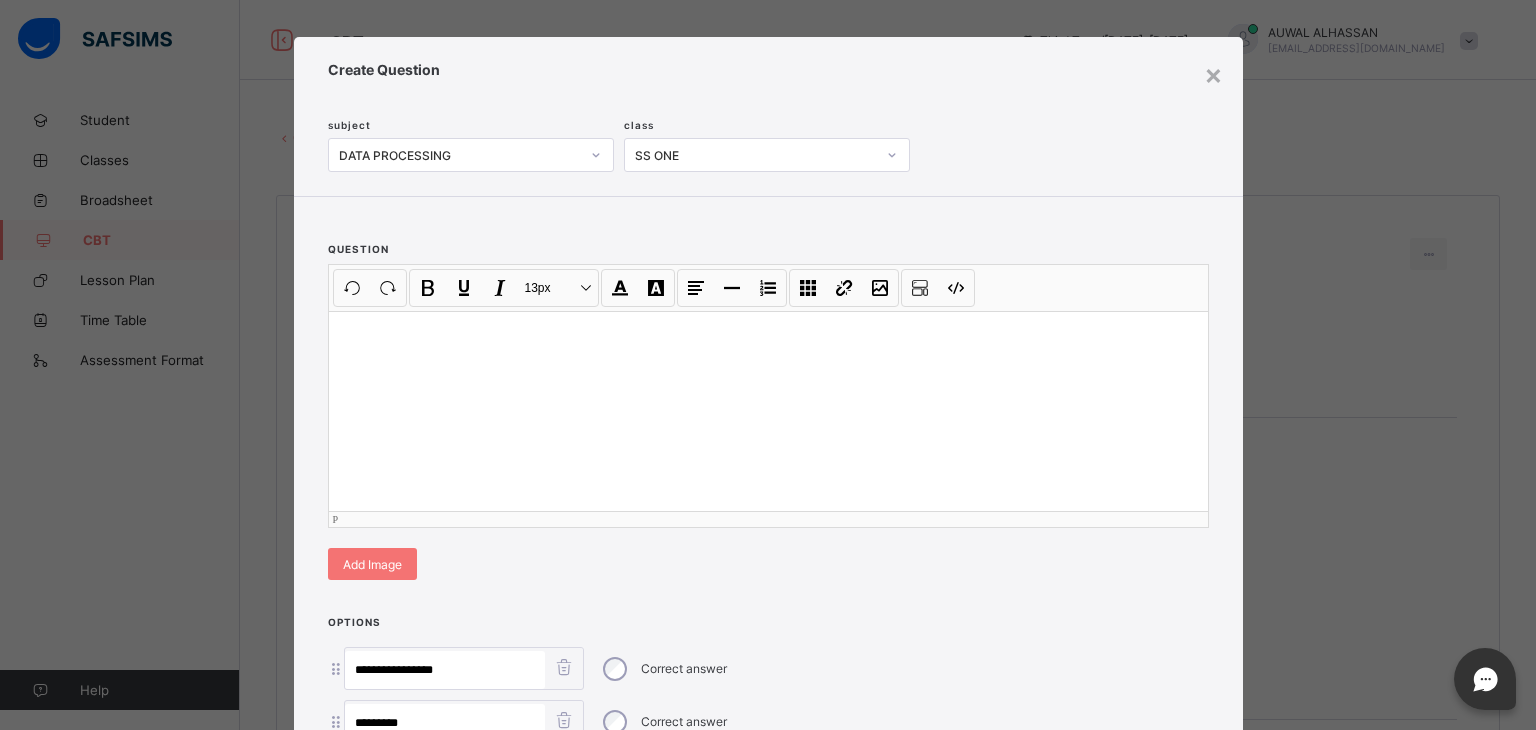click at bounding box center (768, 411) 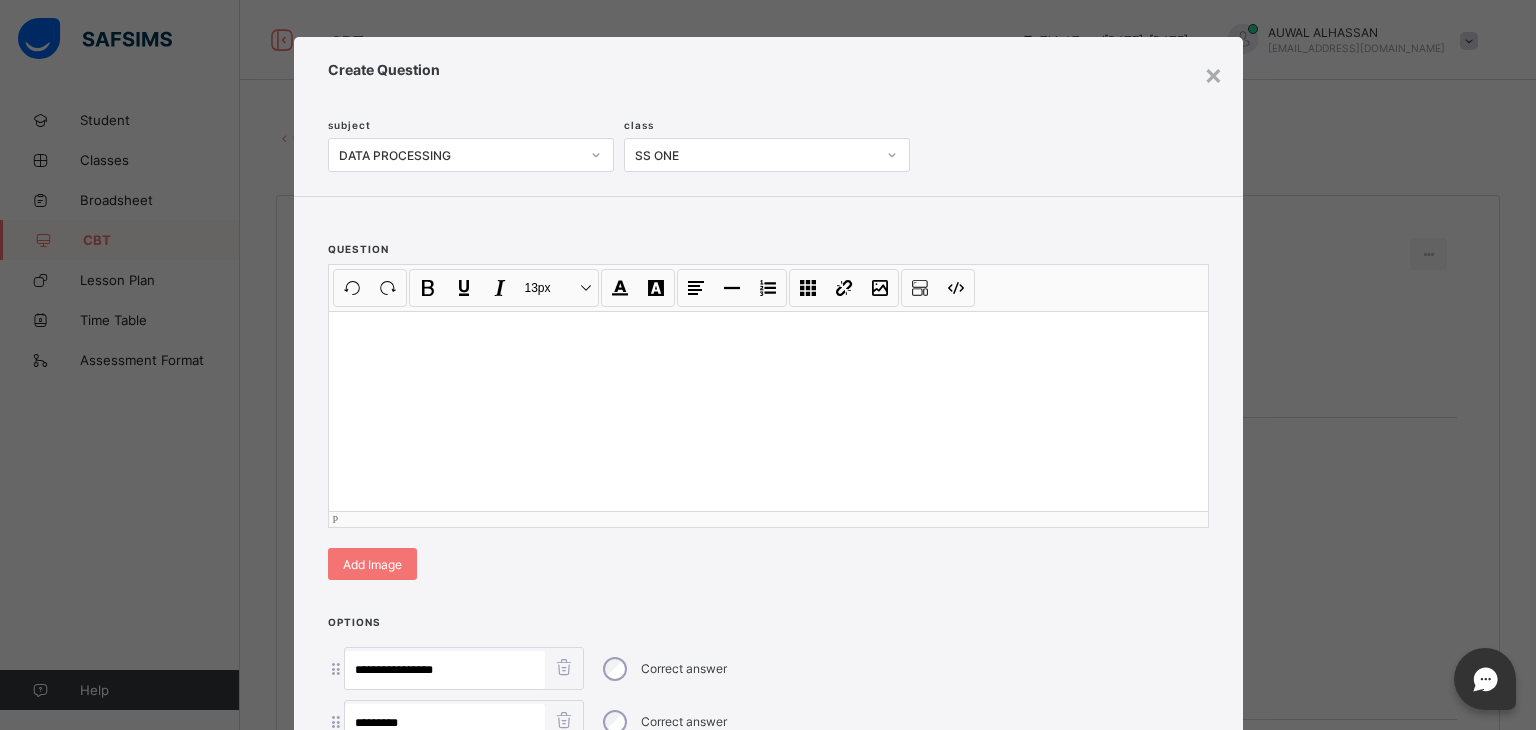 scroll, scrollTop: 373, scrollLeft: 0, axis: vertical 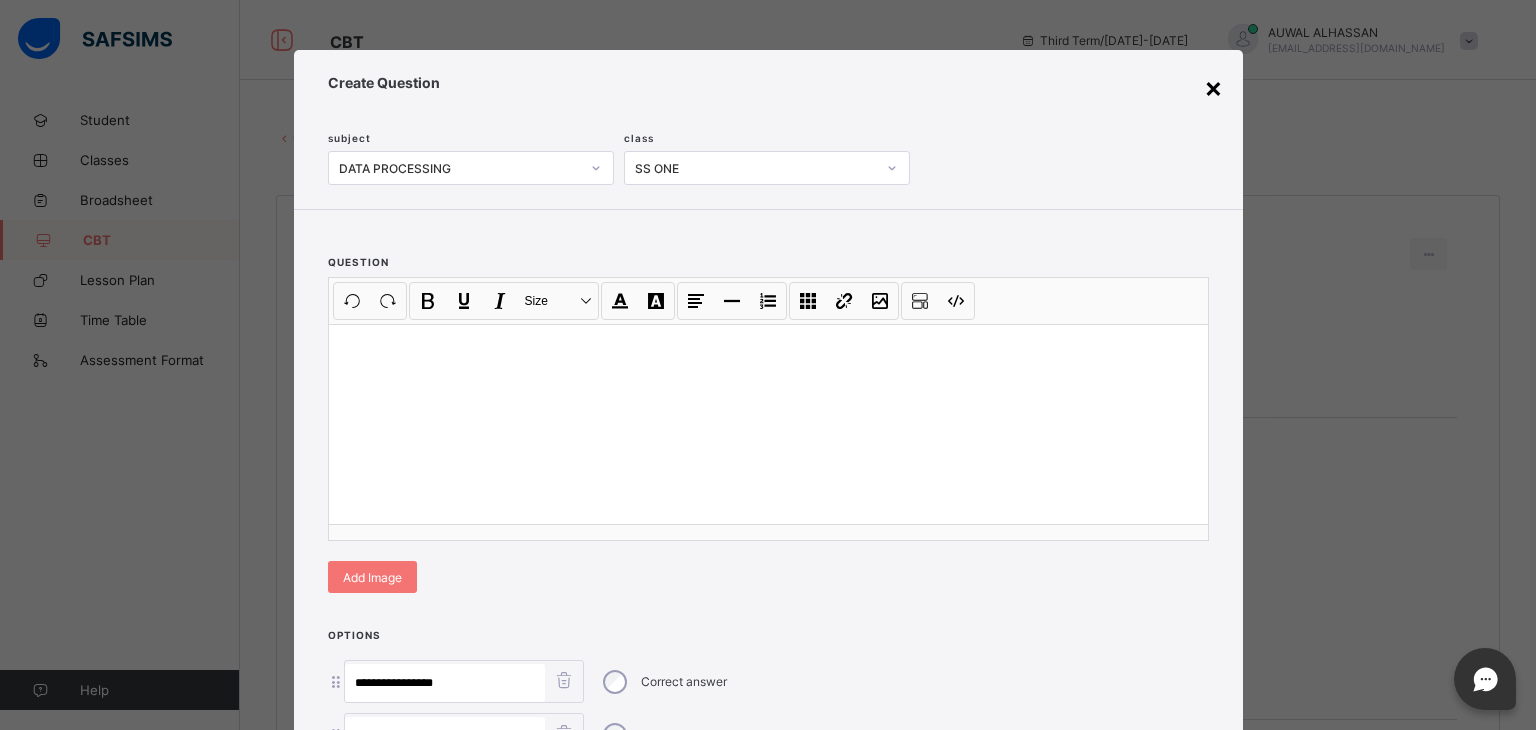 click on "×" at bounding box center [1213, 87] 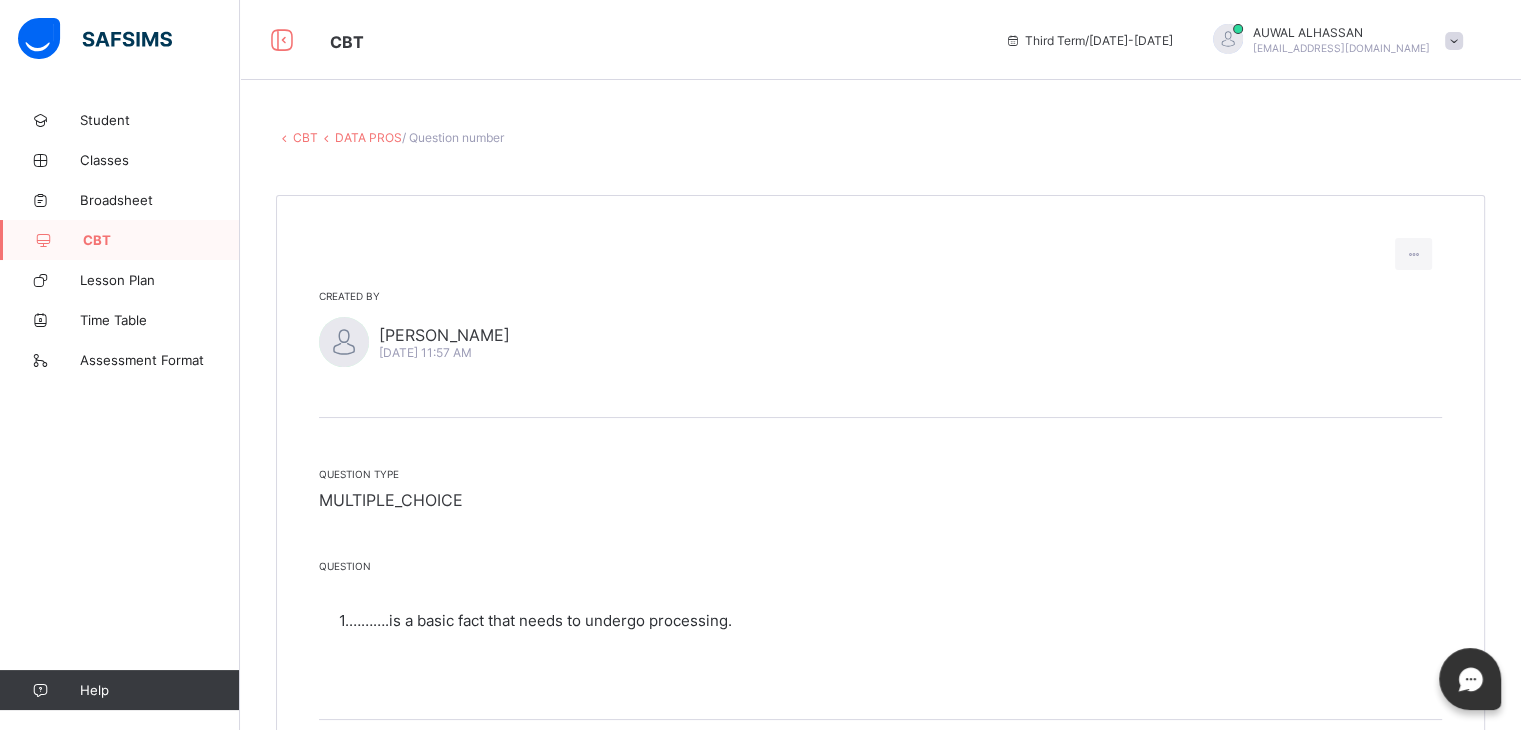 scroll, scrollTop: 361, scrollLeft: 0, axis: vertical 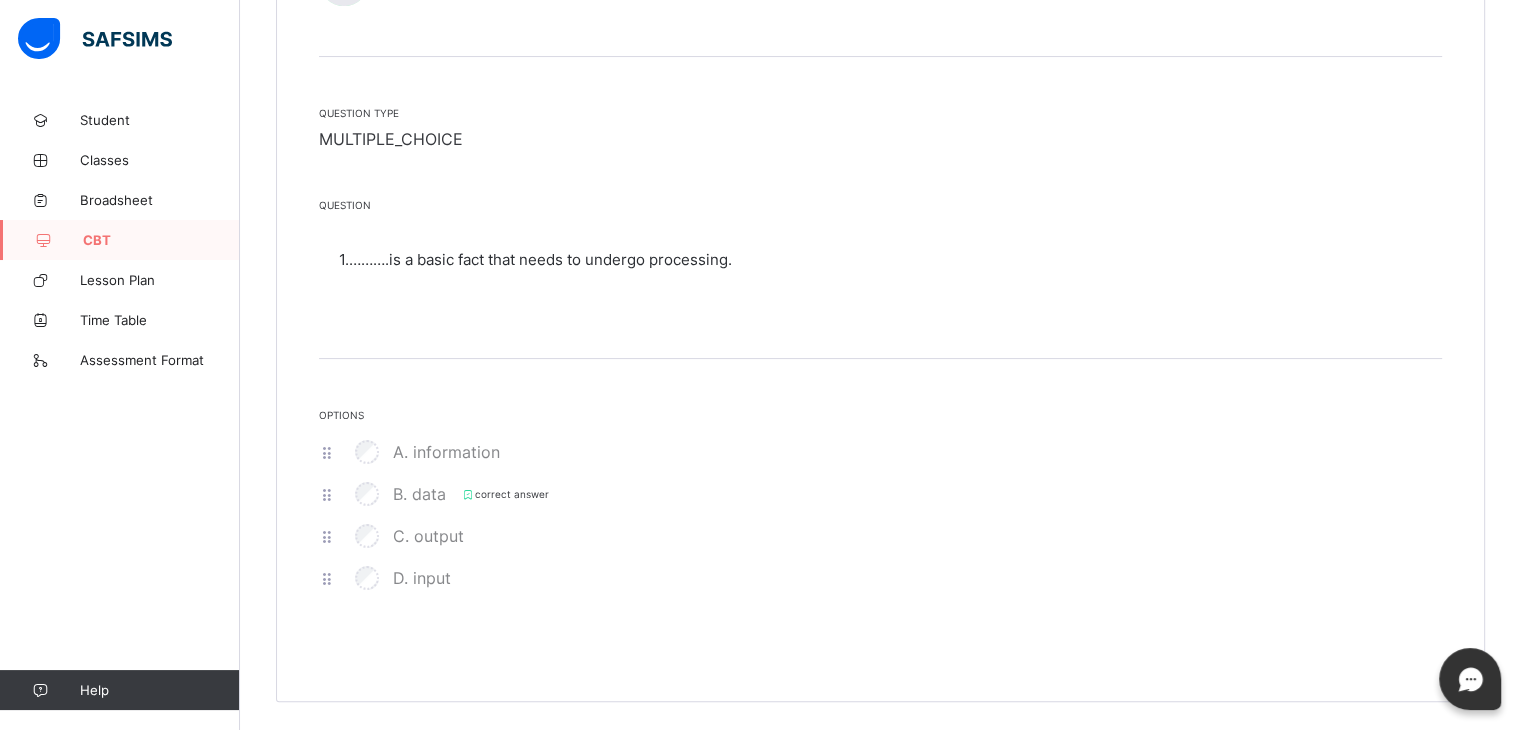 click on "C. output" at bounding box center (880, 536) 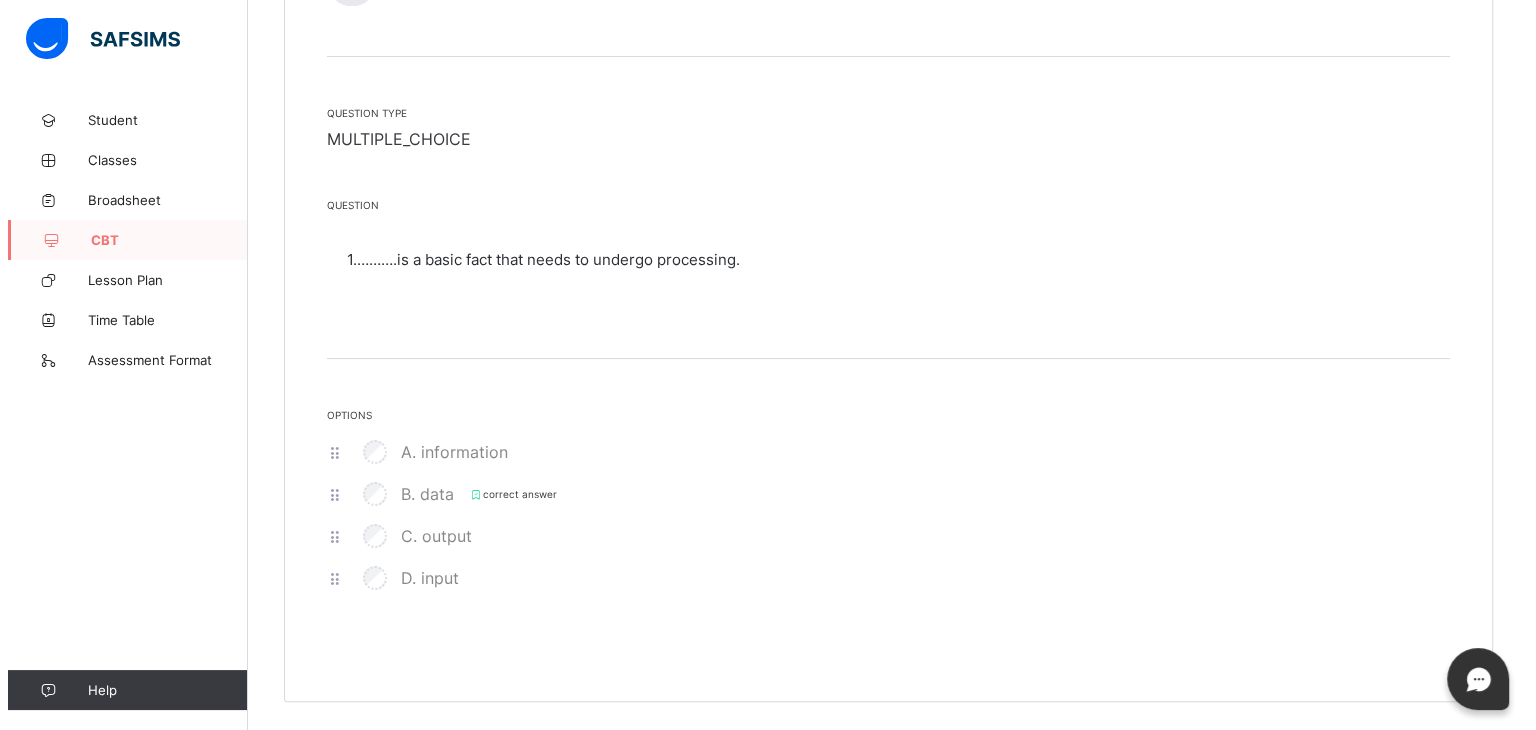 scroll, scrollTop: 0, scrollLeft: 0, axis: both 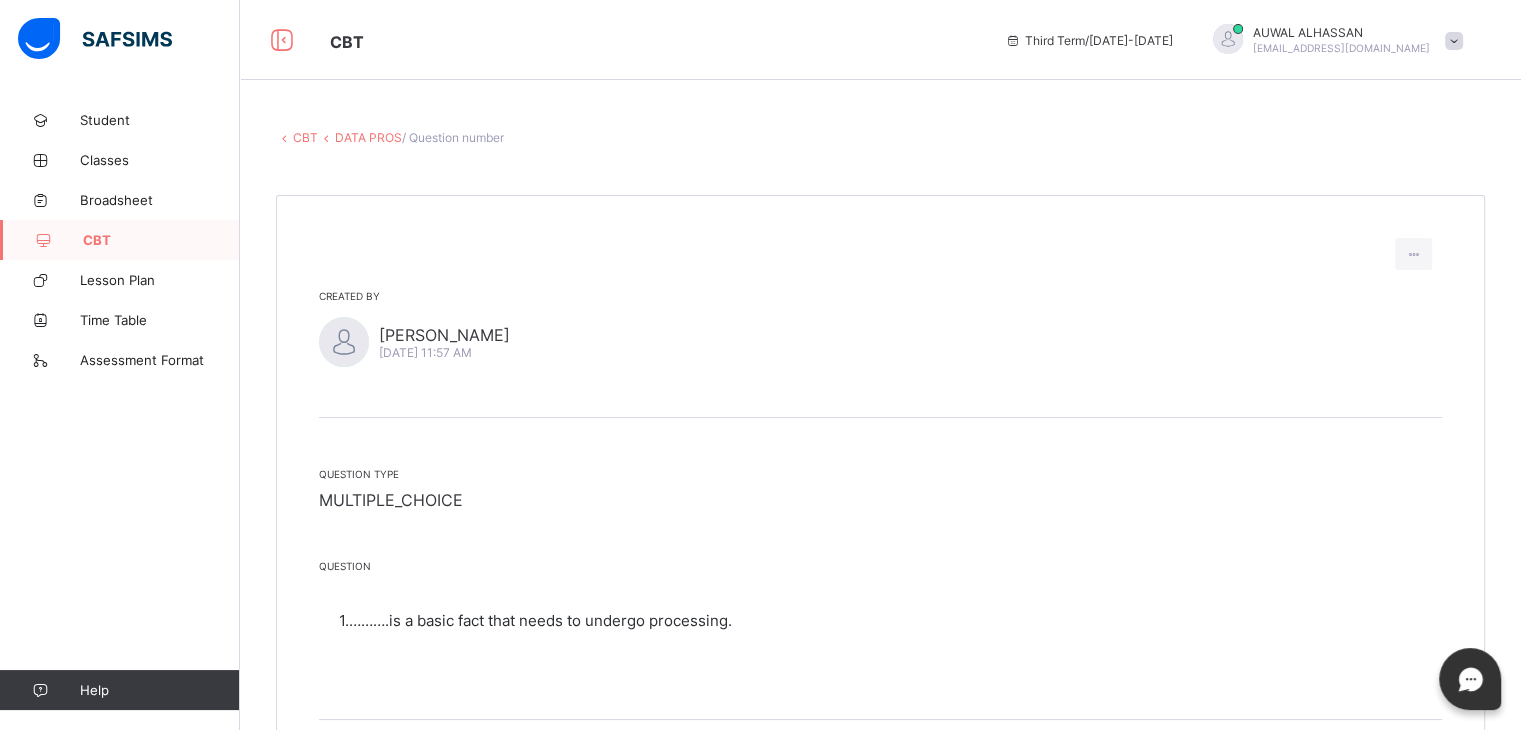 click at bounding box center [1454, 41] 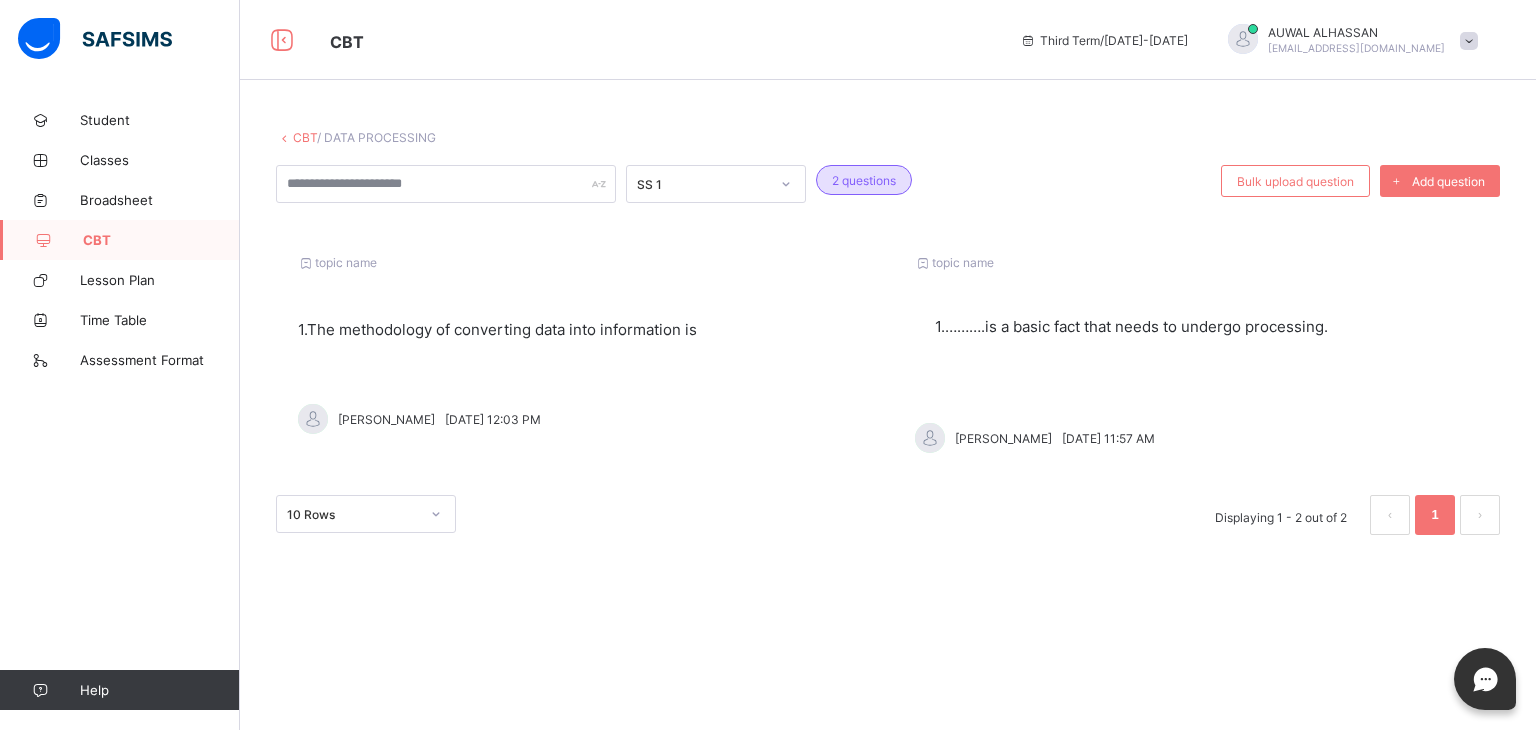 click on "[DATE] 12:03 PM" at bounding box center (493, 419) 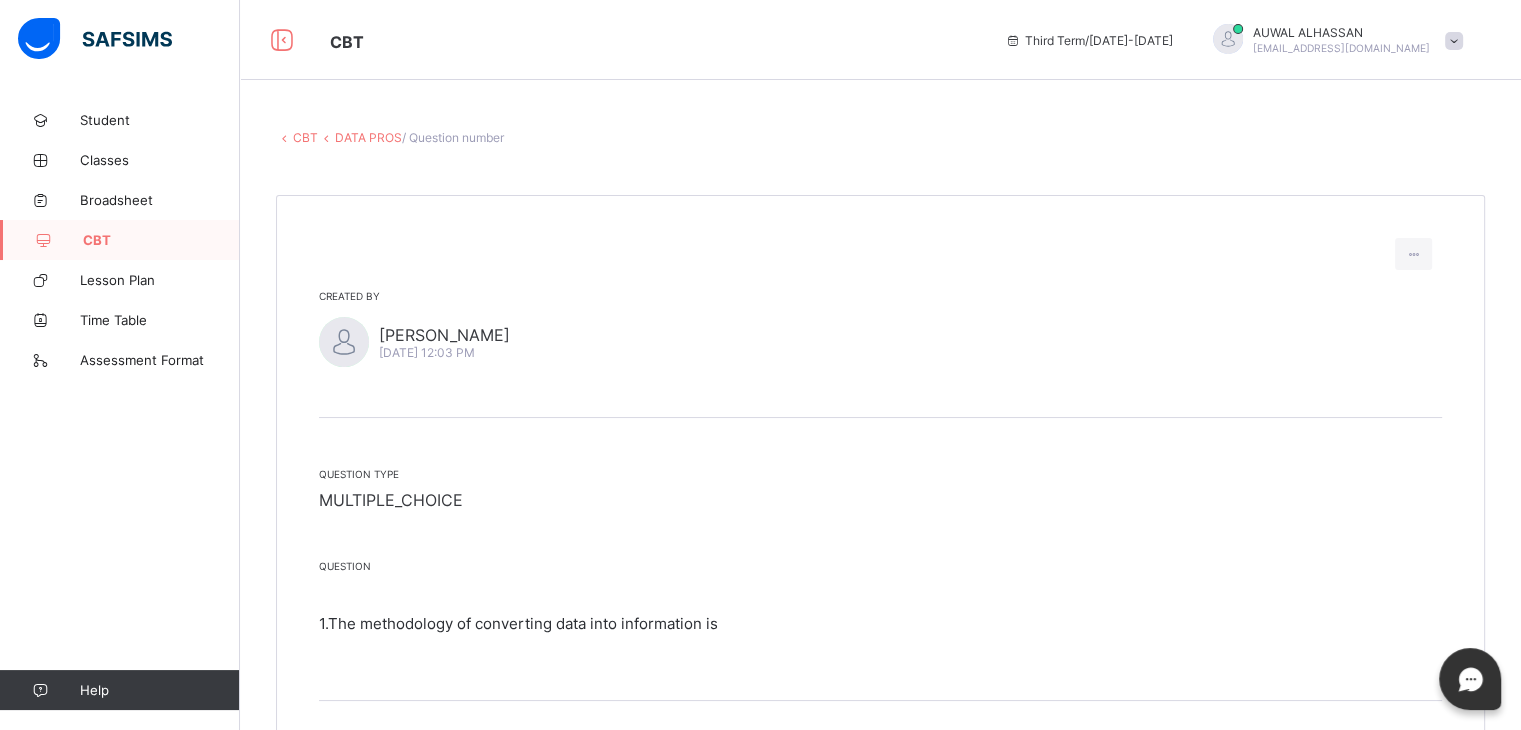 click at bounding box center [344, 342] 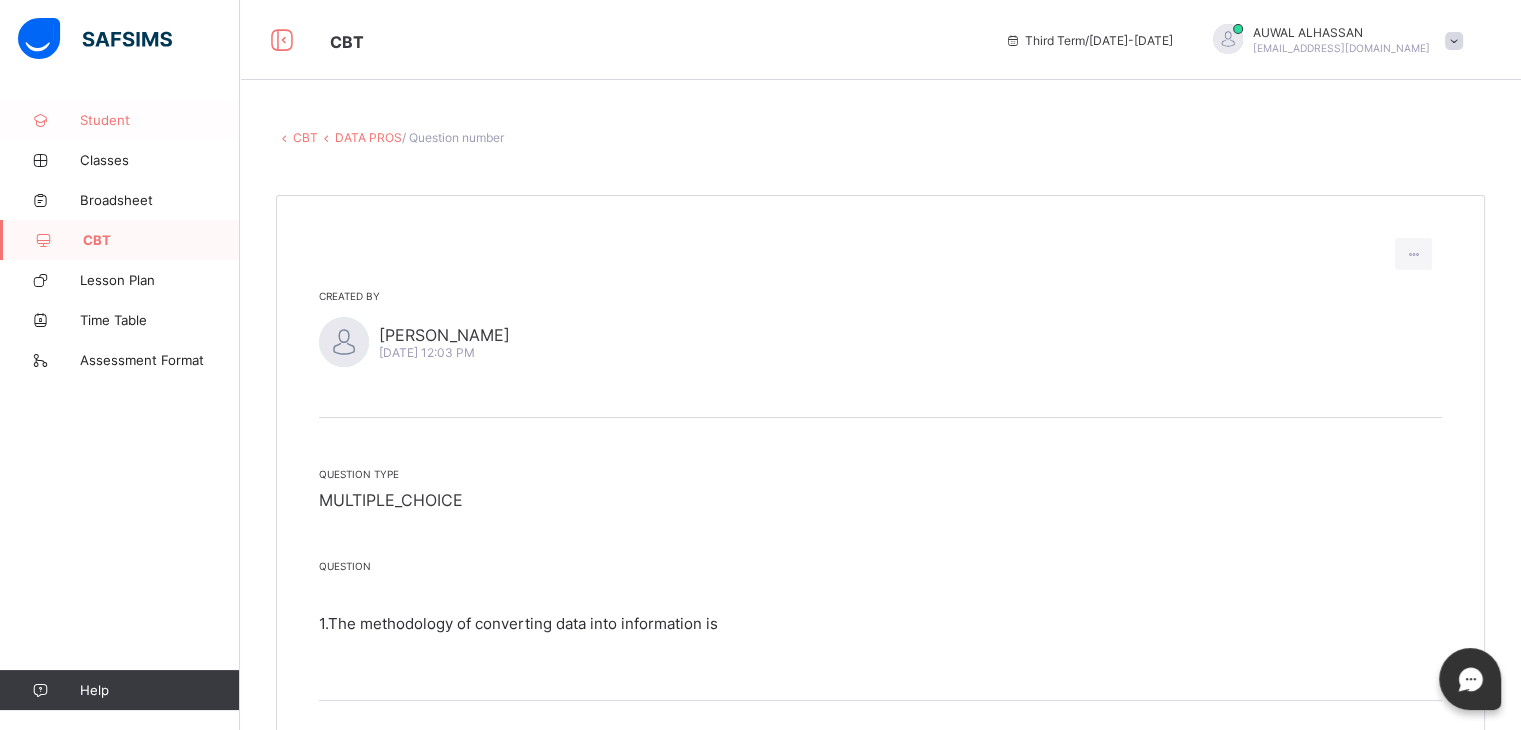 click on "Student" at bounding box center [160, 120] 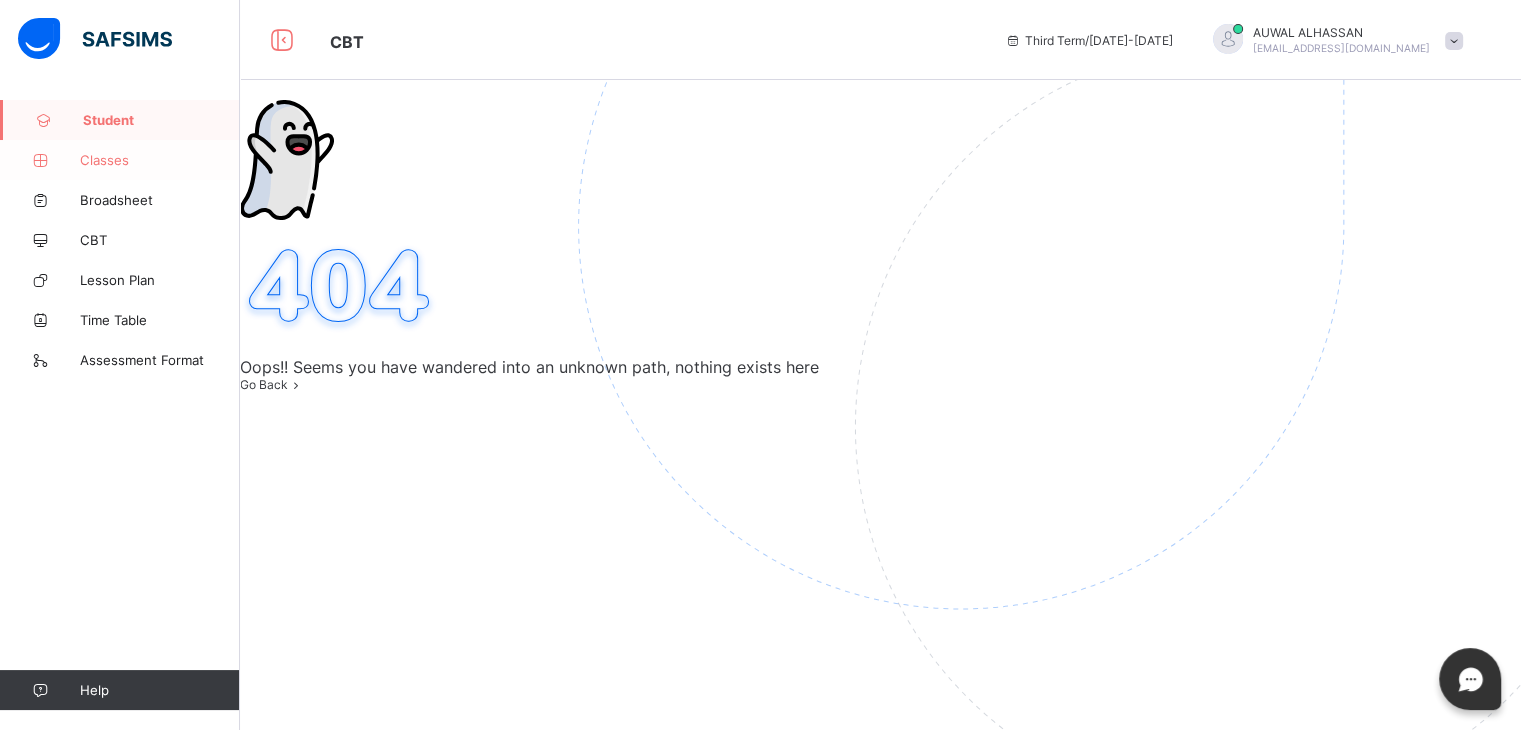 click on "Classes" at bounding box center (160, 160) 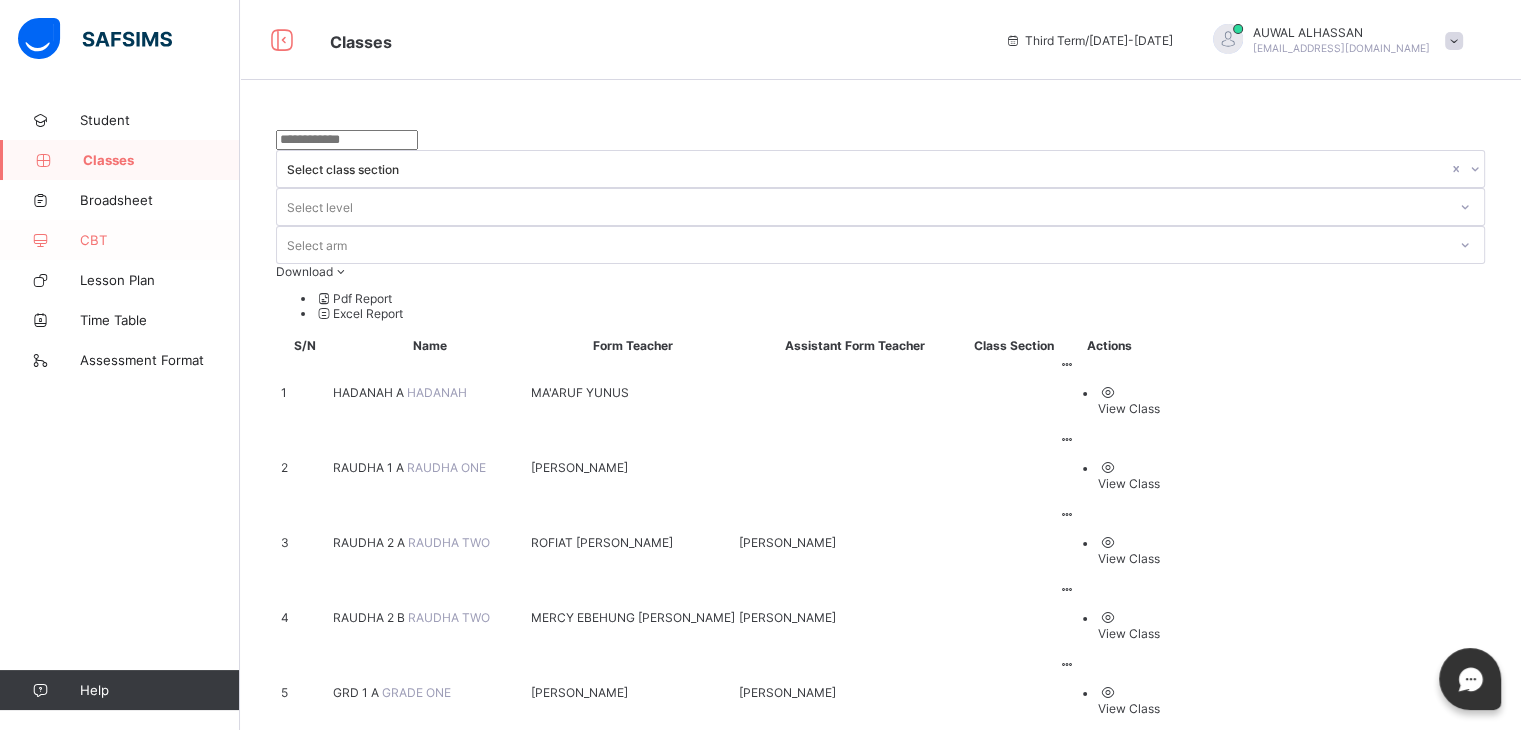 click on "CBT" at bounding box center [120, 240] 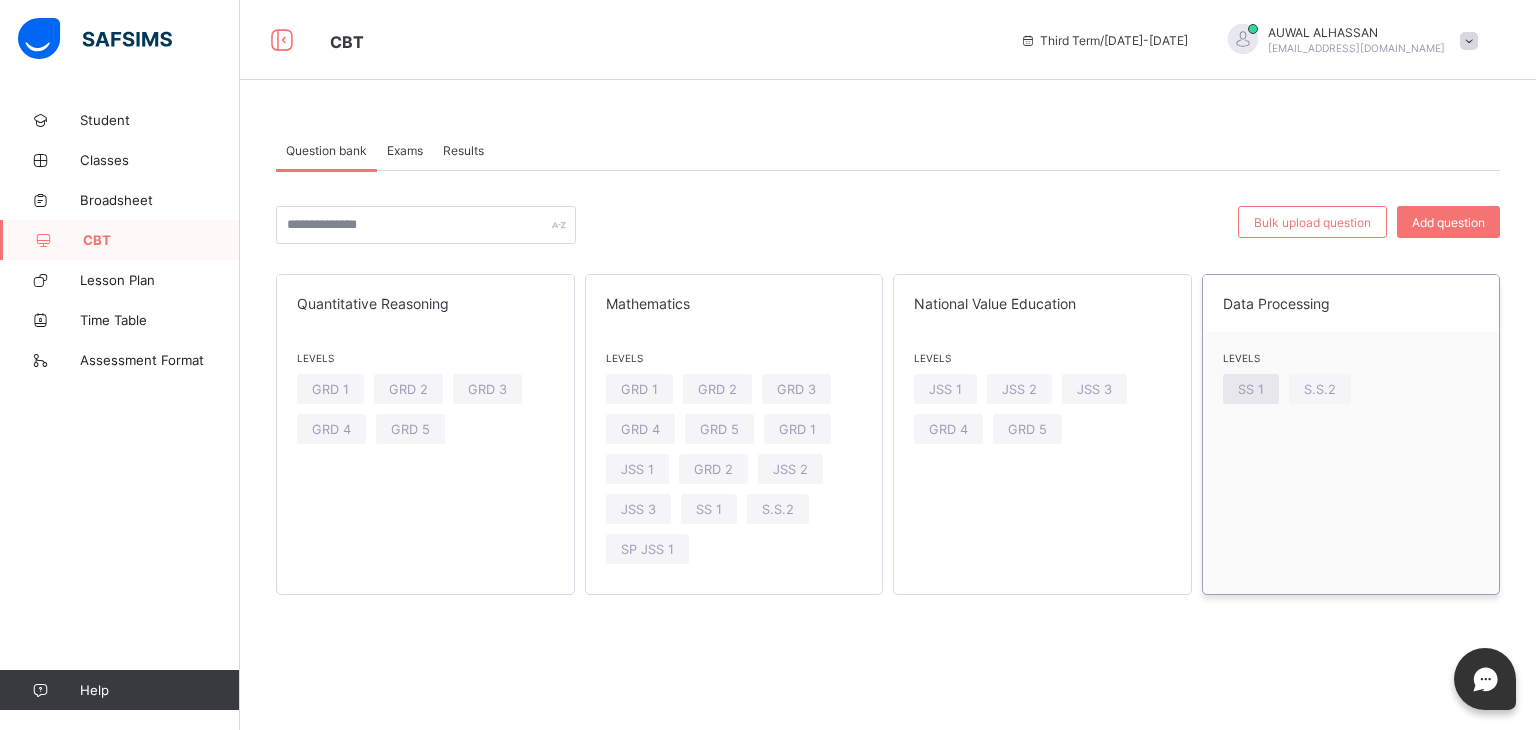 click on "SS 1" at bounding box center [1251, 389] 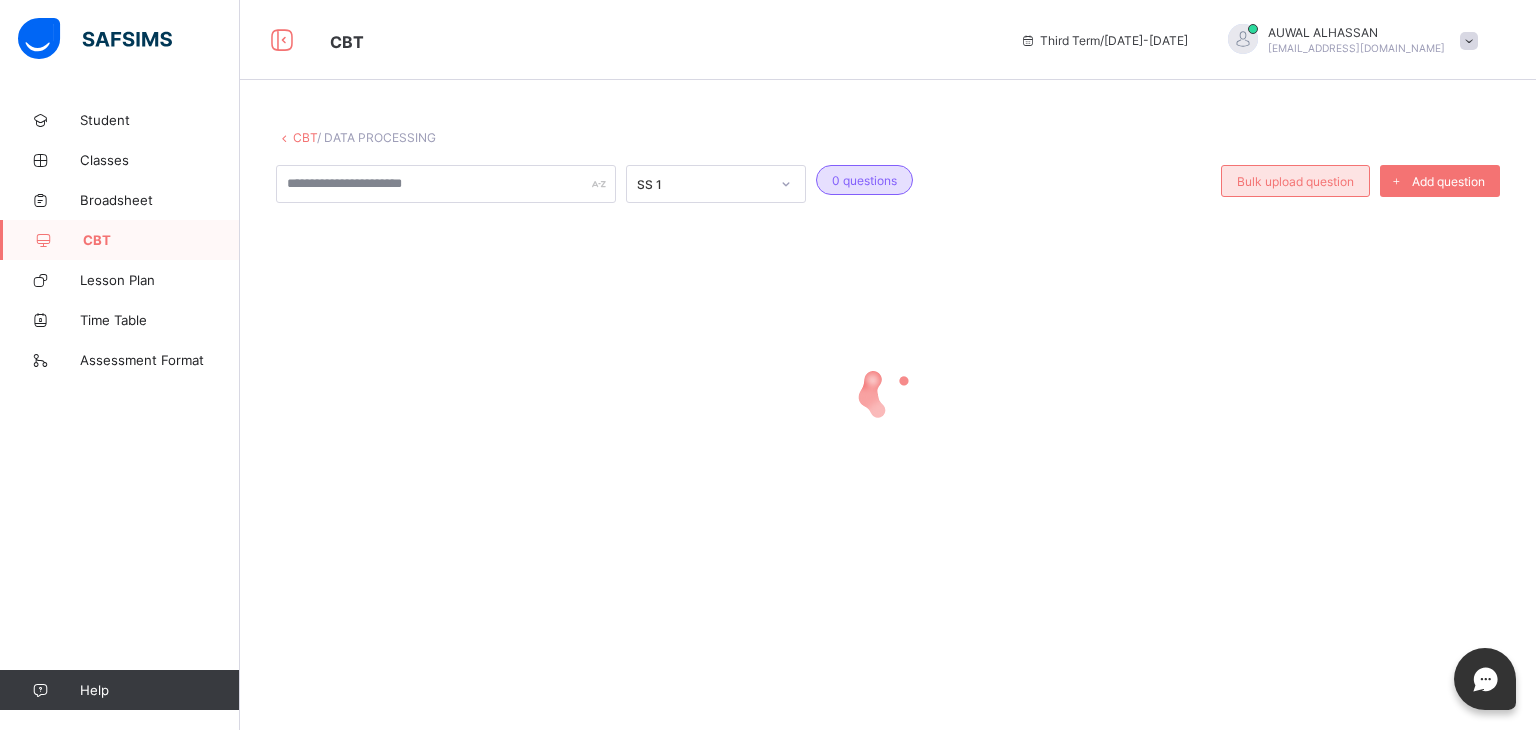 click on "Bulk upload question" at bounding box center [1295, 181] 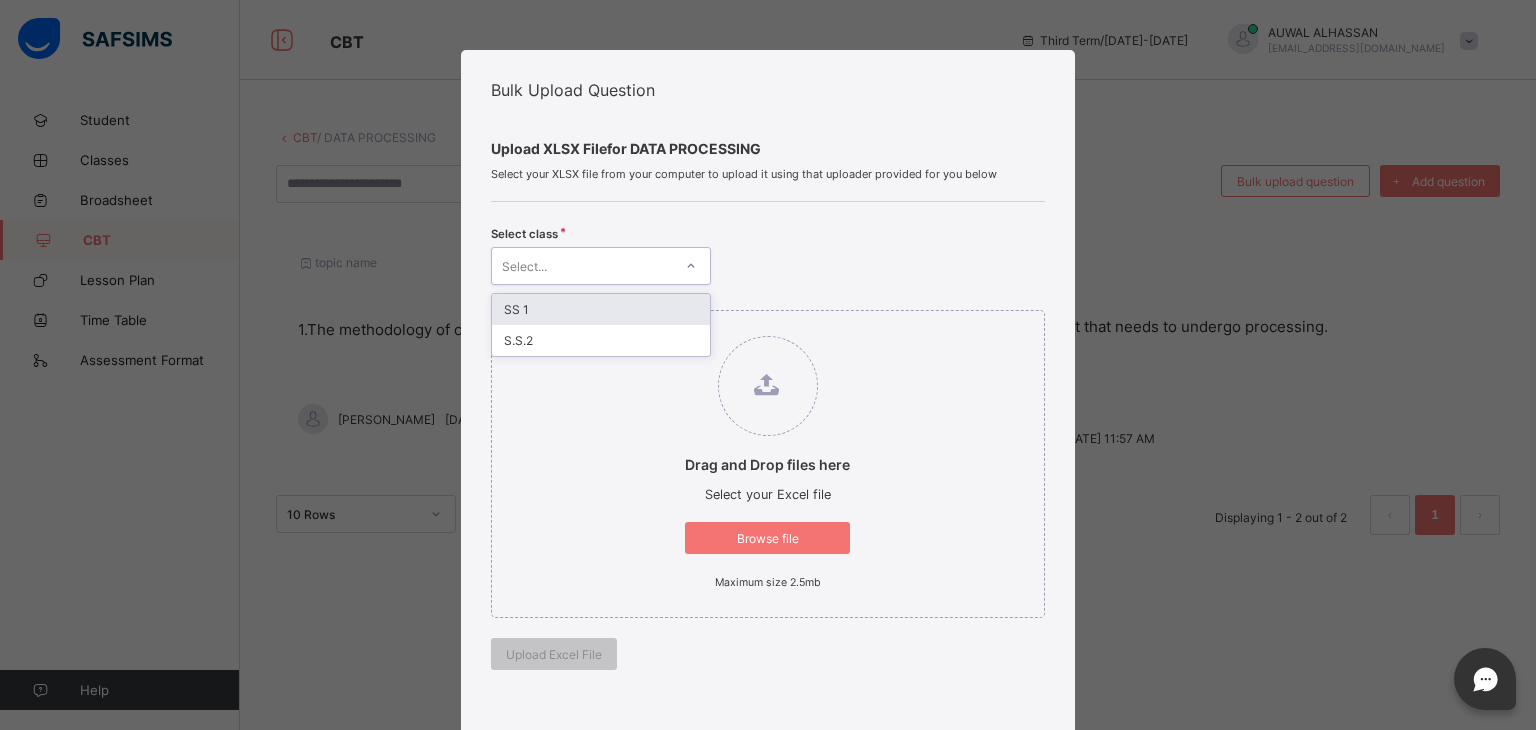 click at bounding box center [691, 266] 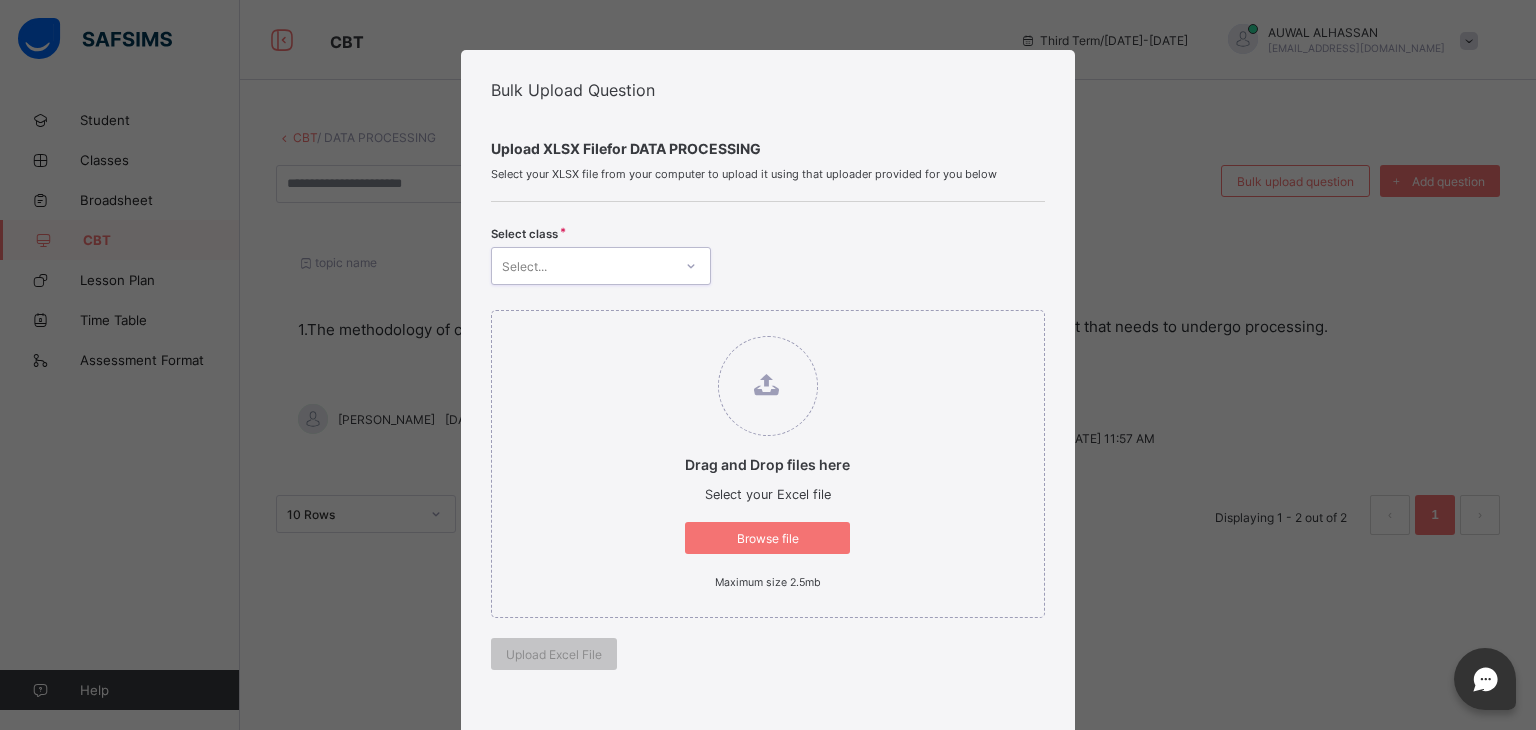 click at bounding box center (691, 266) 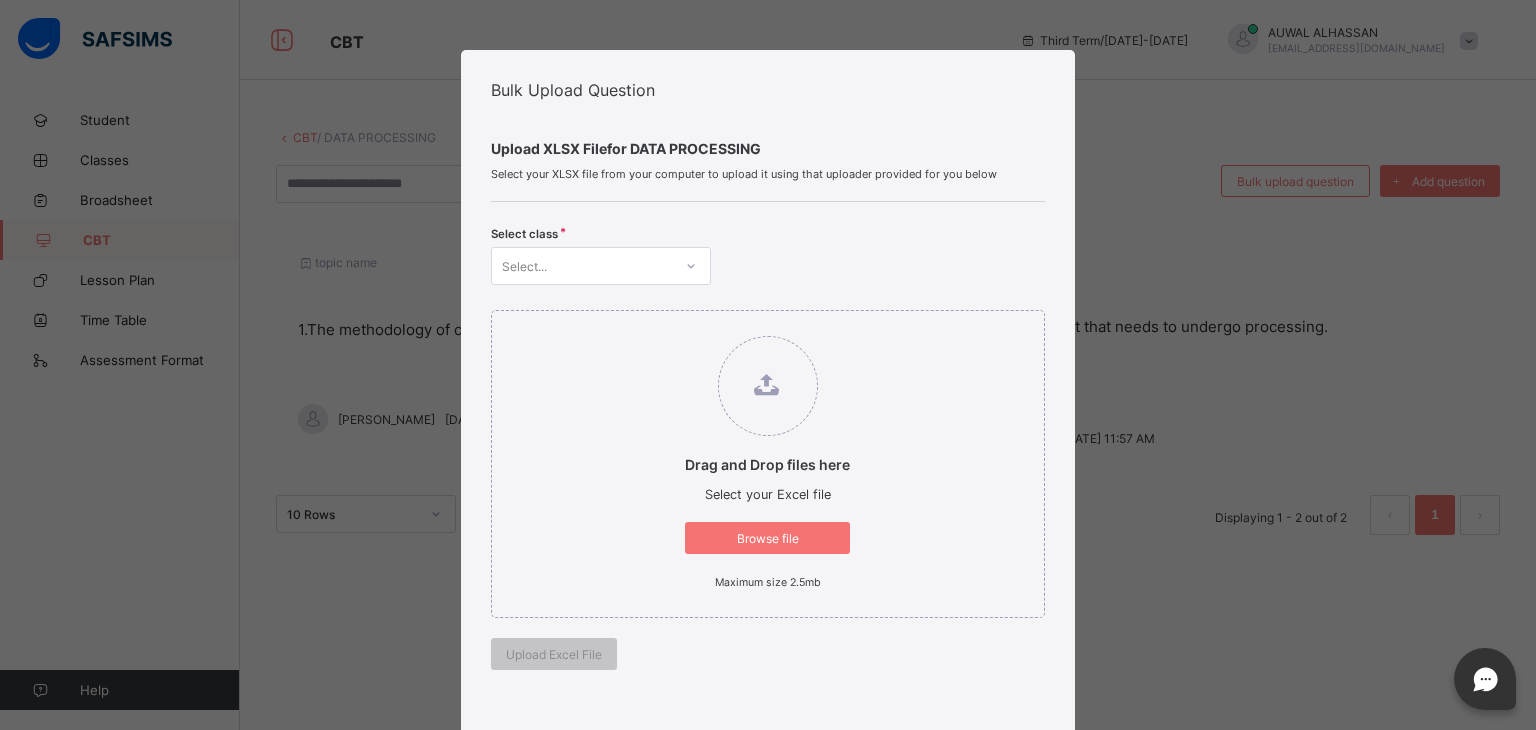 click on "Drag and Drop files here Select your Excel file Browse file Maximum size 2.5mb" at bounding box center [767, 462] 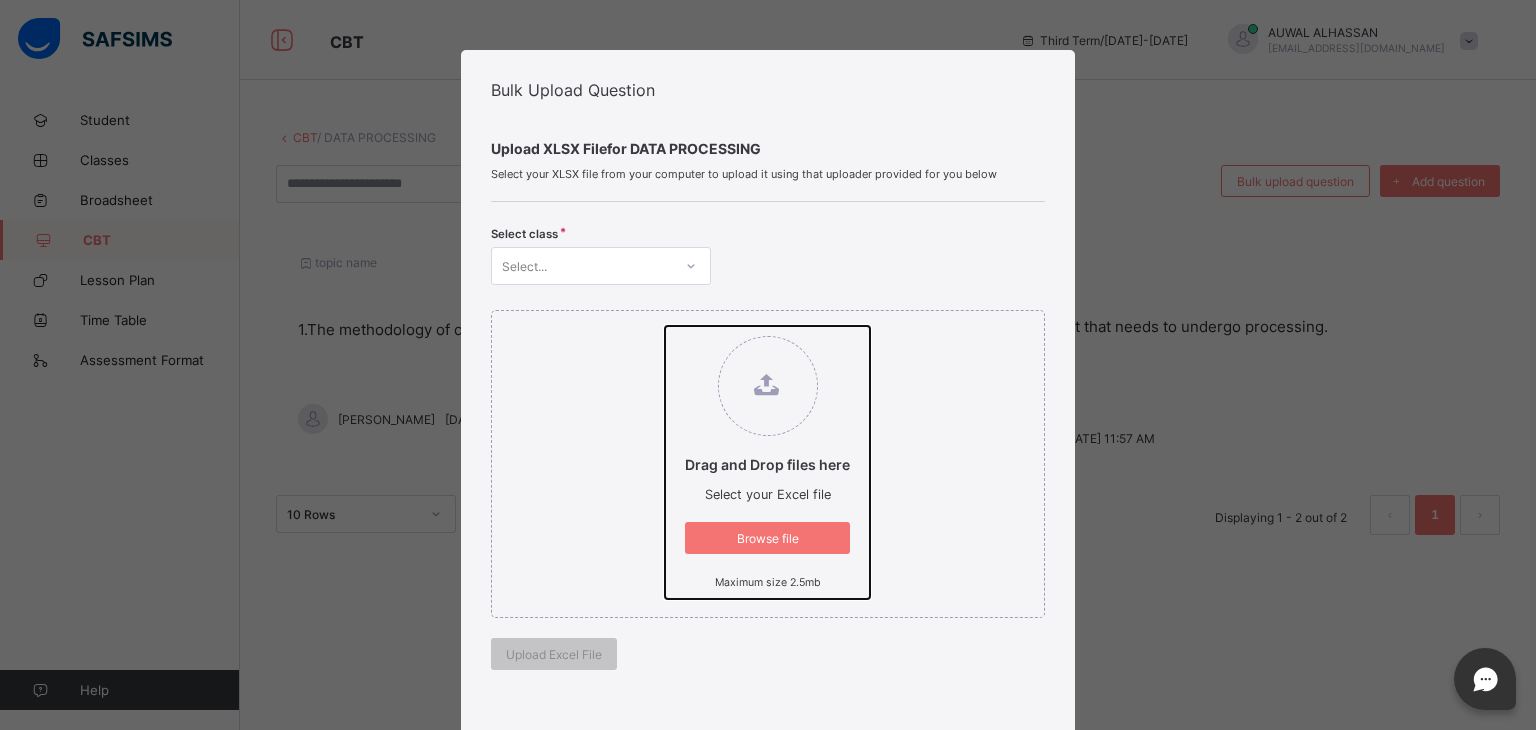 click on "Drag and Drop files here Select your Excel file Browse file Maximum size 2.5mb" at bounding box center [665, 326] 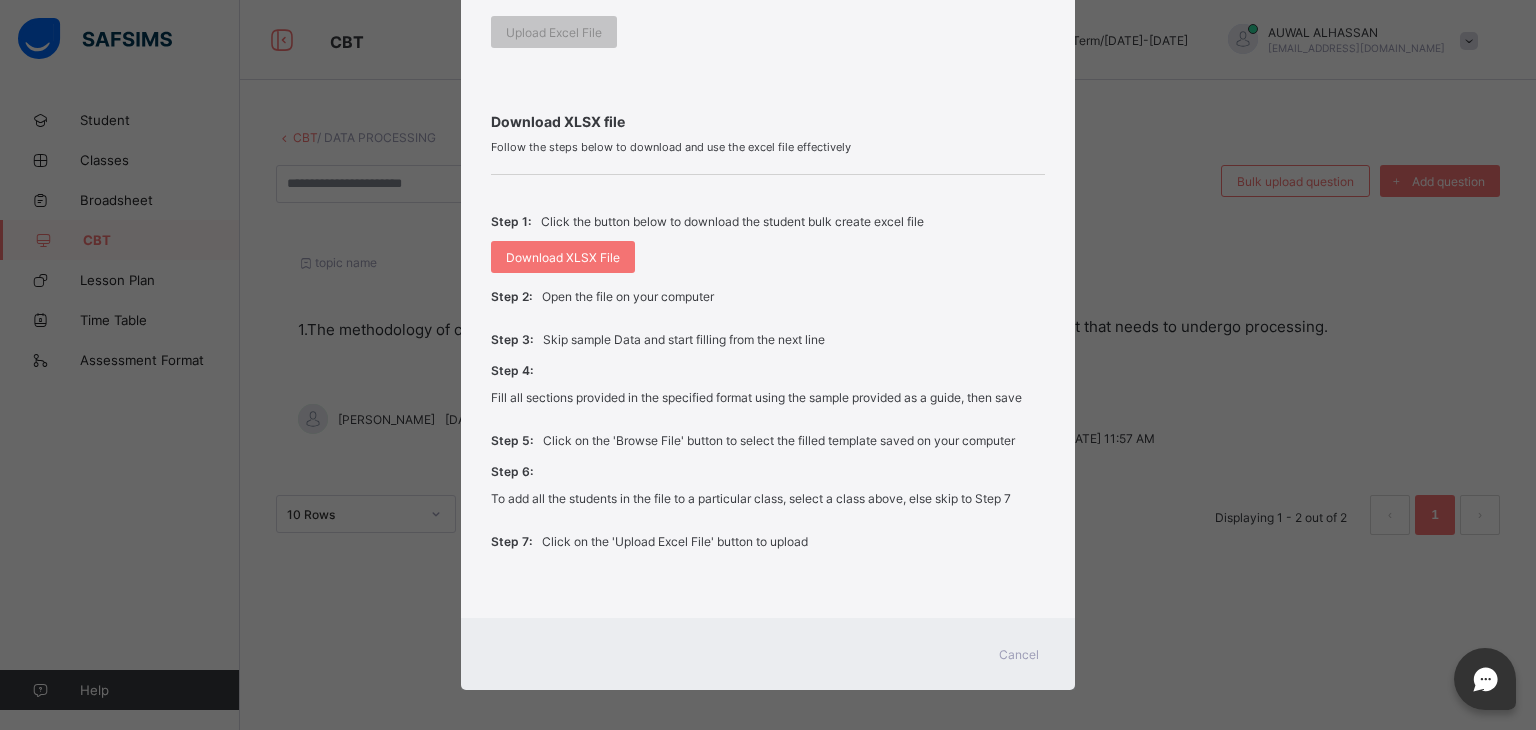scroll, scrollTop: 632, scrollLeft: 0, axis: vertical 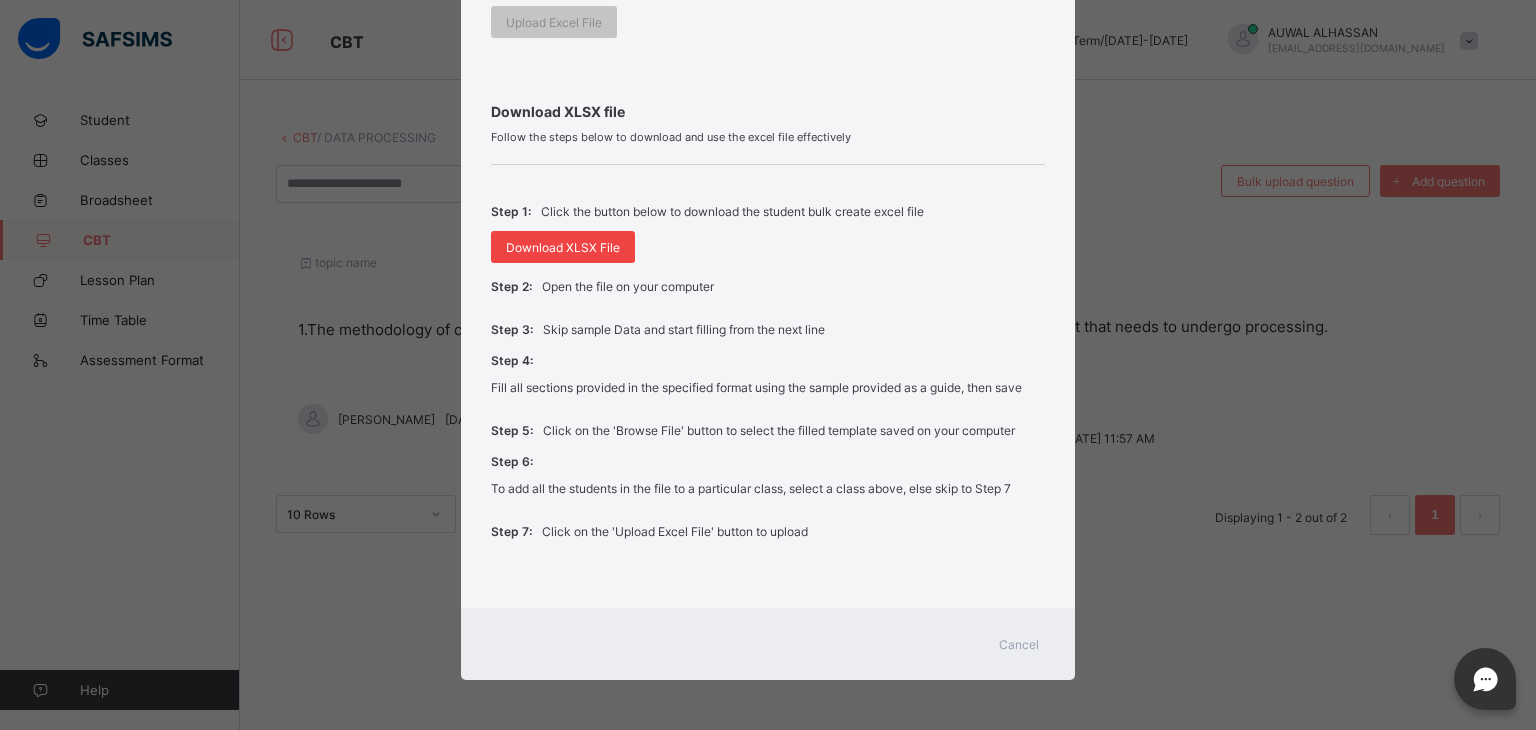 click on "Download XLSX File" at bounding box center (563, 247) 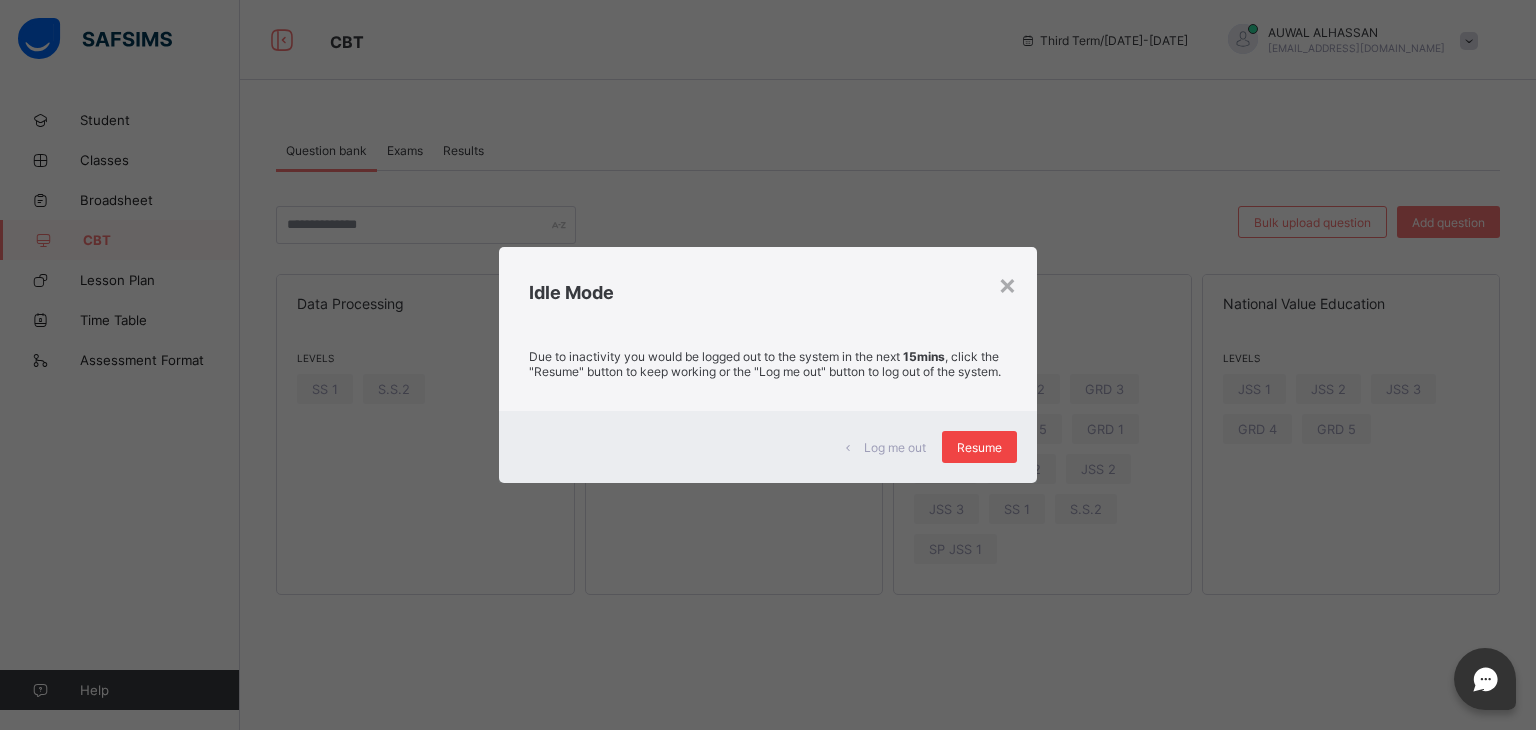 click on "Resume" at bounding box center (979, 447) 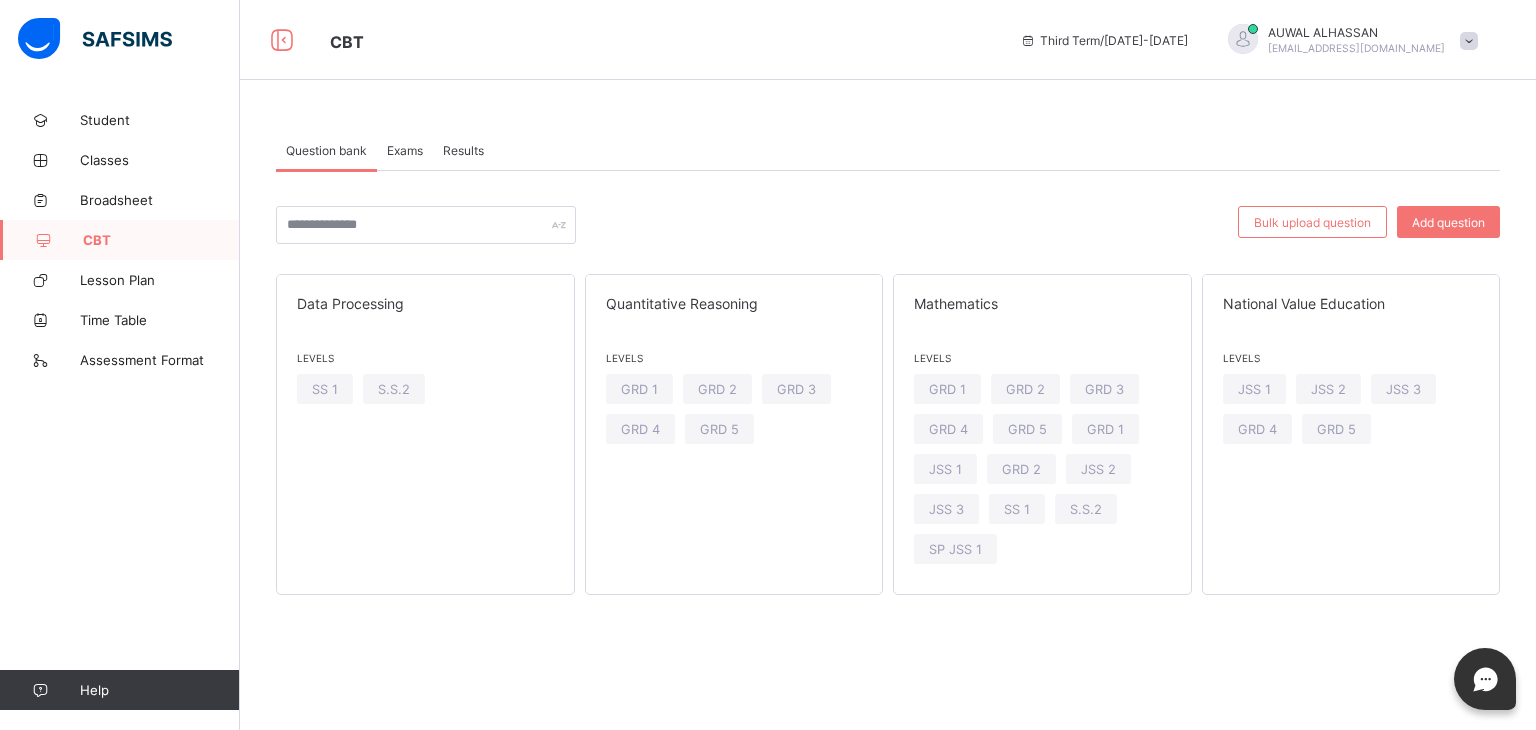 click on "Question bank Exams Results Question bank More Options   Bulk upload question Add question Data Processing Levels SS 1 S.S.2 Quantitative Reasoning Levels GRD 1 GRD 2 GRD 3 GRD 4 GRD 5 Mathematics Levels GRD 1 GRD 2 GRD 3 GRD 4 GRD 5 GRD 1 JSS 1  GRD 2 JSS 2 JSS 3 SS 1 S.S.2 SP JSS 1 National Value Education Levels JSS 1  JSS 2 JSS 3 GRD 4 GRD 5 × Create Question subject Select subject class Select class question Undo CTRL+ Z Redo CTRL+ Y  / CTRL+SHIFT+ Z Bold CTRL+ B Underline CTRL+ U Italic CTRL+ I Size Size Font Color Highlight Color Align Horizontal line List Table Link Image Show blocks Code view Align left Align center Align right Align justify (Default) 12 14 16 18 20 Insert Link URL to link Text to display  Open in new window  Download link Submit Insert image Image Link Select from files Image URL Alternative text Width   Height **** x ****  Constrain proportions  Insert description URL to link Text to display  Open in new window  Download link Basic Left Center Right Submit Insert Video   x" at bounding box center [888, 377] 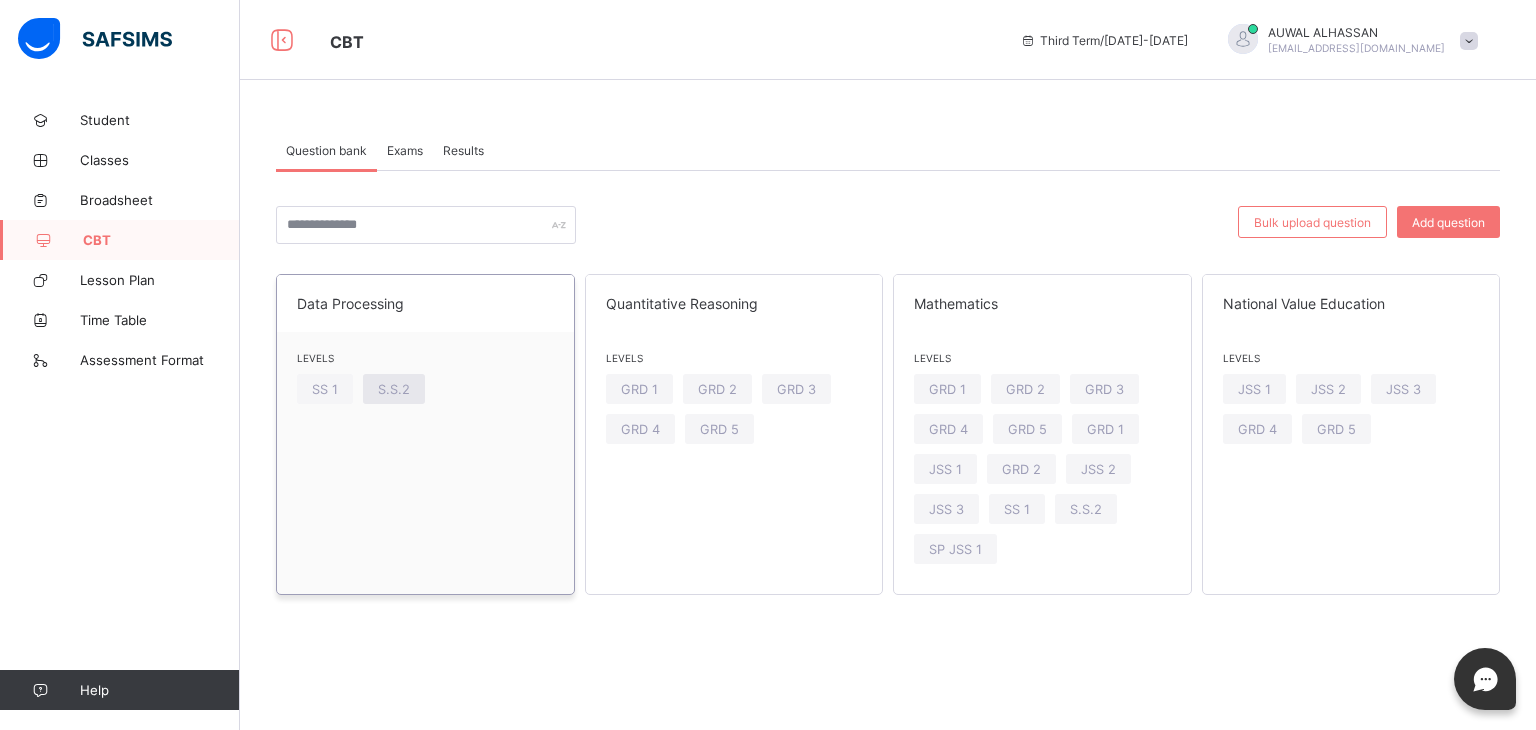 click on "S.S.2" at bounding box center [394, 389] 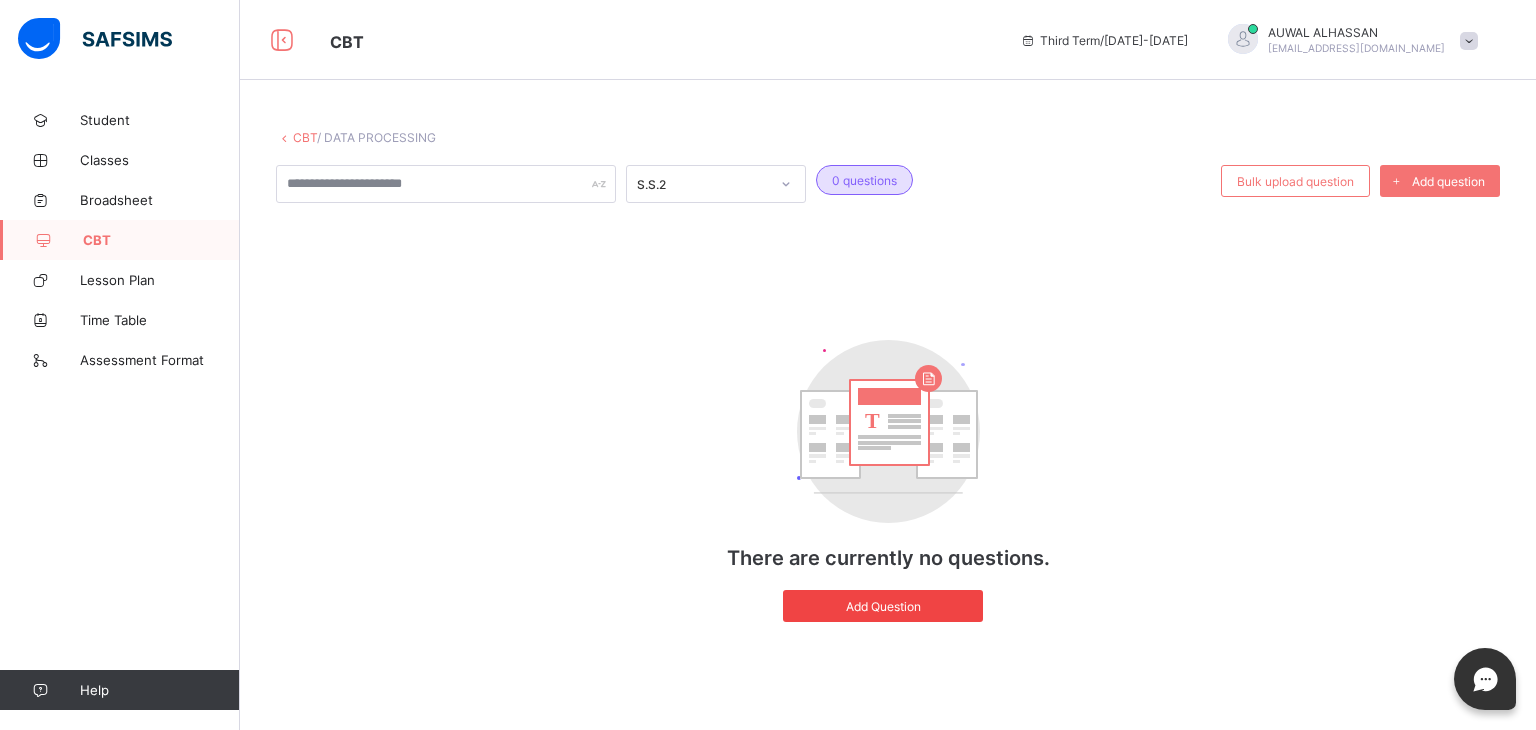 click on "Add Question" at bounding box center (883, 606) 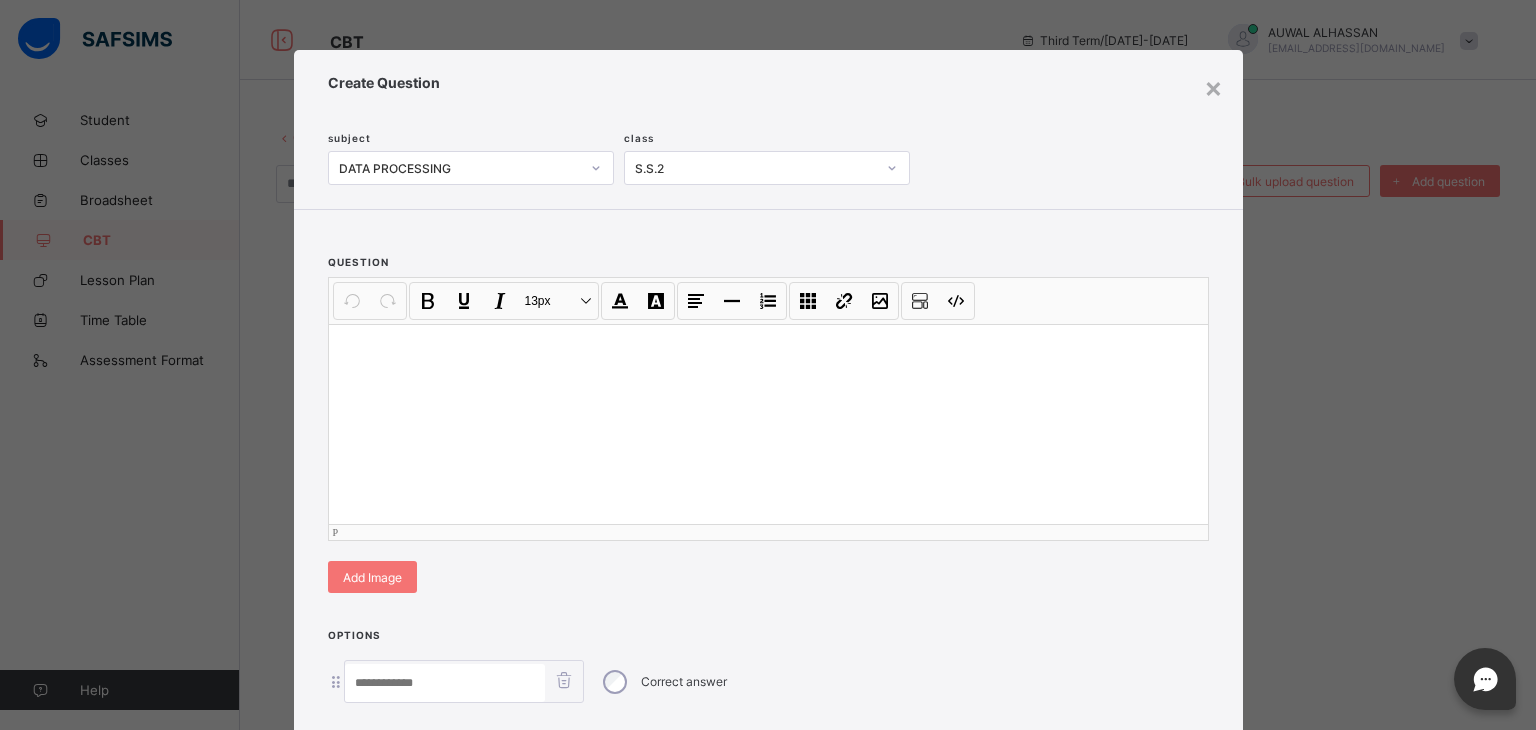 click at bounding box center [768, 424] 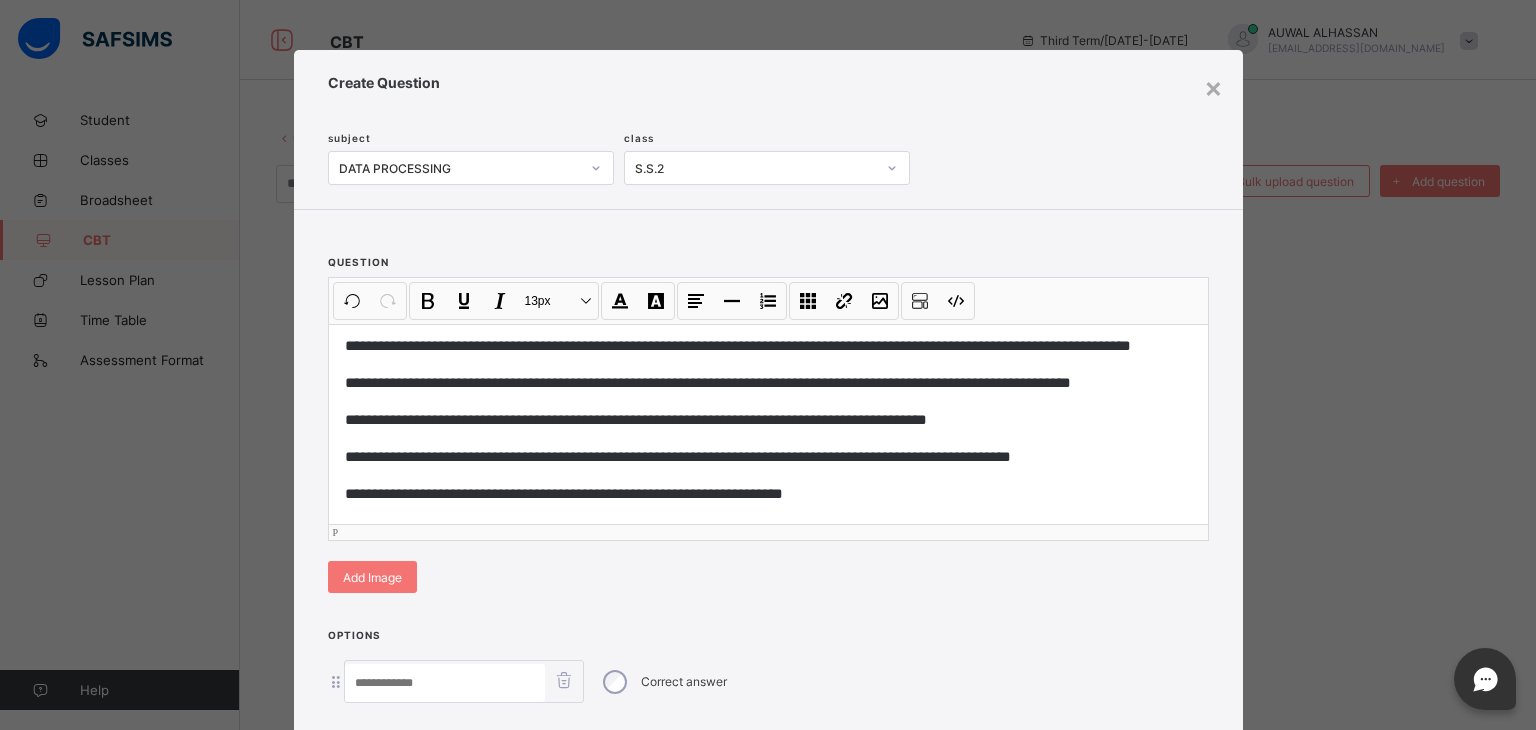 scroll, scrollTop: 348, scrollLeft: 0, axis: vertical 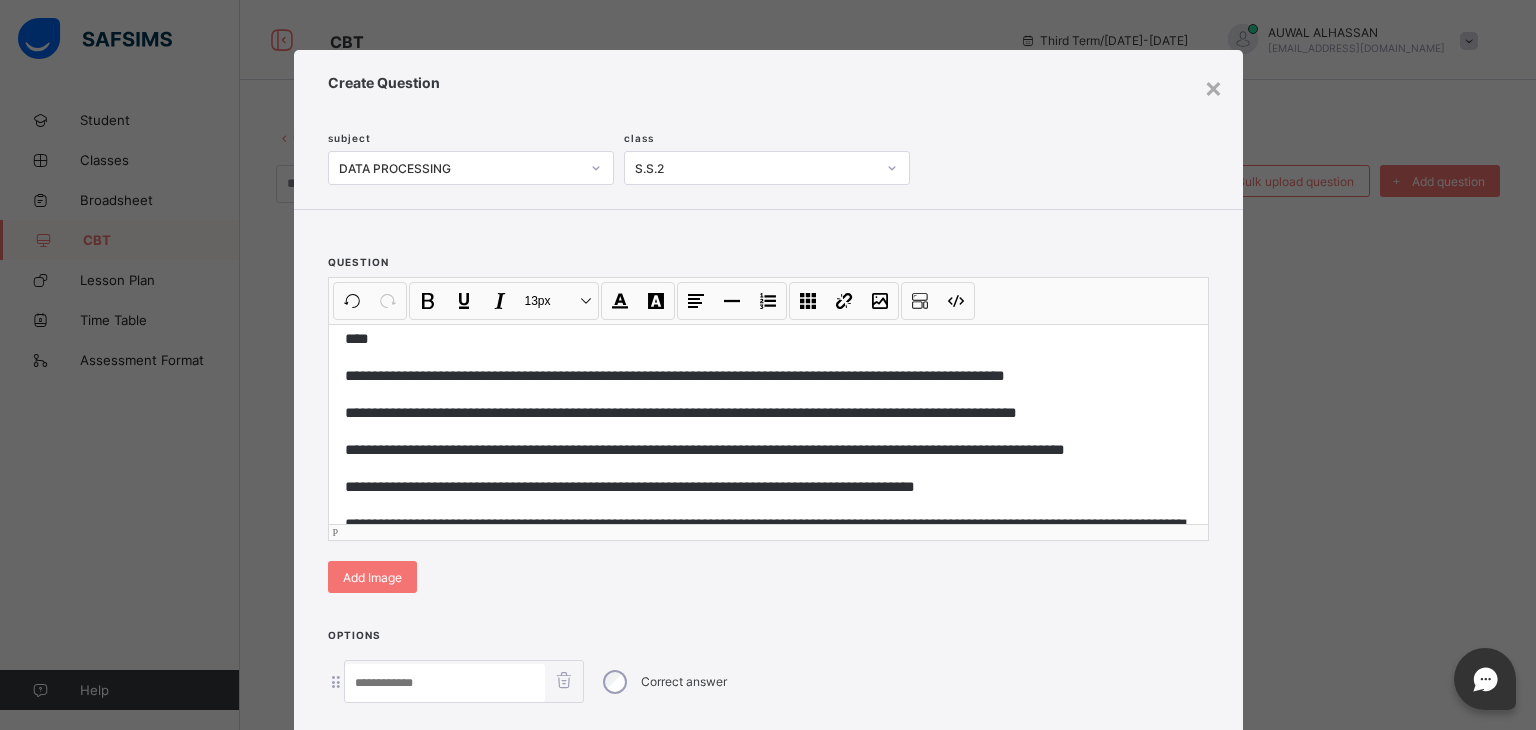 click on "**********" at bounding box center (768, 424) 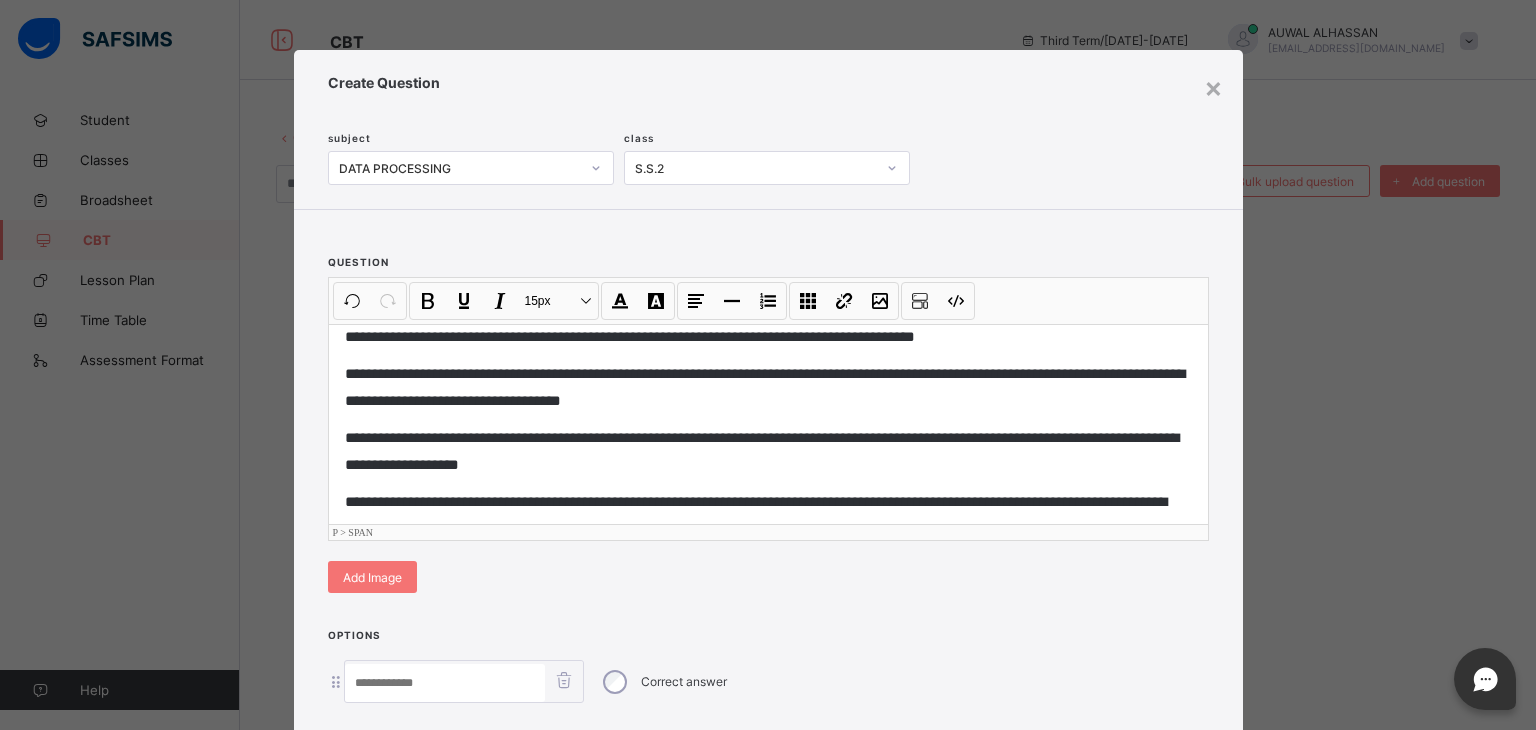 scroll, scrollTop: 1220, scrollLeft: 0, axis: vertical 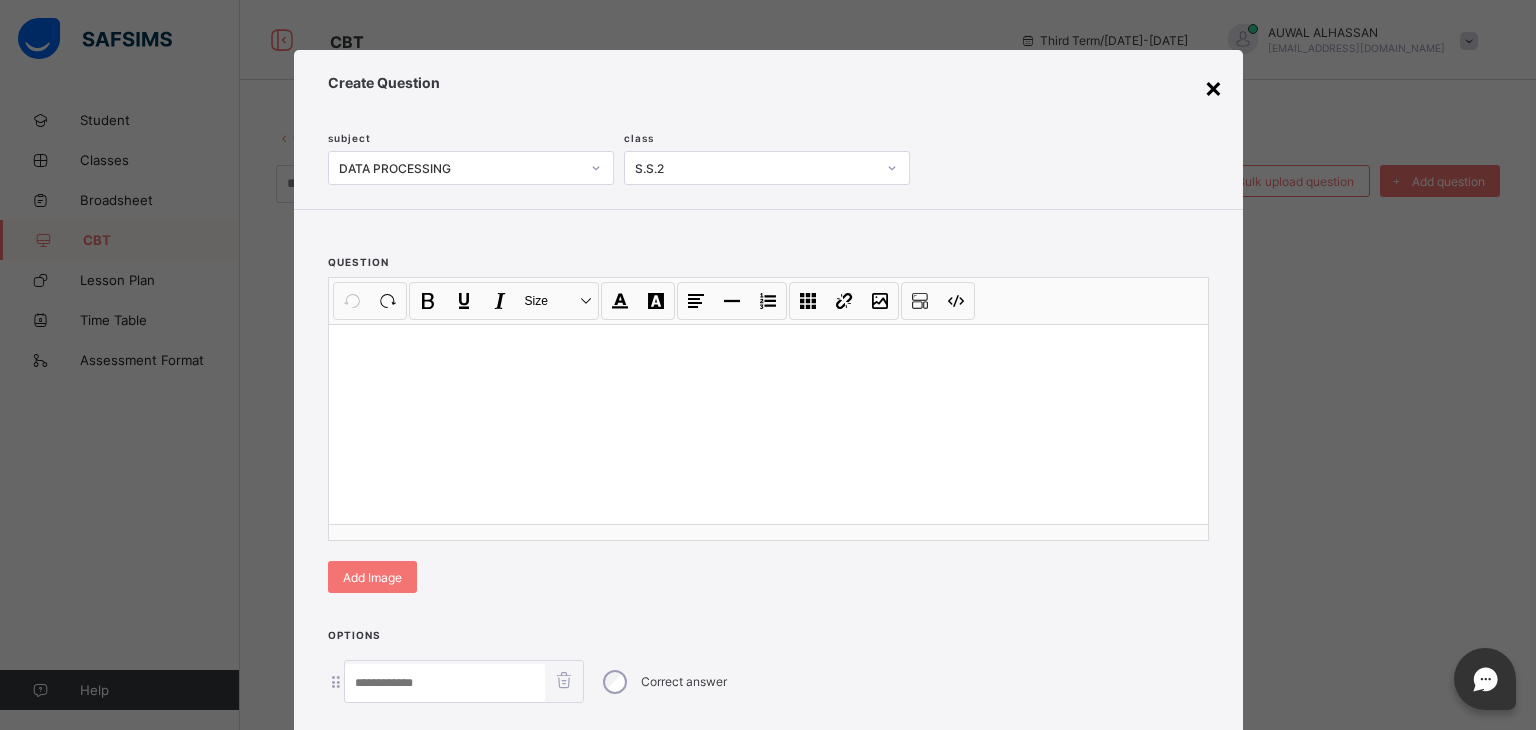 click on "×" at bounding box center (1213, 87) 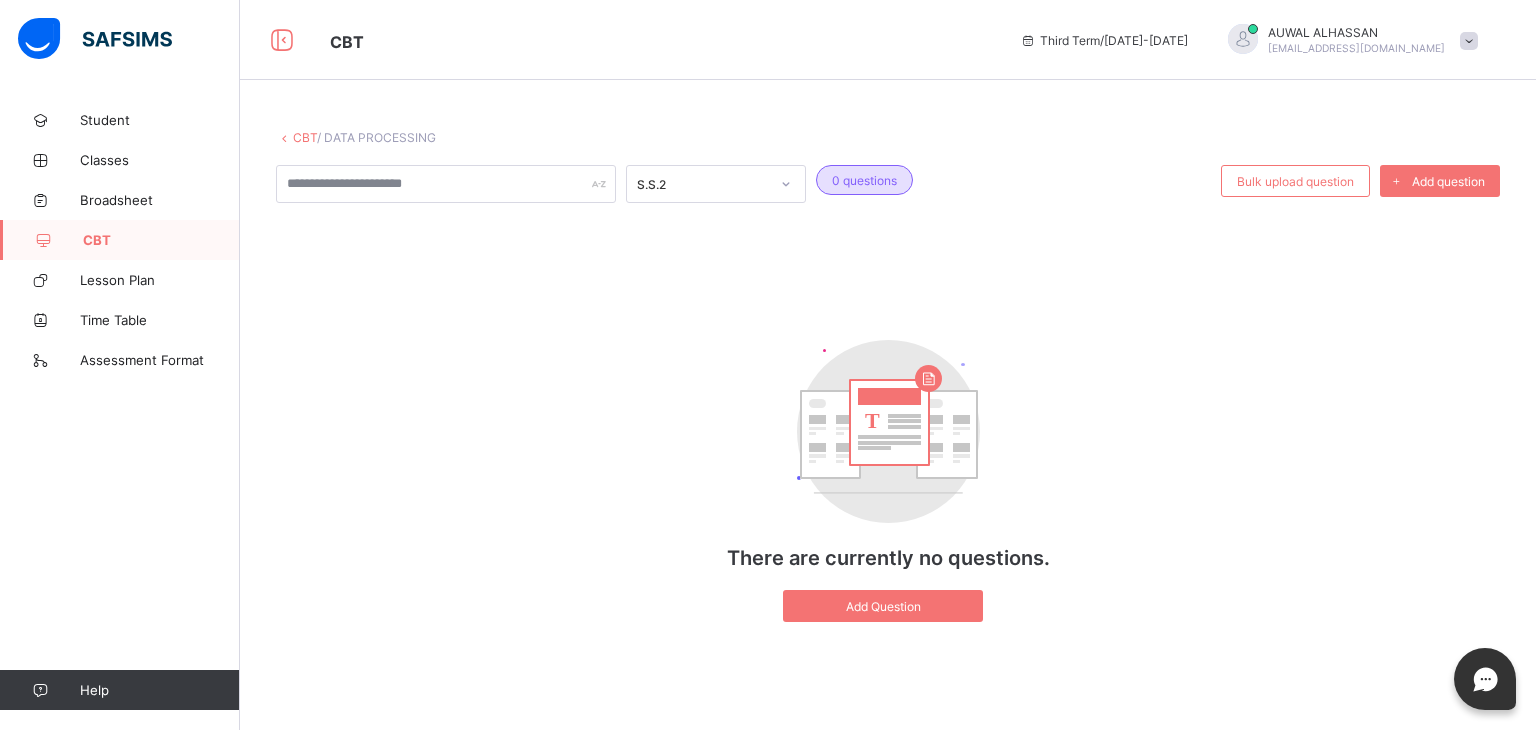 click on "CBT" at bounding box center [305, 137] 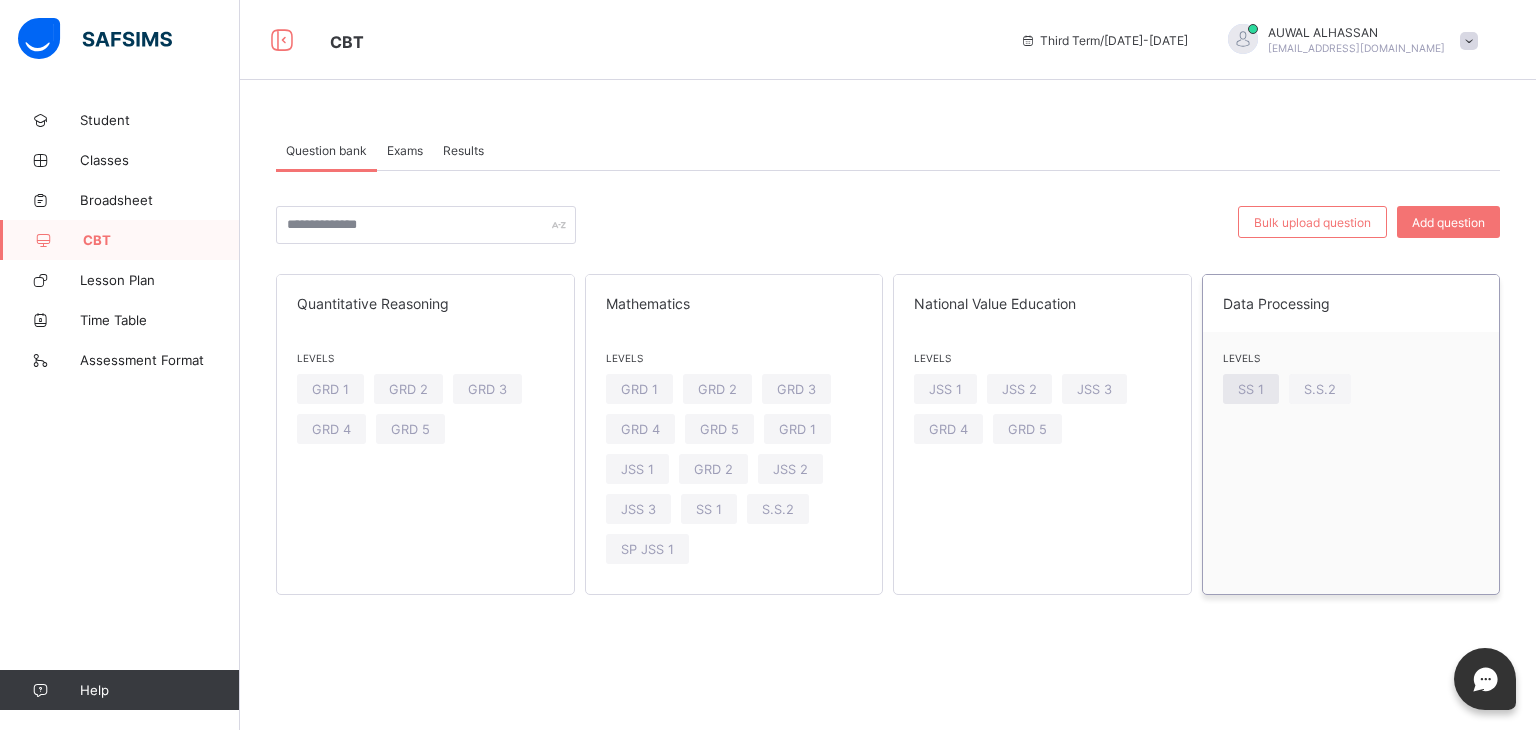 click on "SS 1" at bounding box center [1251, 389] 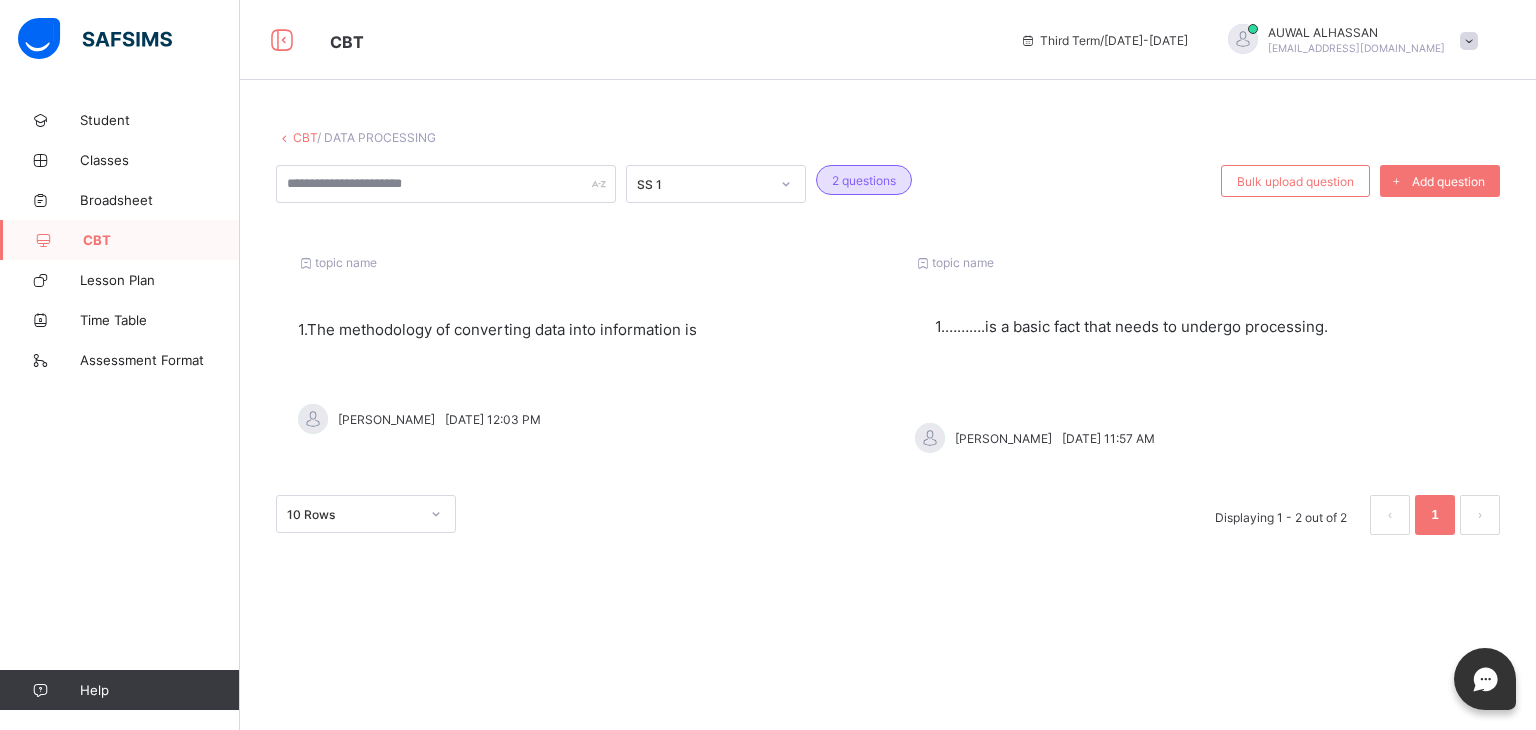 click on "topic name 1.      The methodology of converting data into information is [PERSON_NAME][DATE] 12:03 PM" at bounding box center (579, 354) 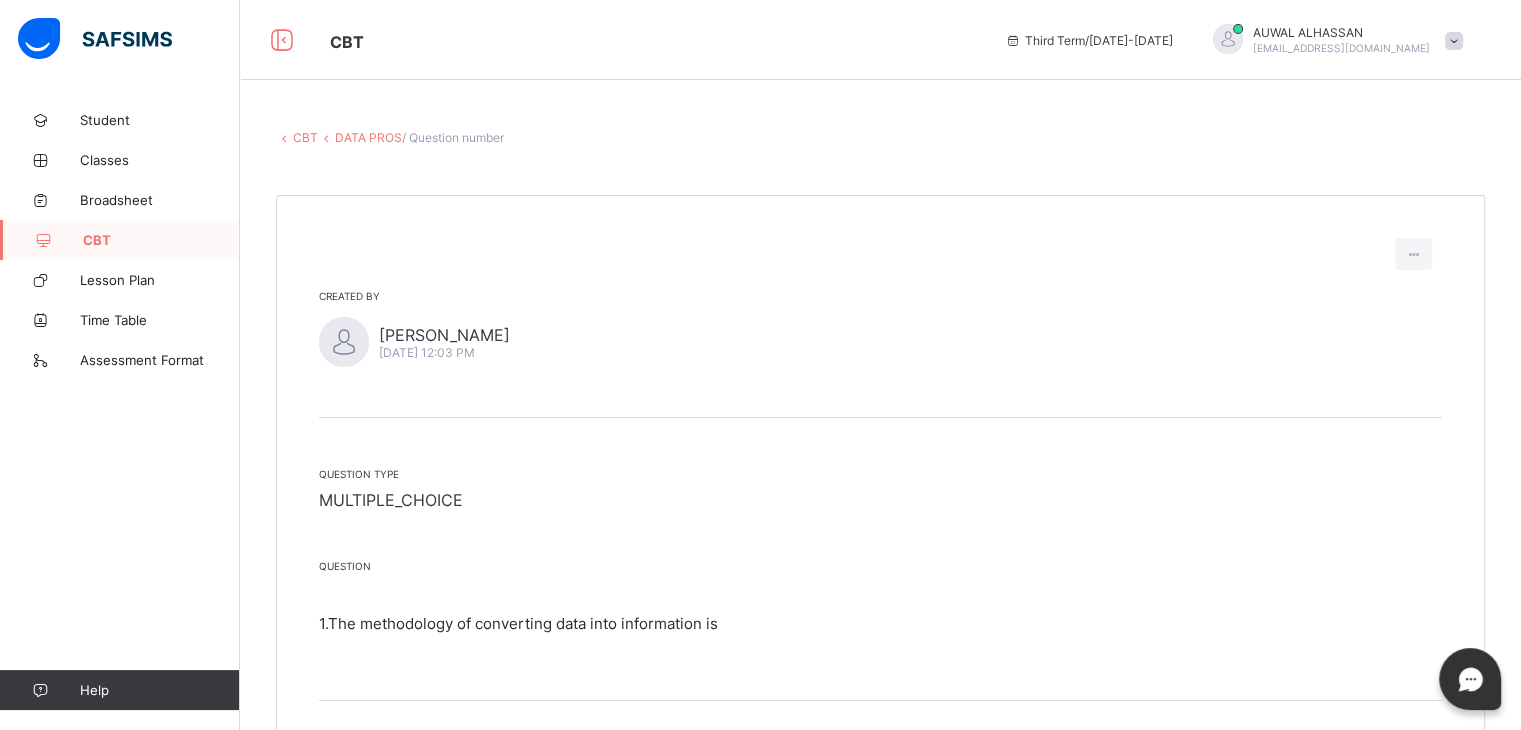 scroll, scrollTop: 343, scrollLeft: 0, axis: vertical 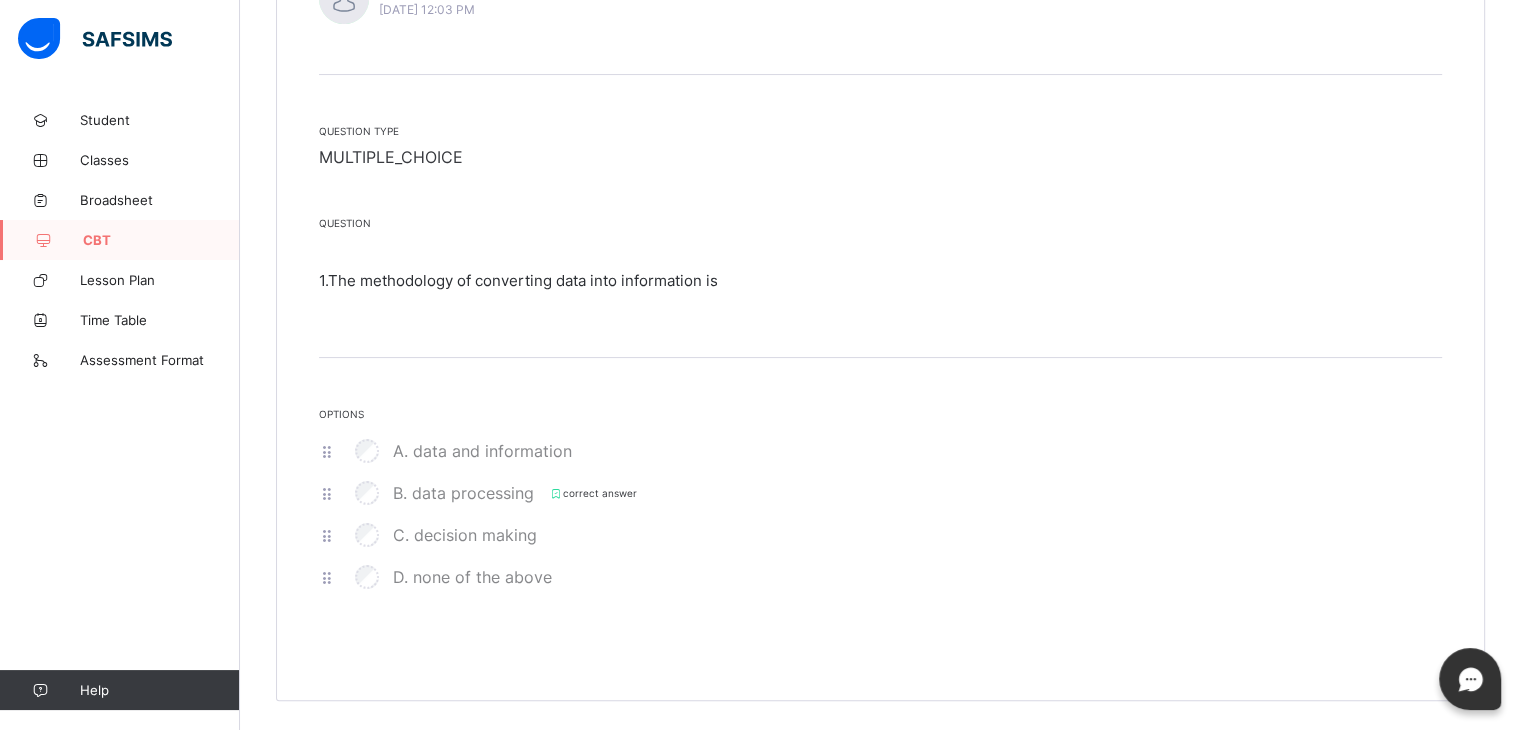 click on "The methodology of converting data into information is" at bounding box center [523, 280] 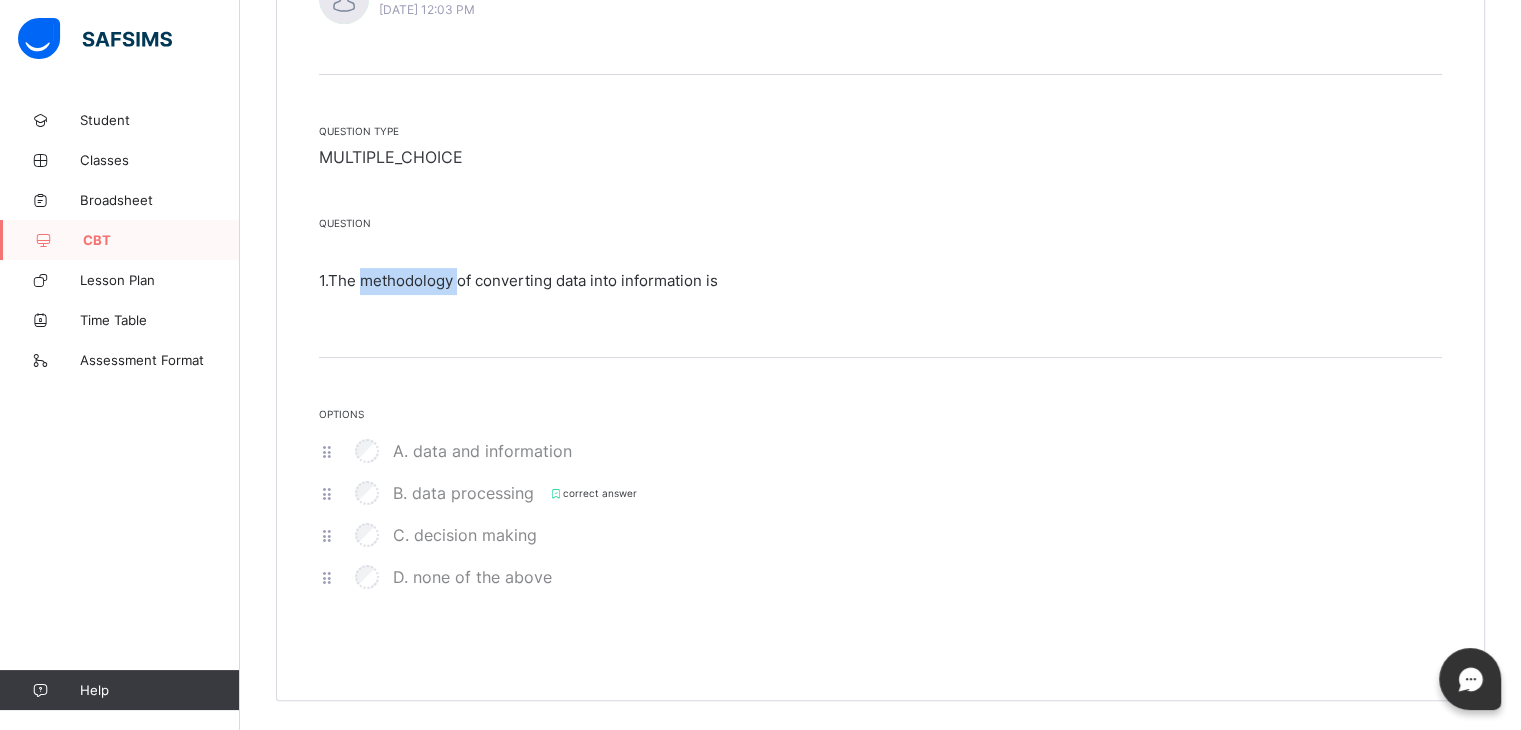 click on "The methodology of converting data into information is" at bounding box center (523, 280) 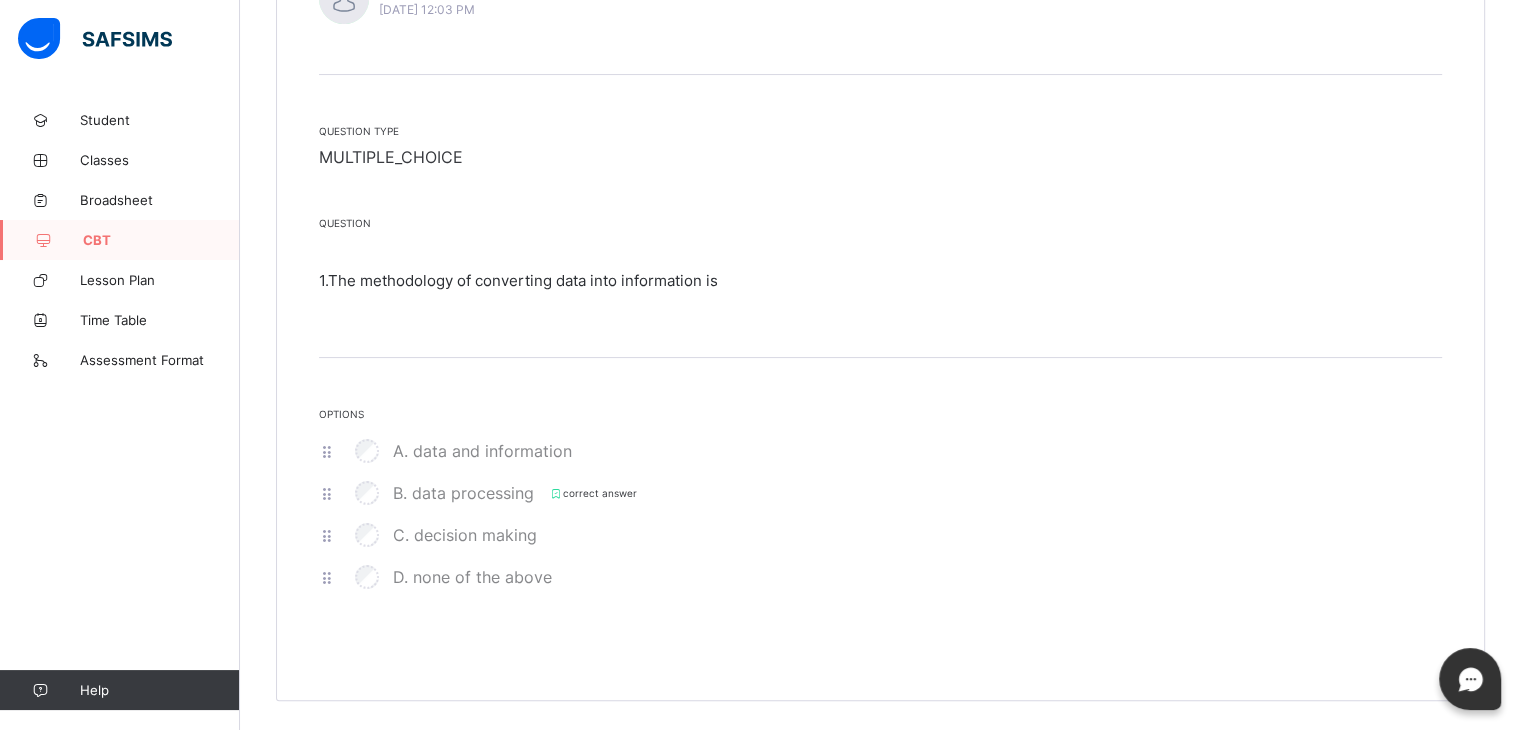 click on "Question type   MULTIPLE_CHOICE   Question 1.      The methodology of converting data into information is" at bounding box center (880, 216) 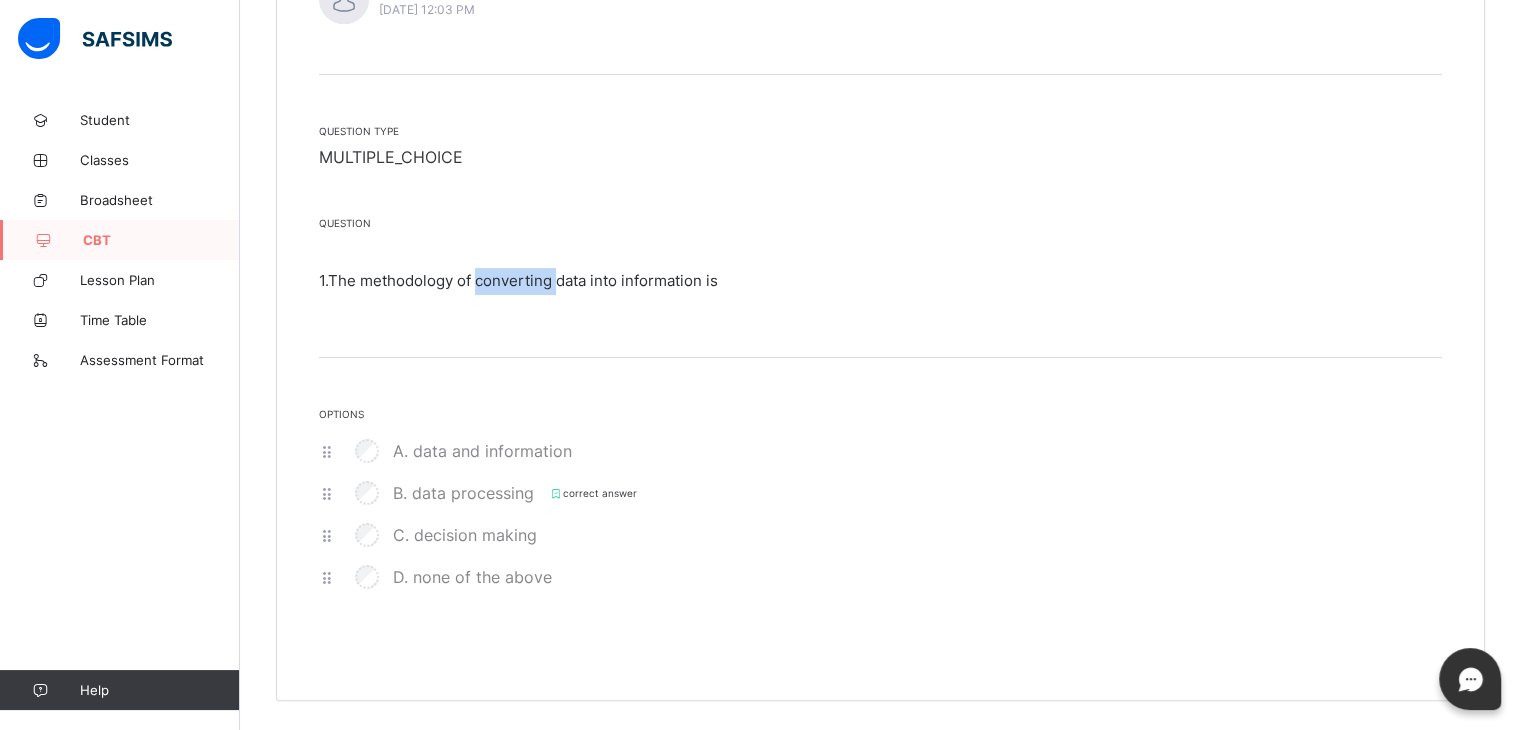 click on "Question type   MULTIPLE_CHOICE   Question 1.      The methodology of converting data into information is" at bounding box center (880, 216) 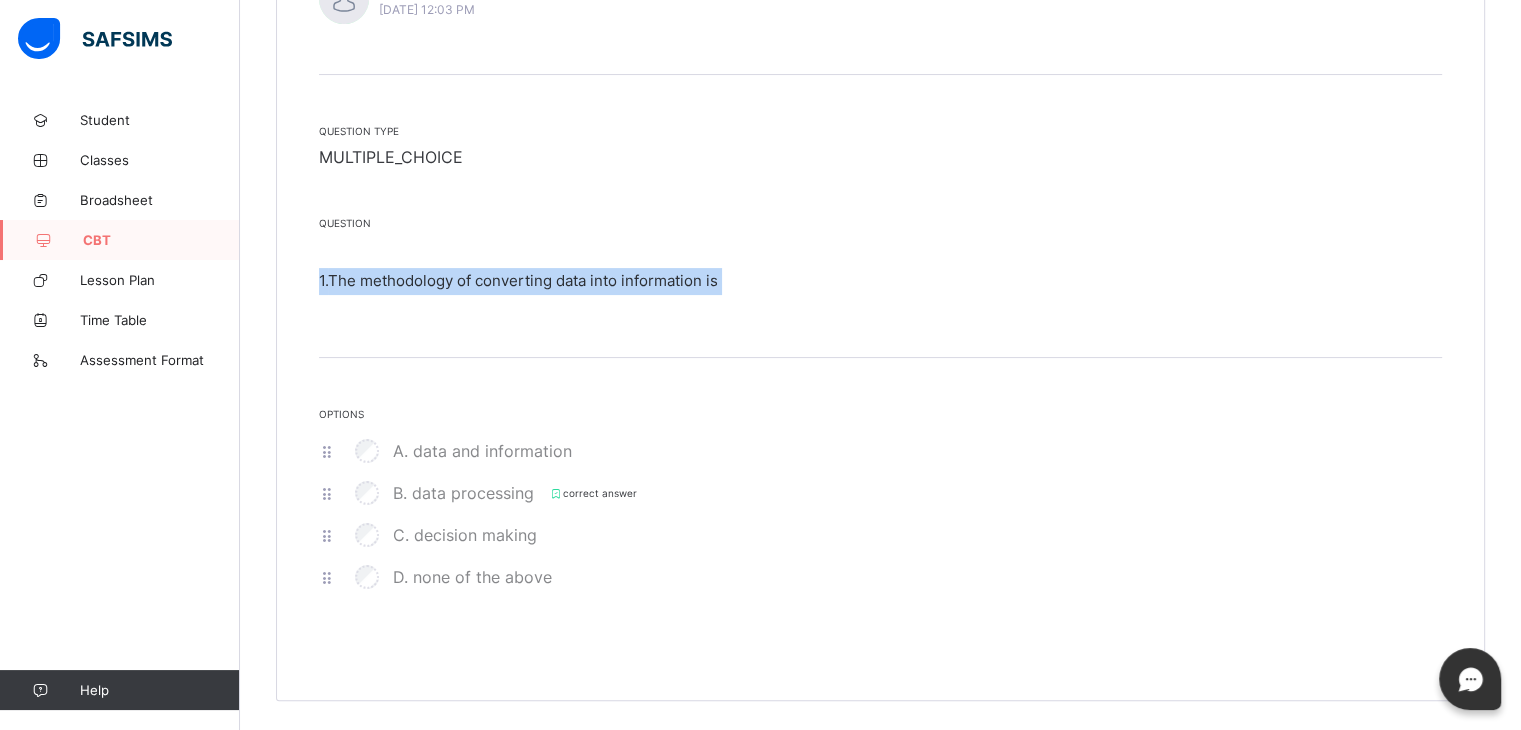 click on "Question type   MULTIPLE_CHOICE   Question 1.      The methodology of converting data into information is" at bounding box center [880, 216] 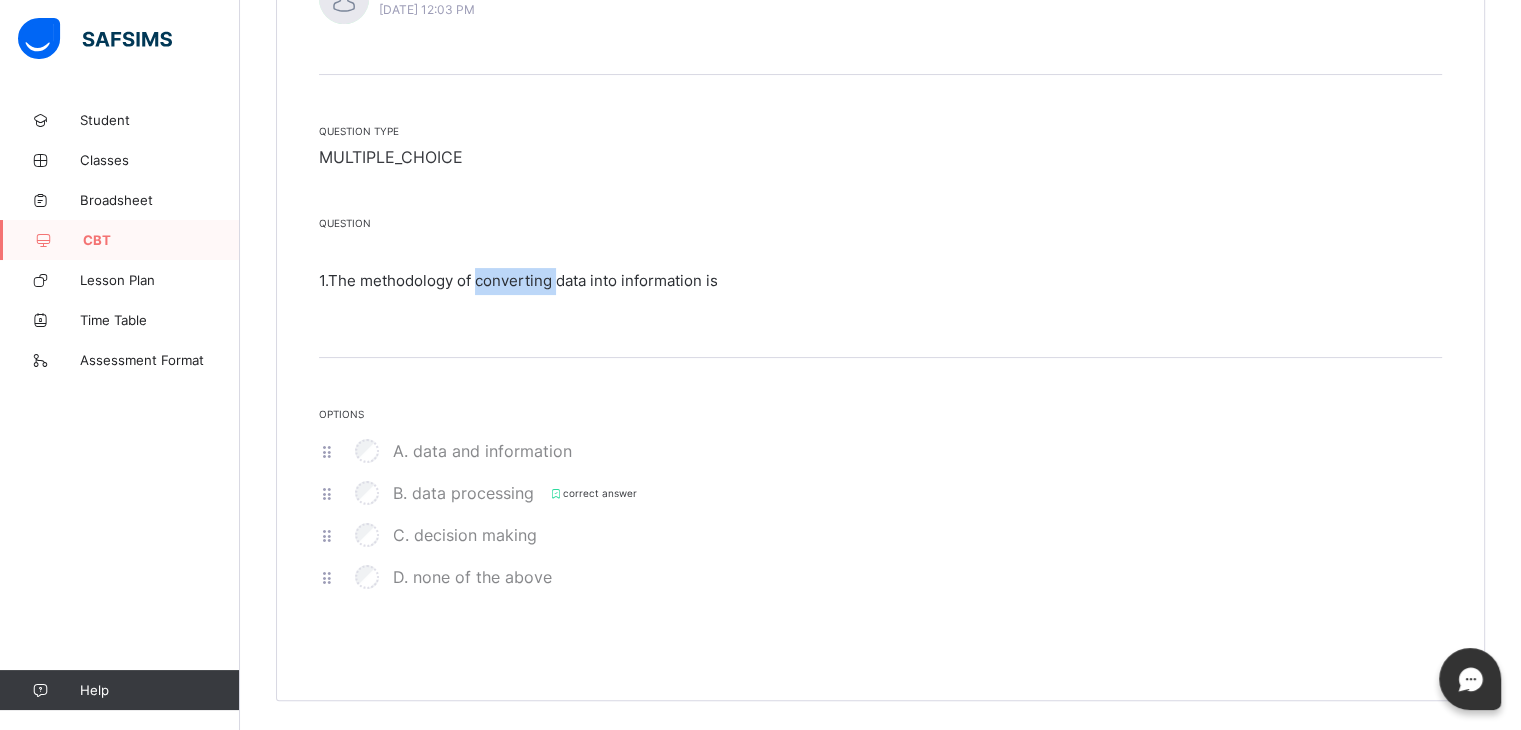 click on "Question type   MULTIPLE_CHOICE   Question 1.      The methodology of converting data into information is" at bounding box center (880, 216) 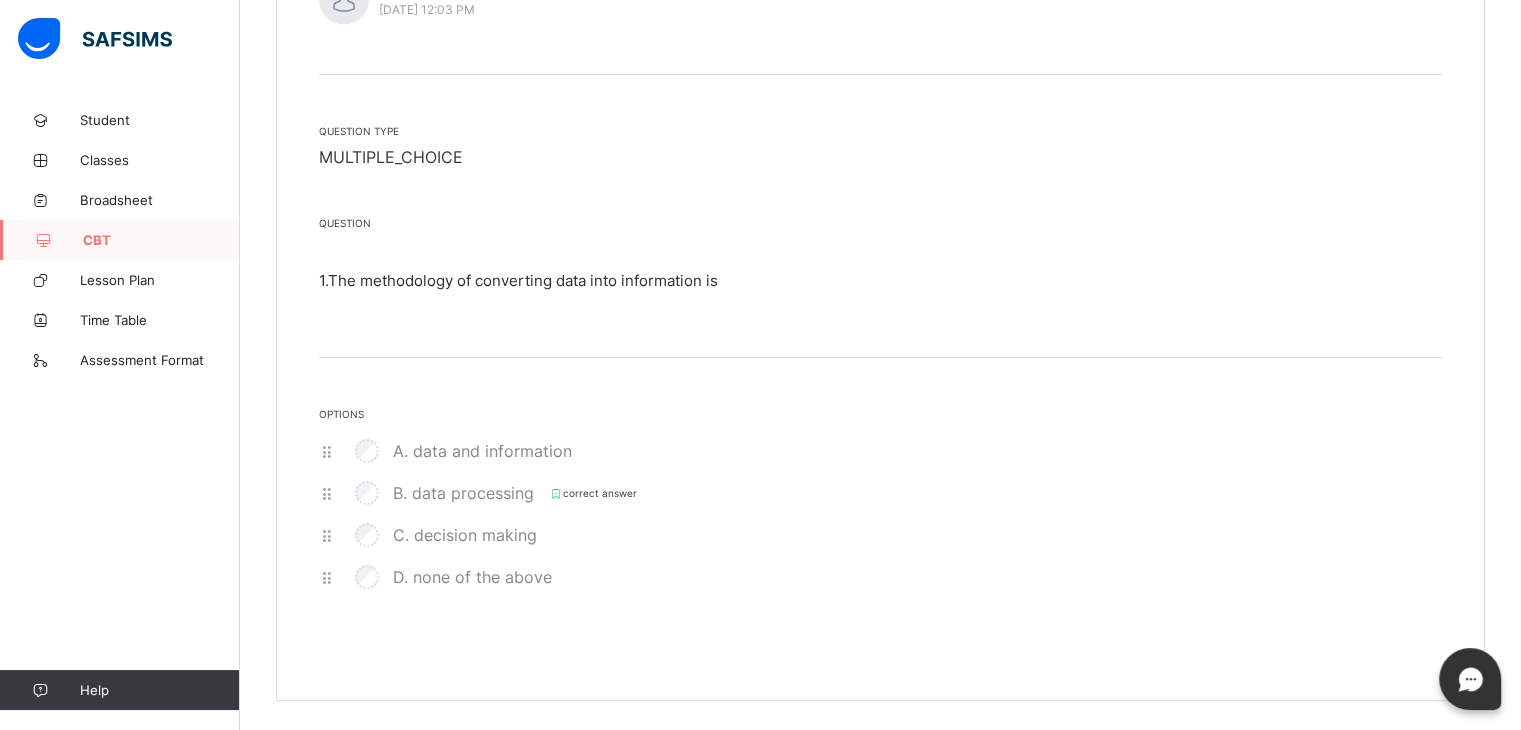 click on "A.	data and information" at bounding box center [880, 451] 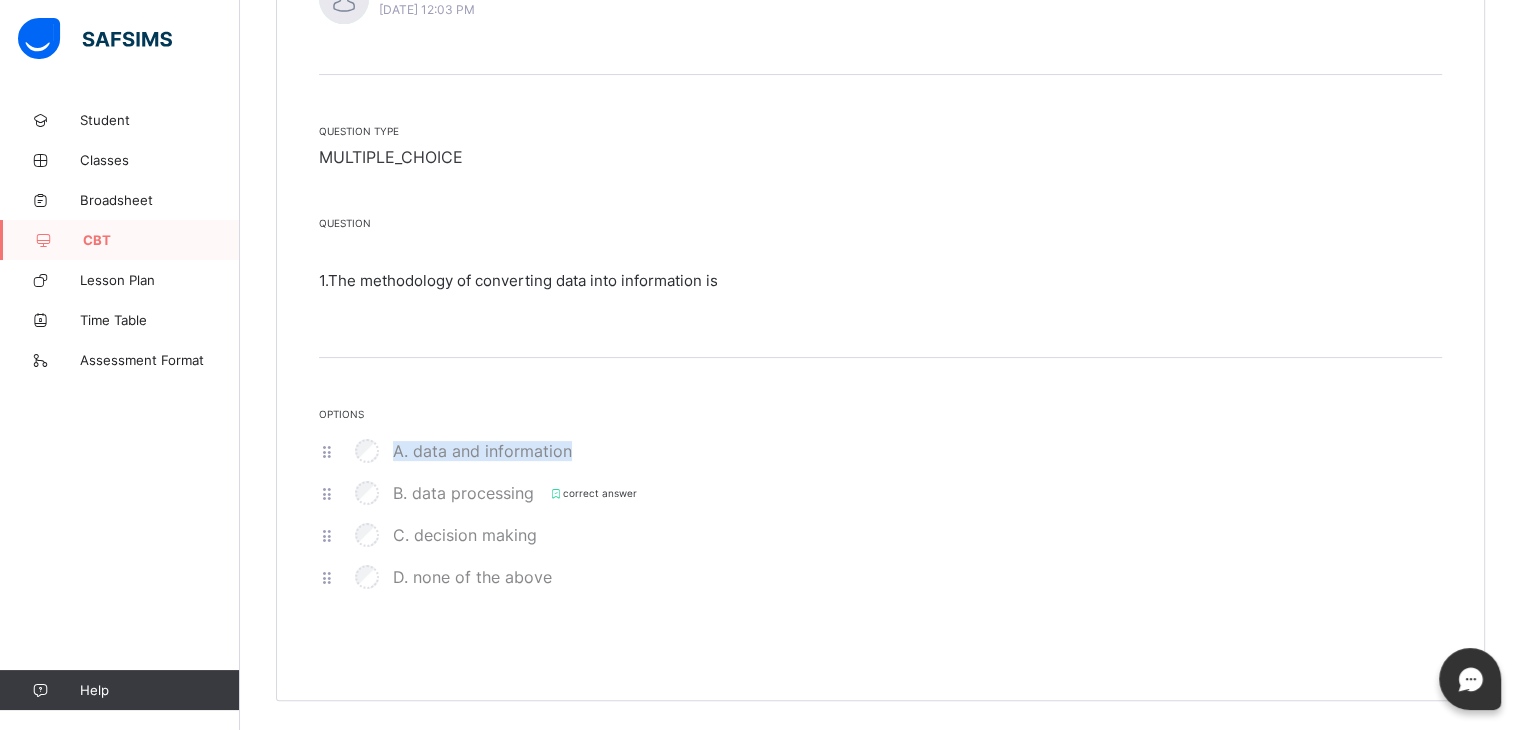 click on "A.	data and information" at bounding box center (880, 451) 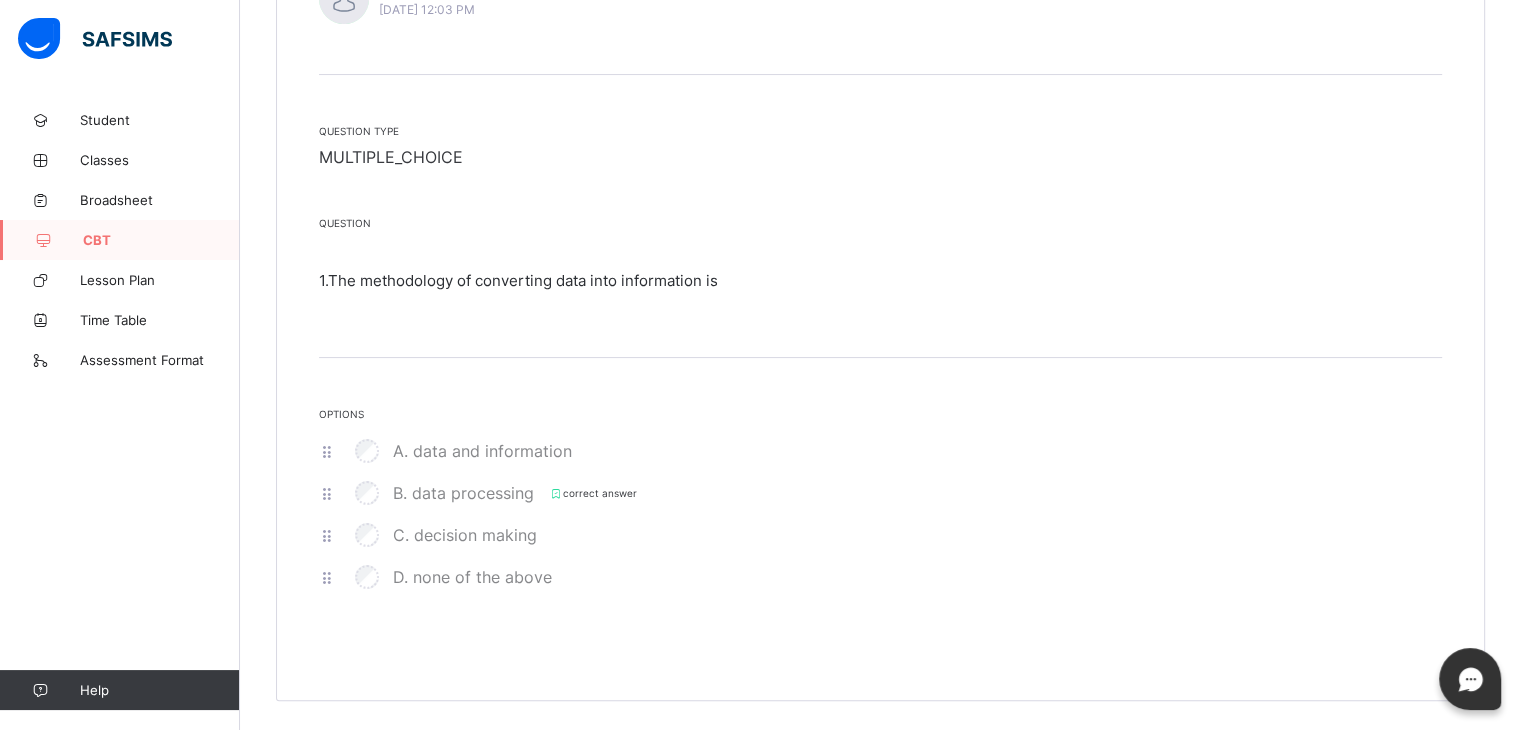 click on "MULTIPLE_CHOICE" at bounding box center [391, 157] 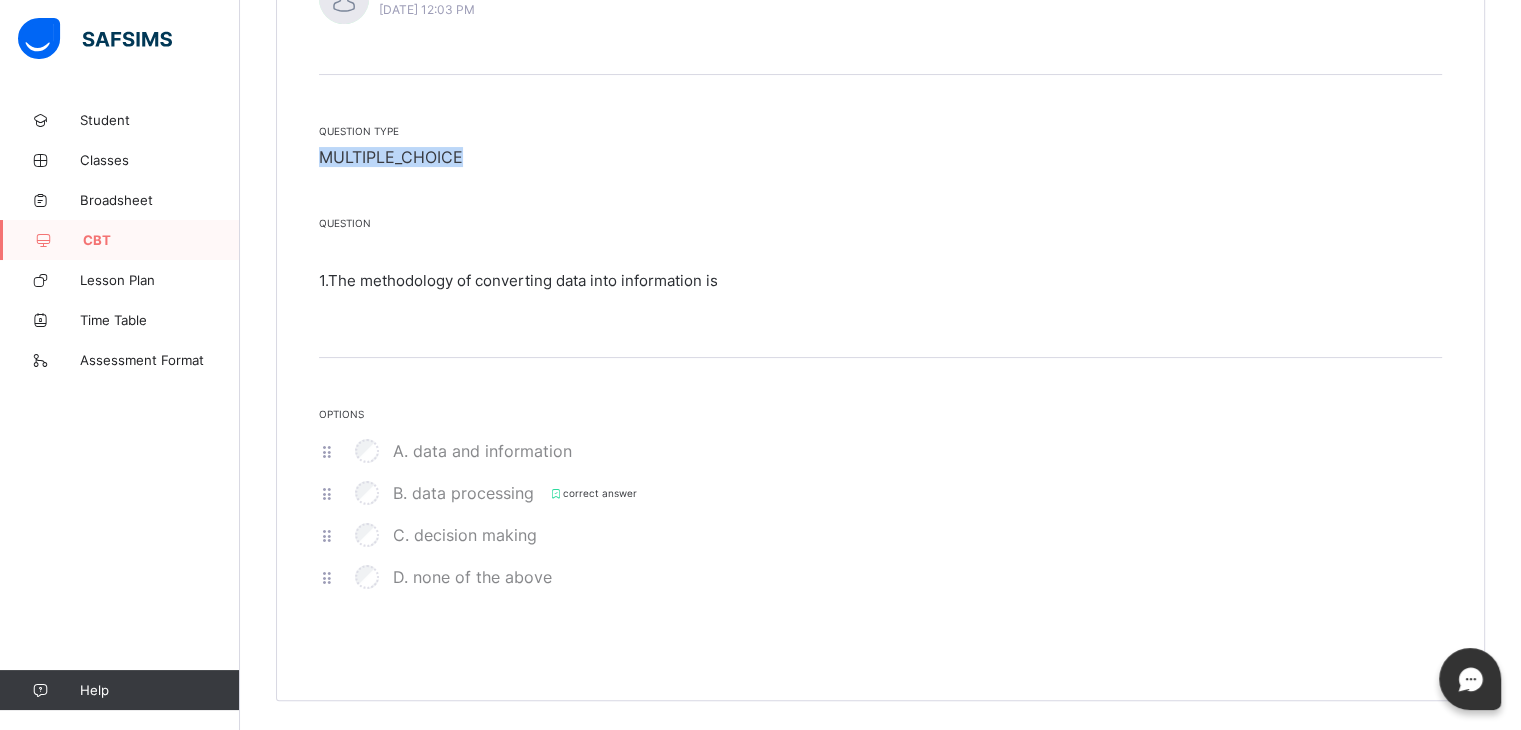 click on "MULTIPLE_CHOICE" at bounding box center (391, 157) 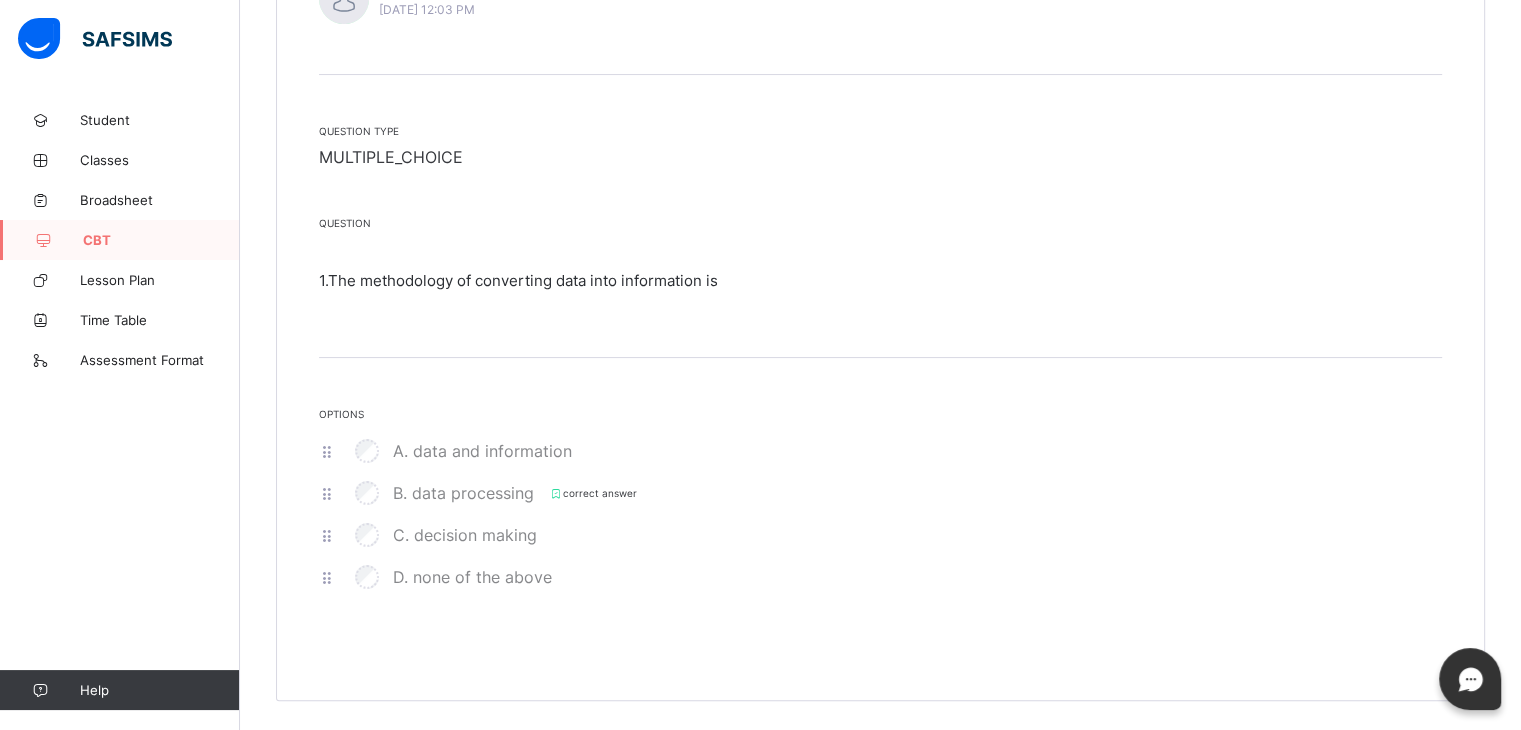 click on "Question type" at bounding box center (444, 131) 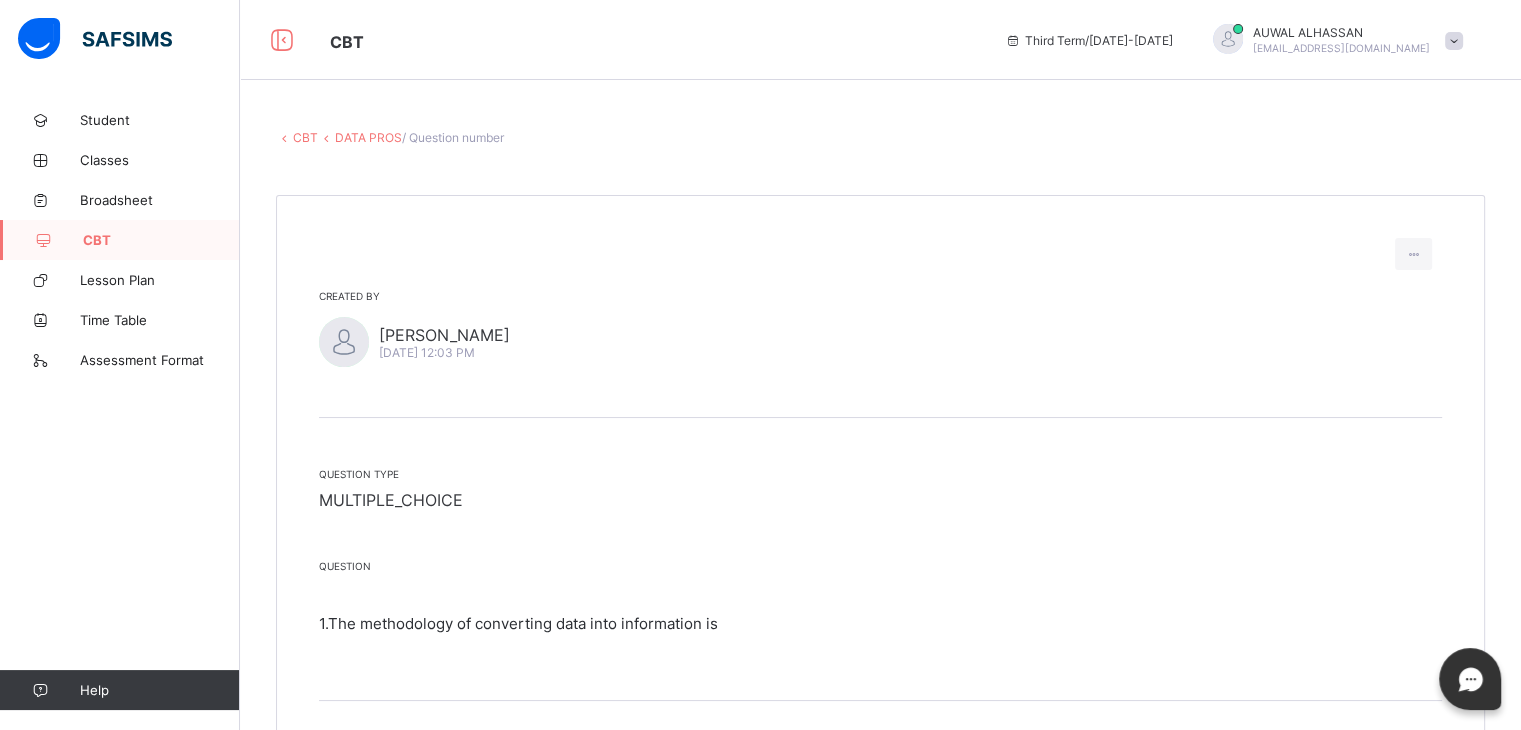 click on "[PERSON_NAME][DATE] 12:03 PM" at bounding box center (880, 342) 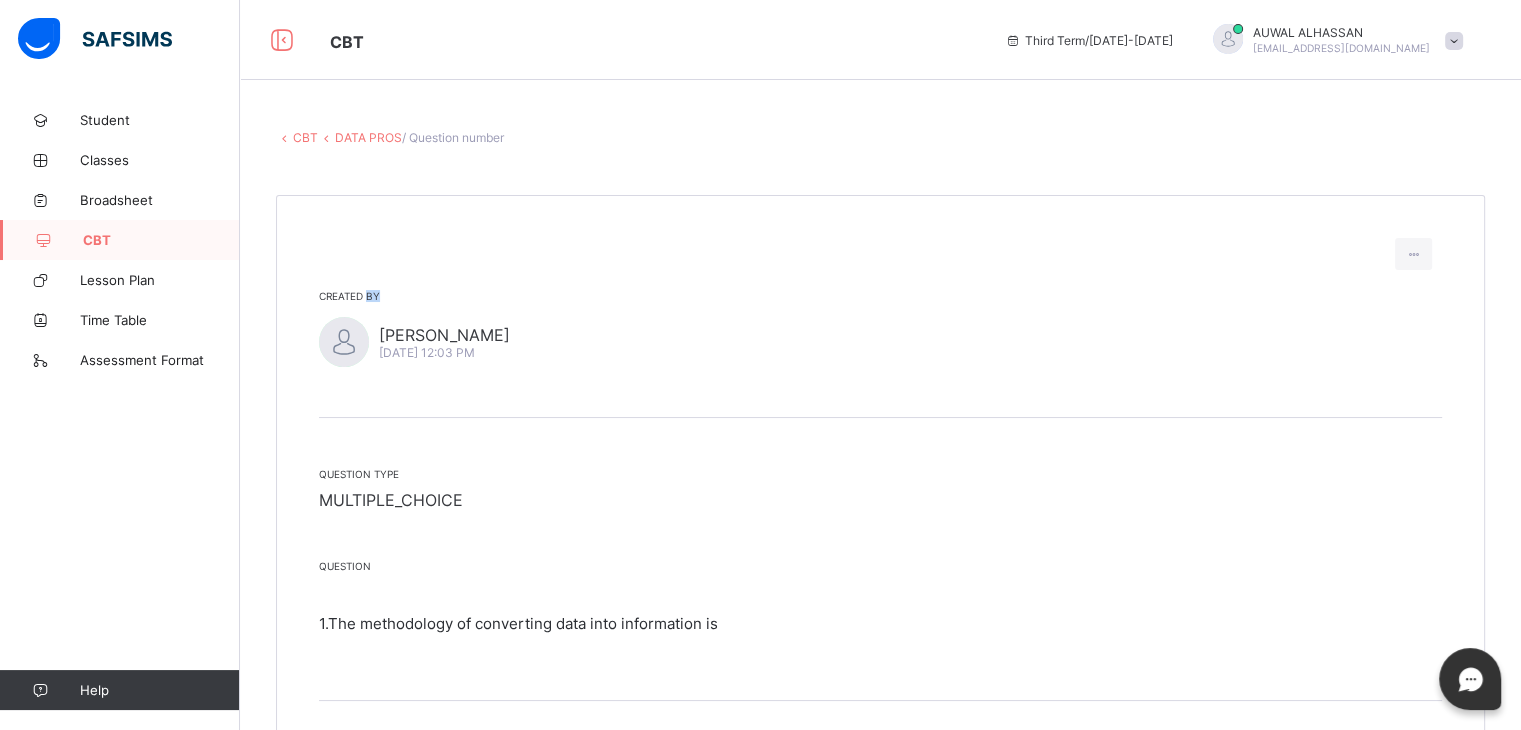click on "Created by [PERSON_NAME][DATE] 12:03 PM Question type   MULTIPLE_CHOICE   Question 1.      The methodology of converting data into information is Options A.	data and information  B. data processing  correct answer C. decision making  D. none of the above" at bounding box center (880, 619) 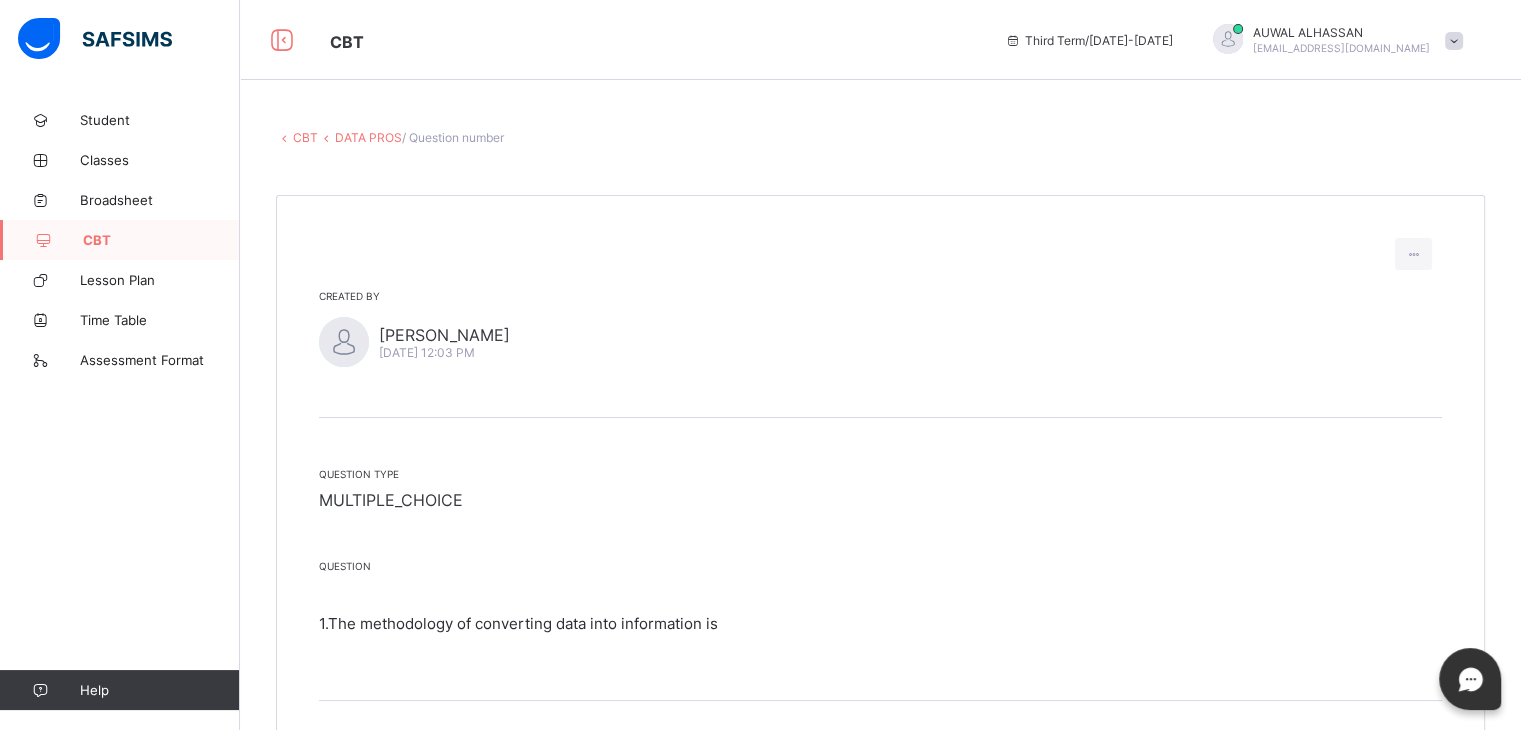 click at bounding box center [344, 342] 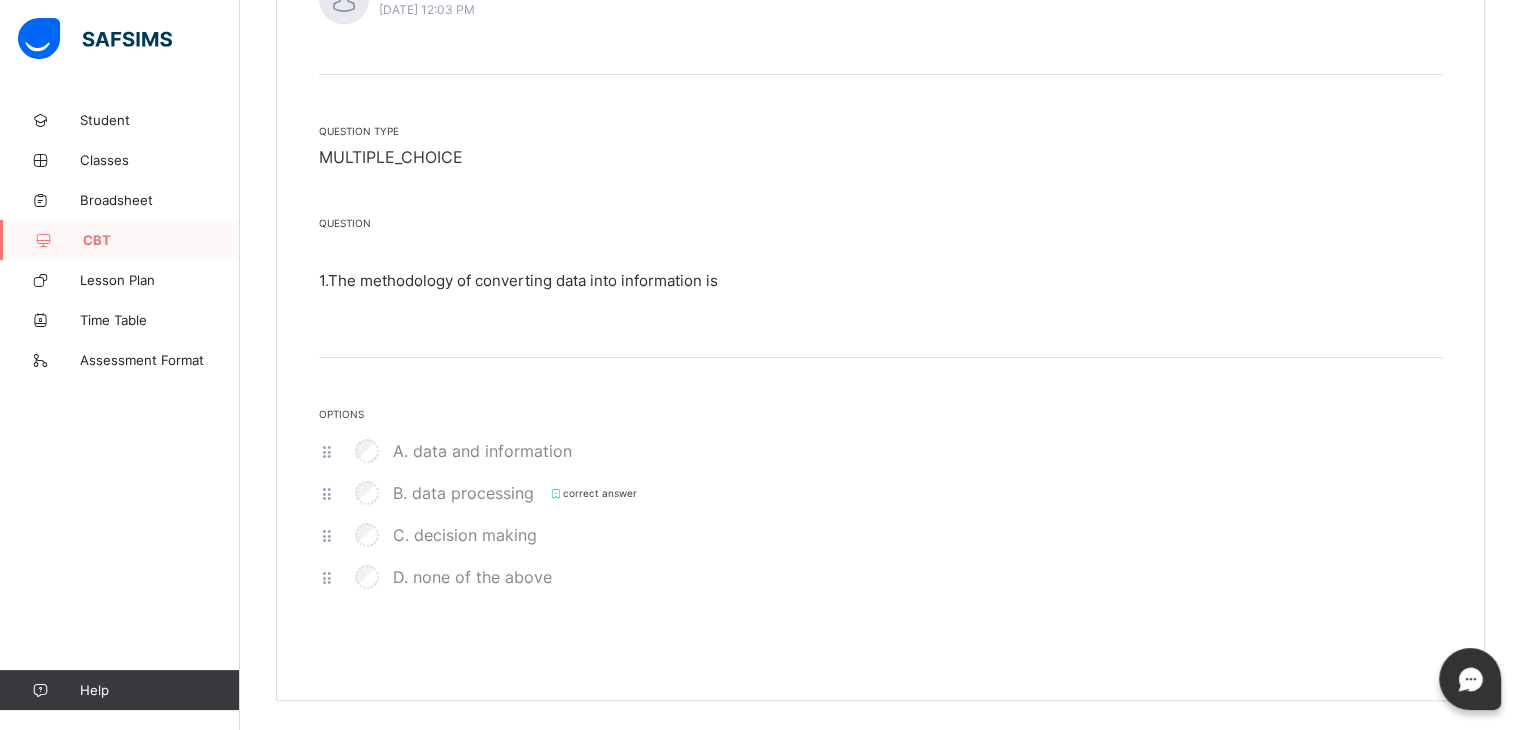 click on "1.      The methodology of converting data into information is" at bounding box center (880, 268) 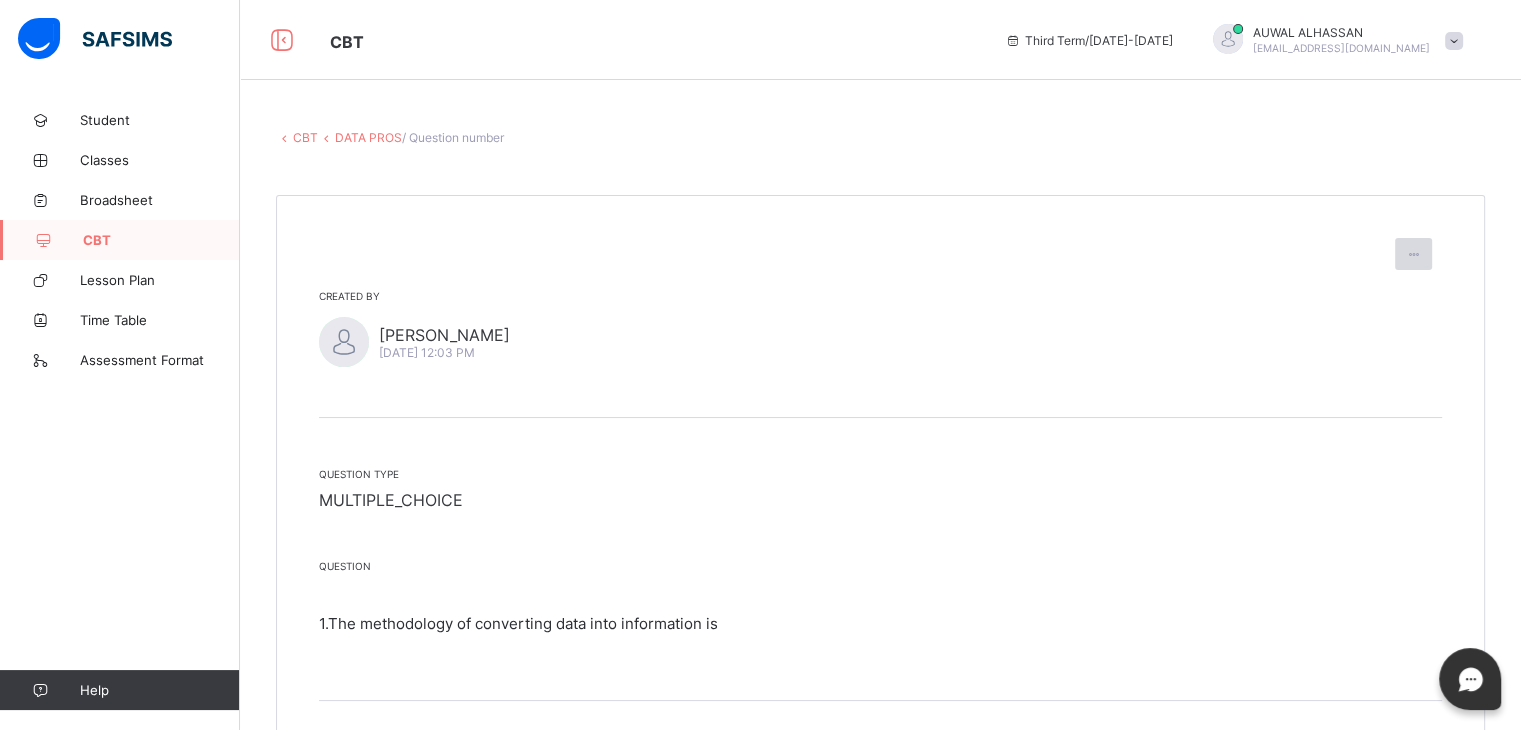 click at bounding box center (1413, 254) 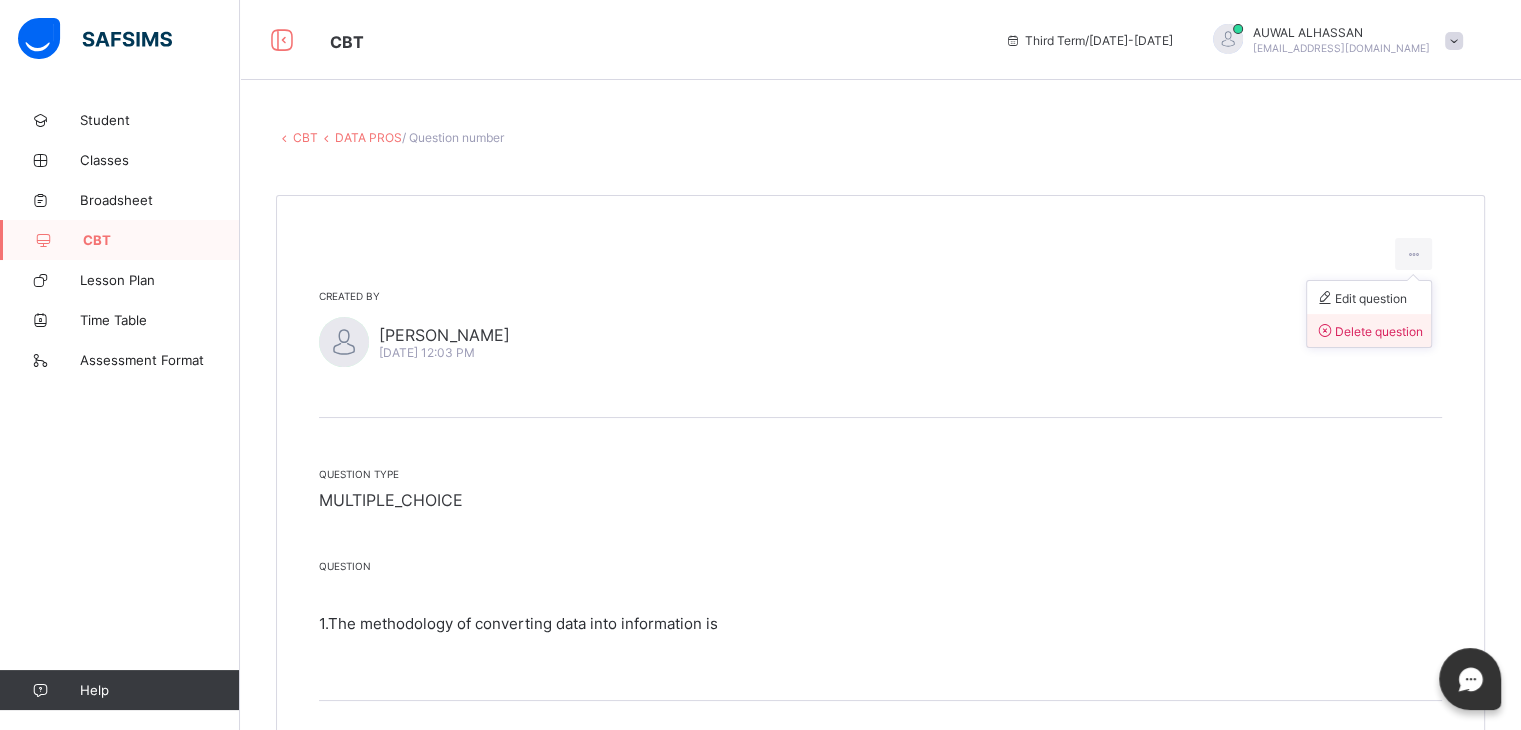 click on "Delete question" at bounding box center (1369, 331) 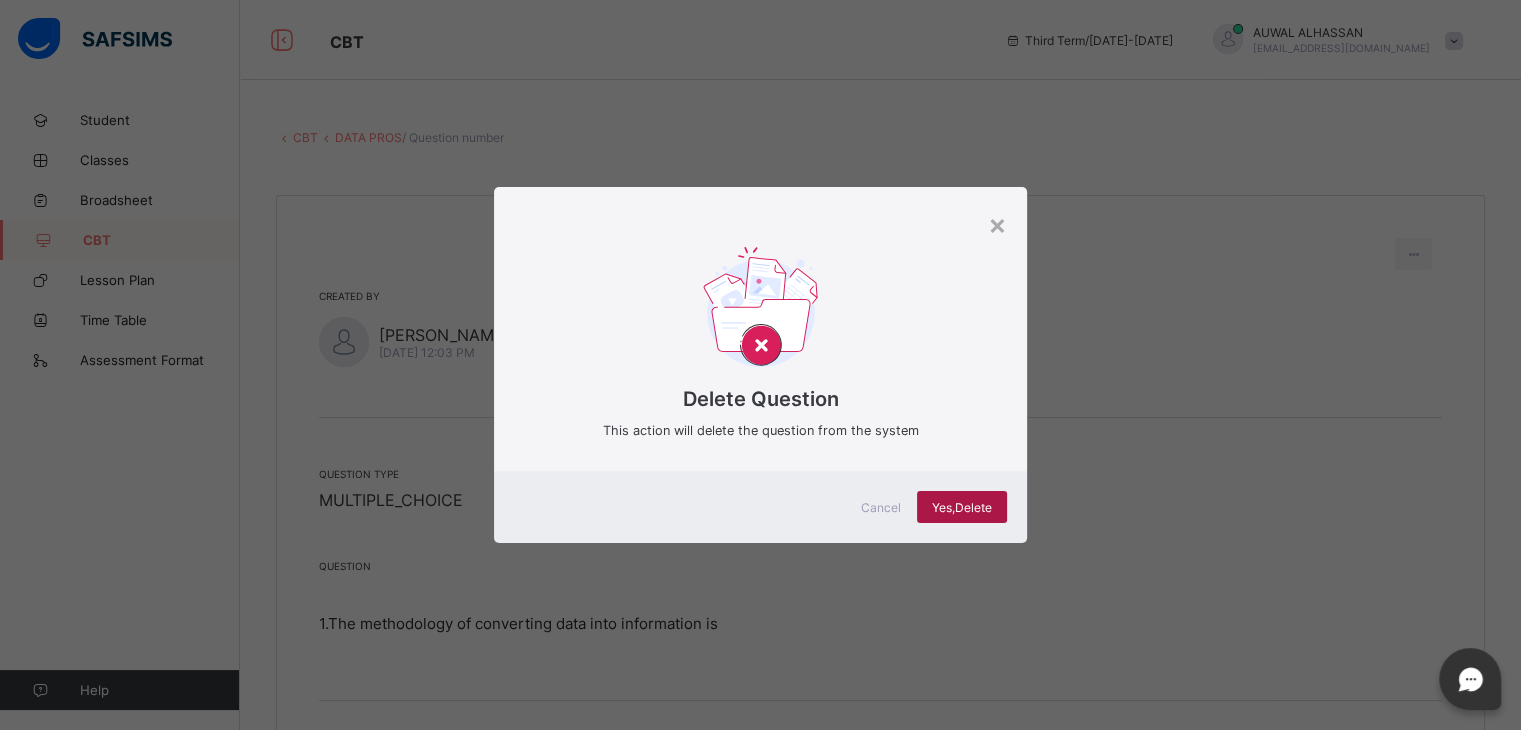 click on "Yes,  Delete" at bounding box center (962, 507) 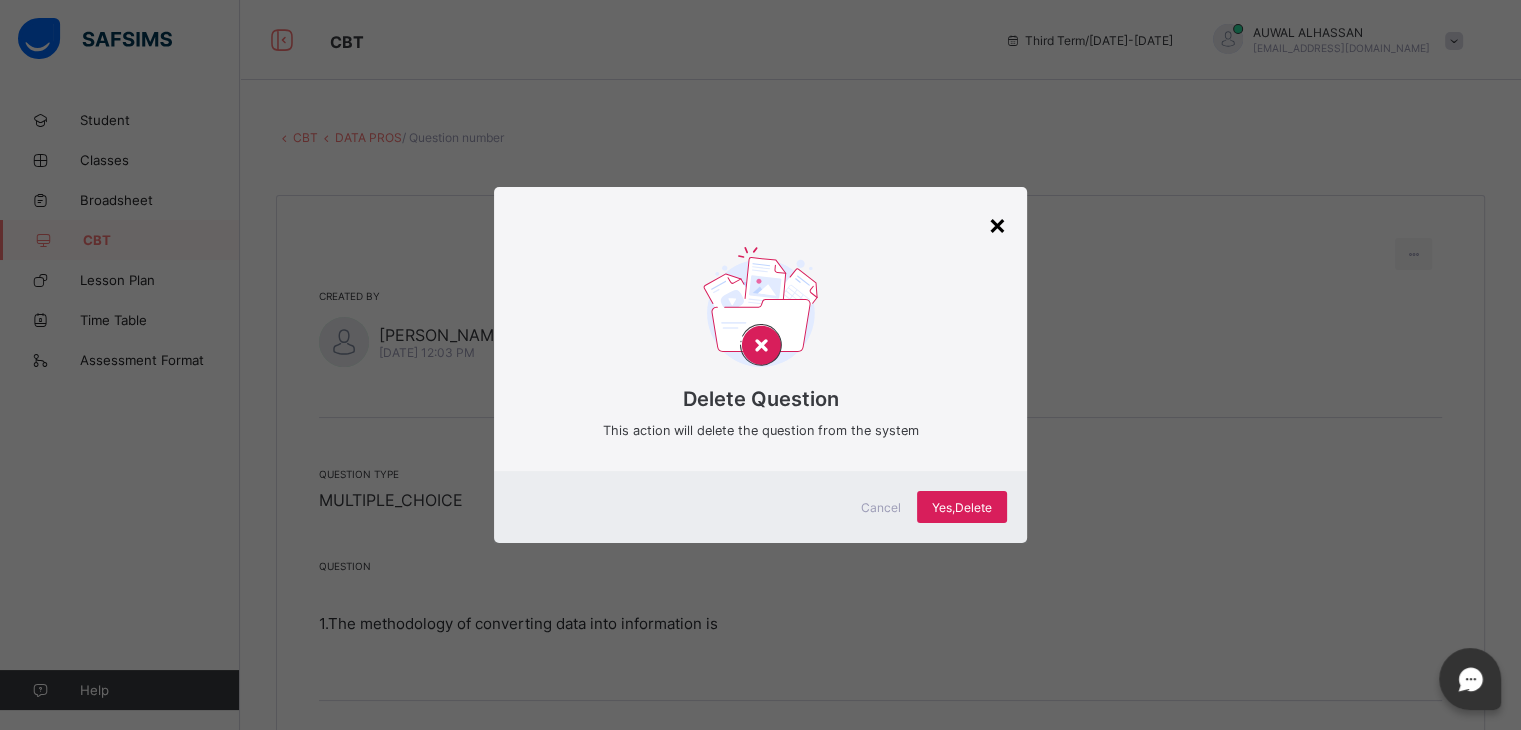 click on "×" at bounding box center [997, 224] 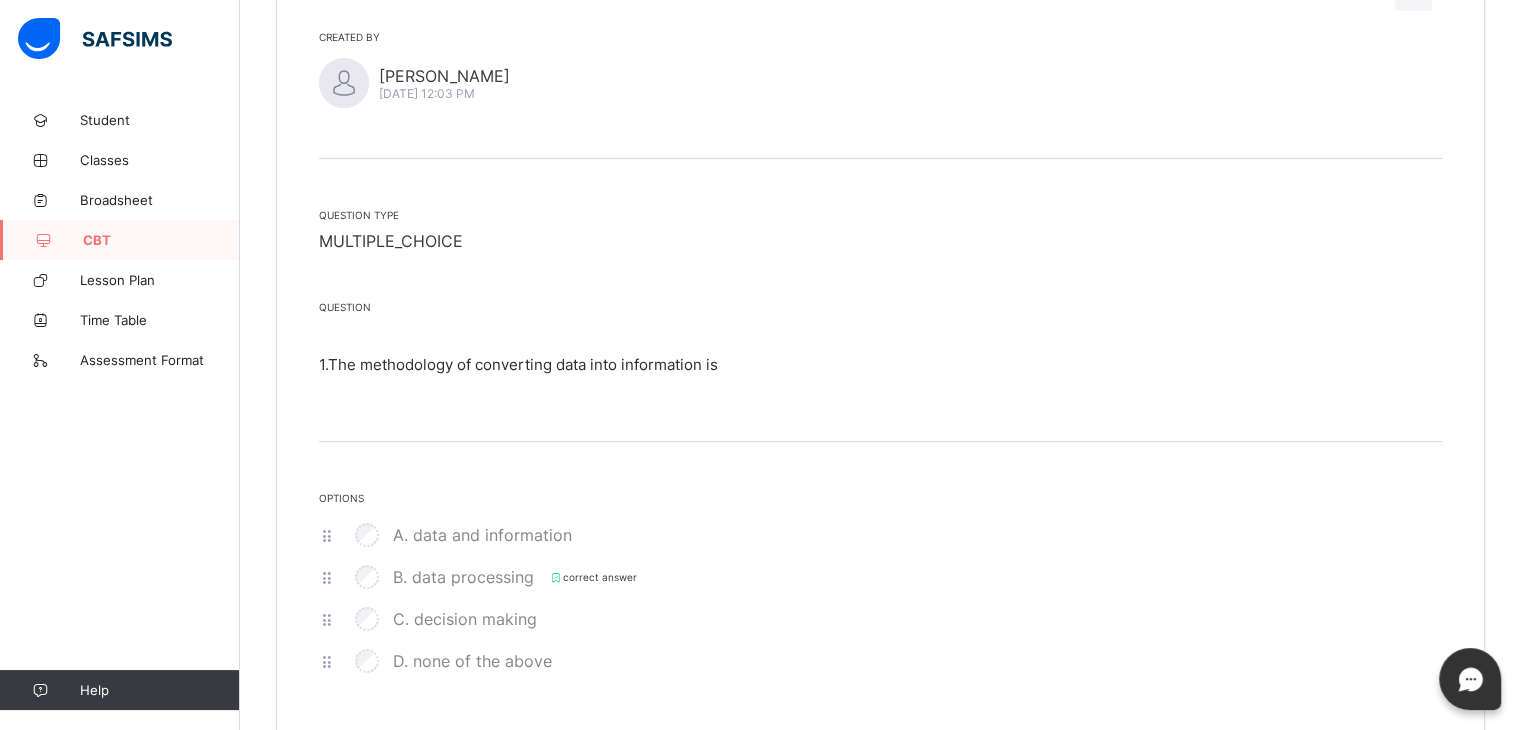 scroll, scrollTop: 343, scrollLeft: 0, axis: vertical 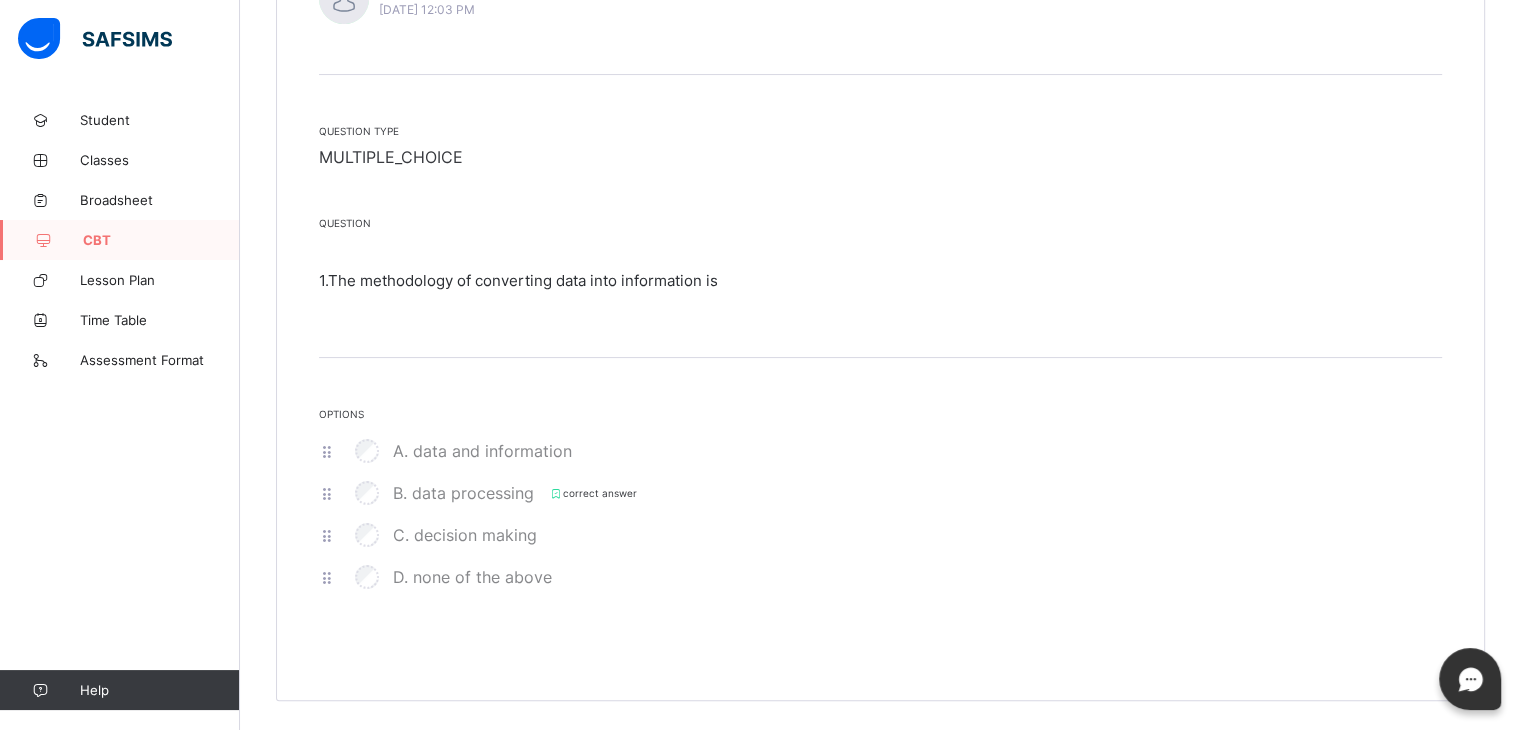 drag, startPoint x: 347, startPoint y: 624, endPoint x: 771, endPoint y: 762, distance: 445.89236 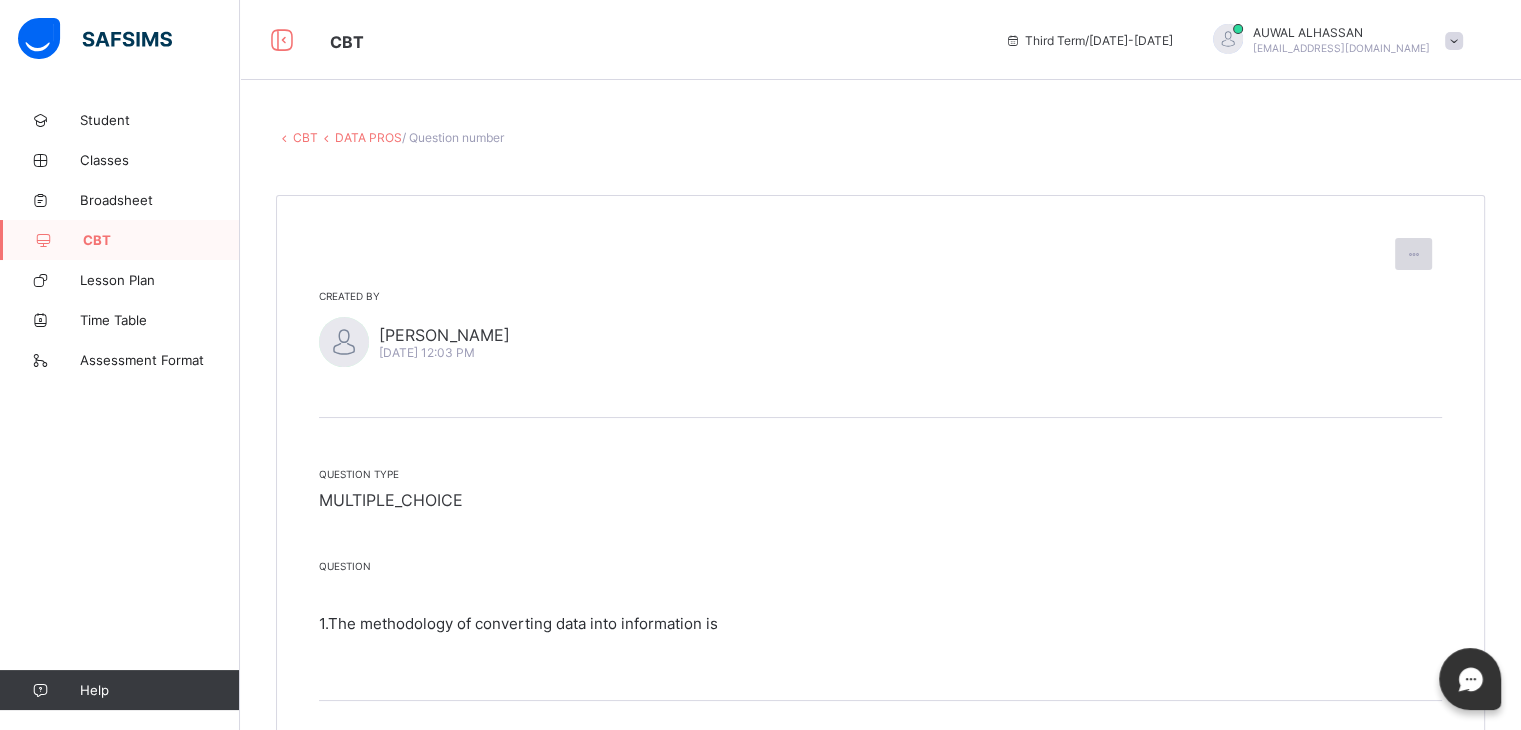 click at bounding box center [1413, 254] 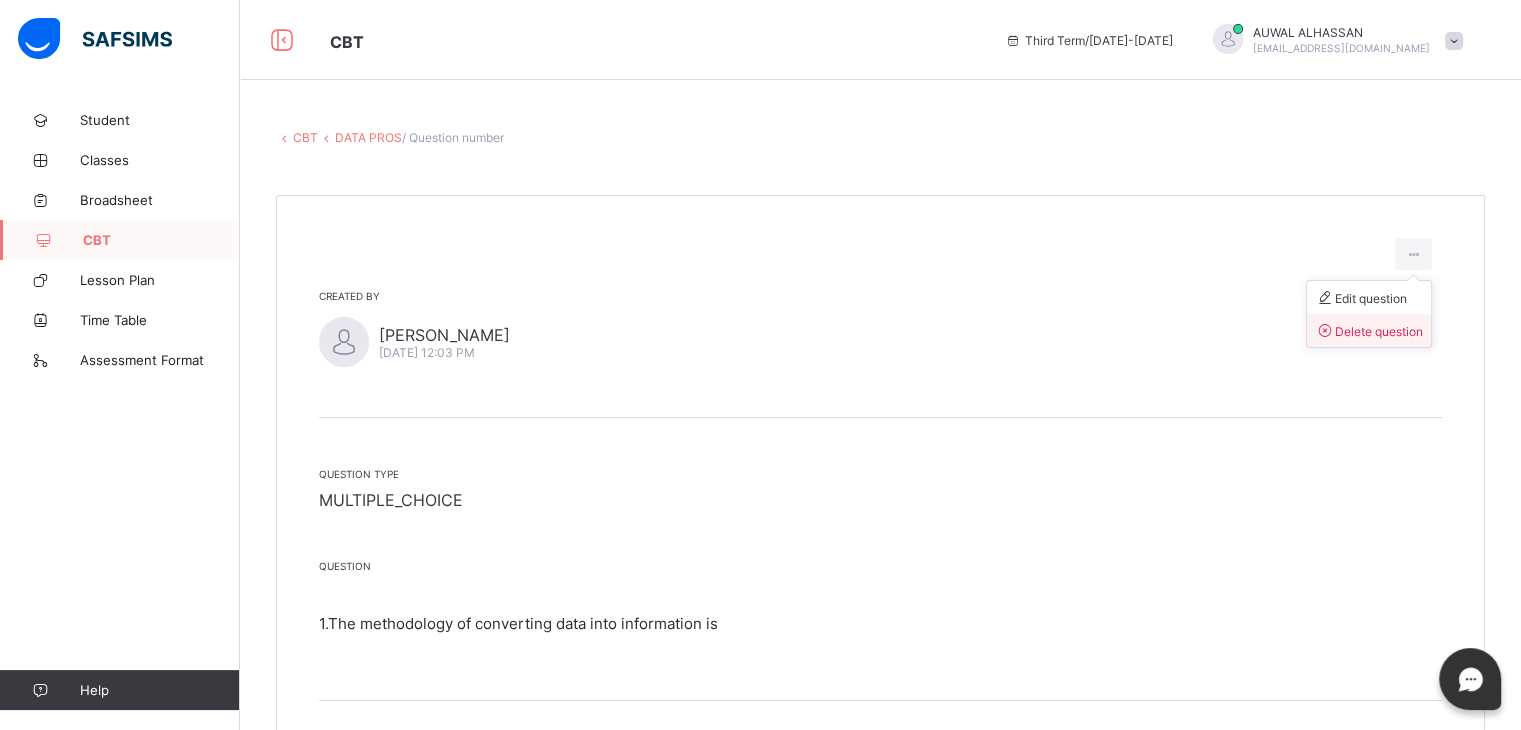 click on "Delete question" at bounding box center (1369, 331) 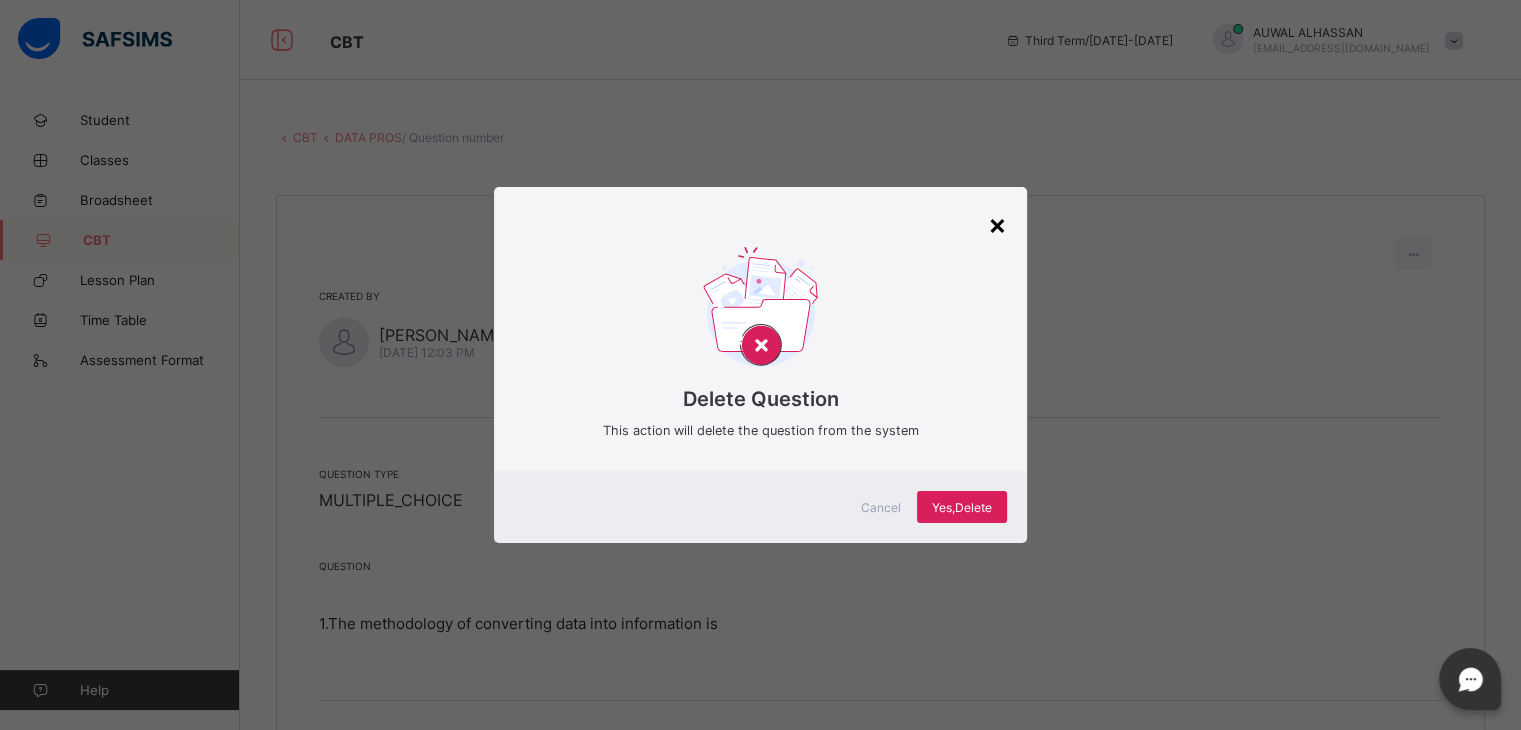 click on "×" at bounding box center (997, 224) 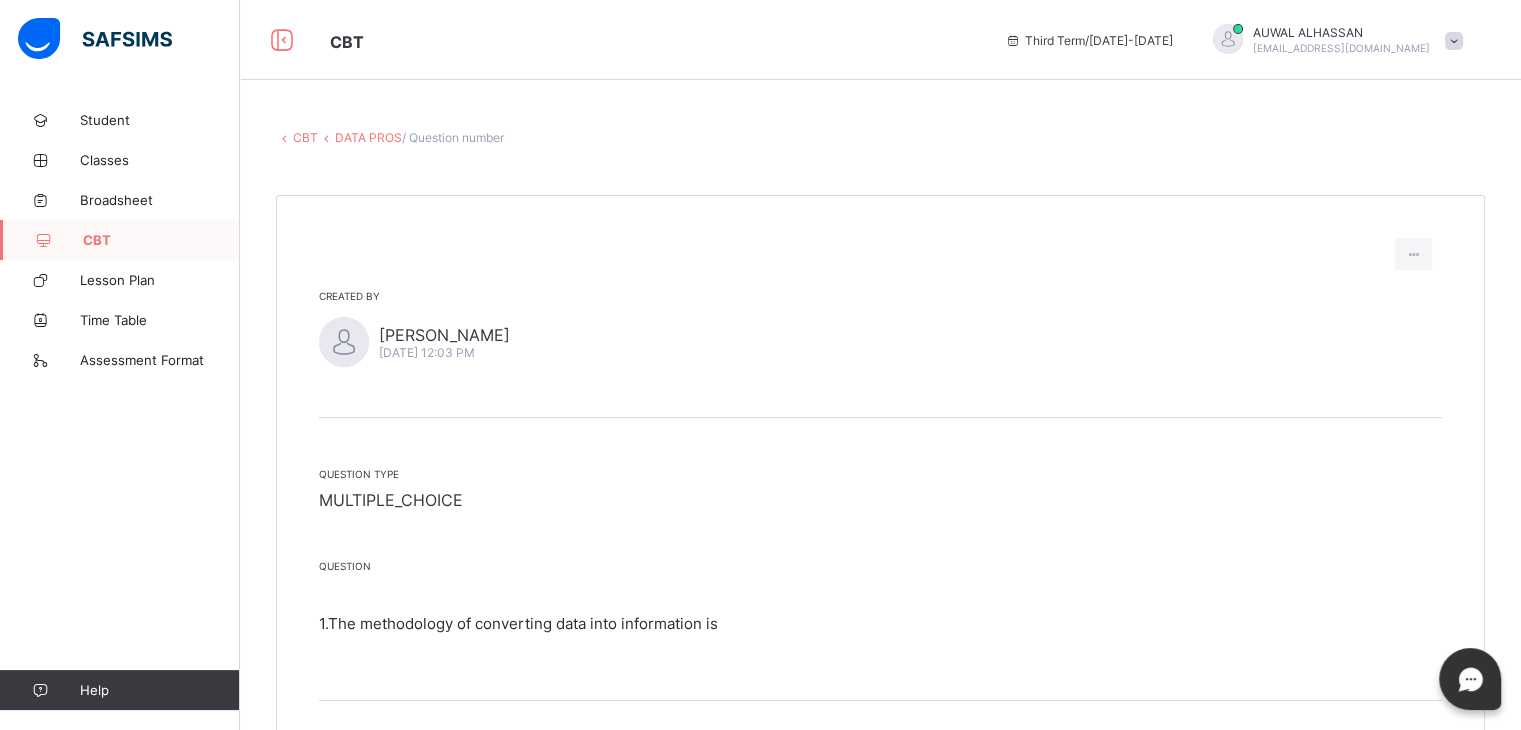 click on "DATA PROS" at bounding box center [368, 137] 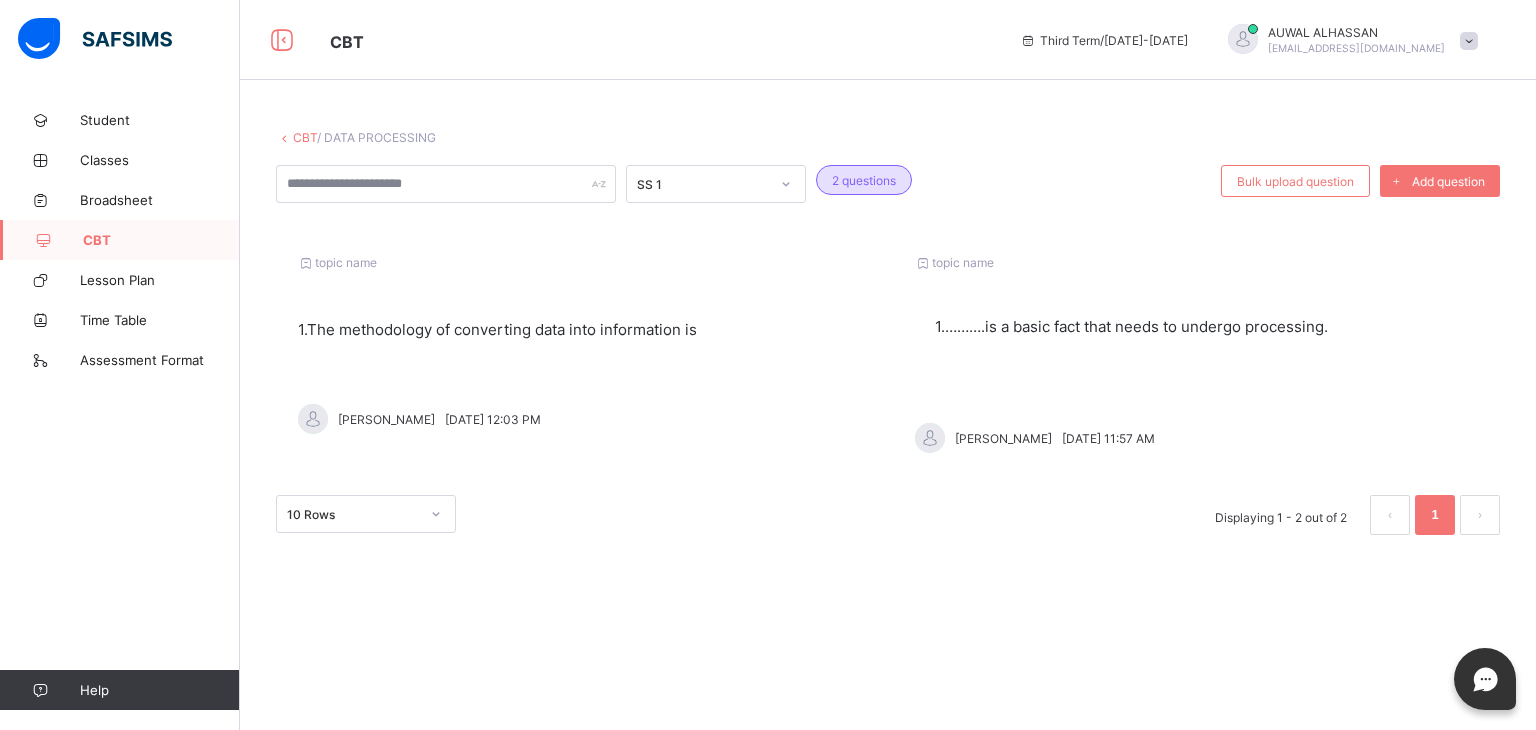 click on "topic name 1.      The methodology of converting data into information is [PERSON_NAME][DATE] 12:03 PM" at bounding box center [579, 354] 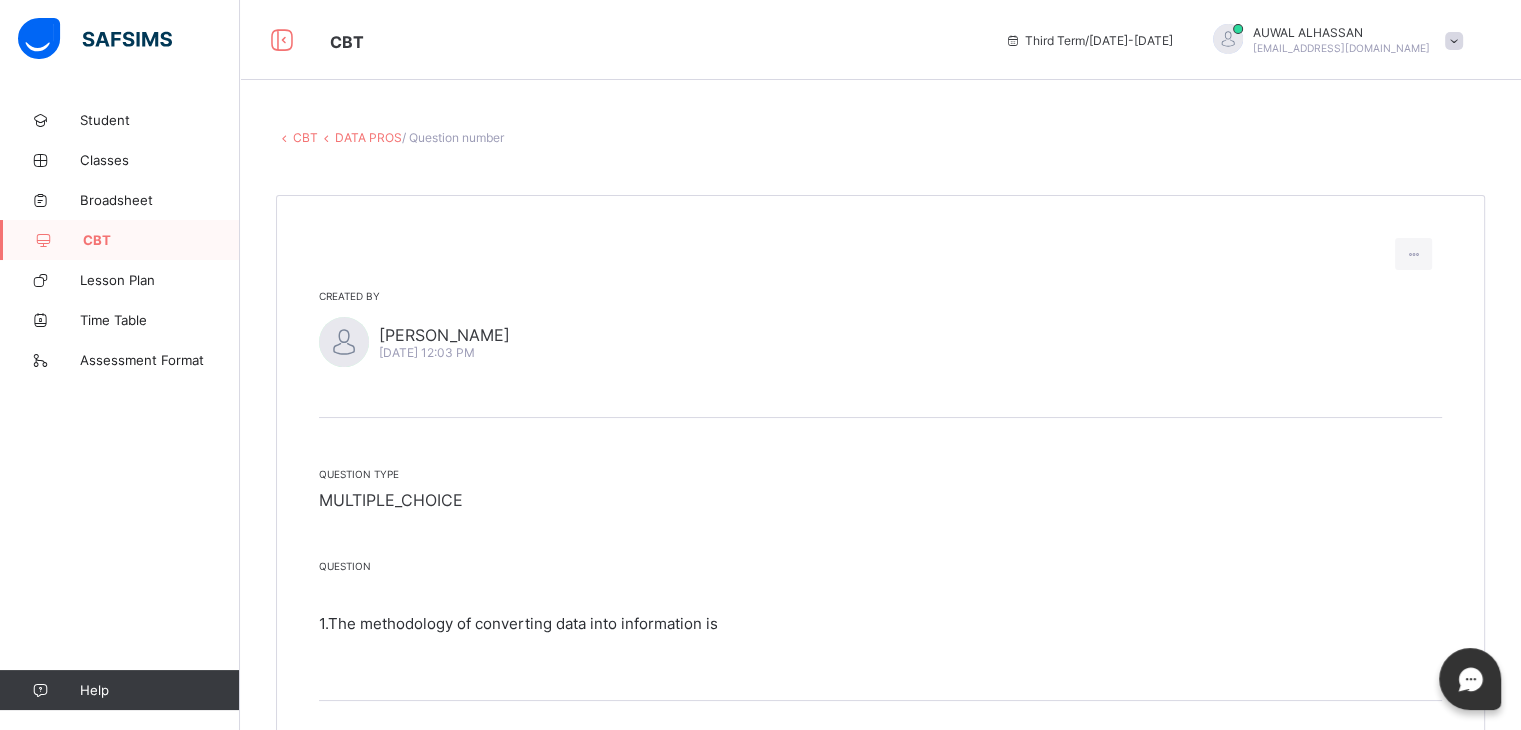click on "MULTIPLE_CHOICE" at bounding box center [391, 500] 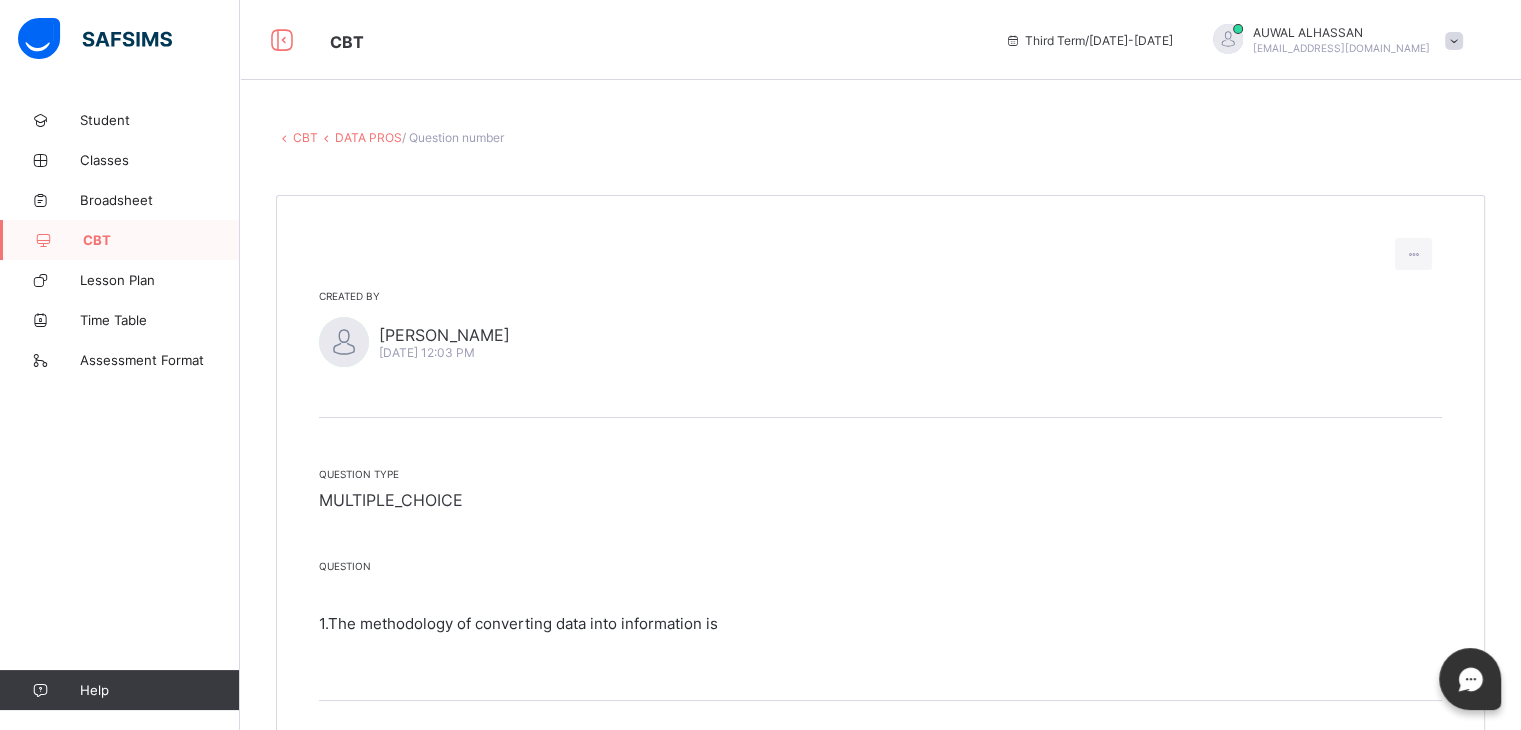 click on "Question" at bounding box center [880, 566] 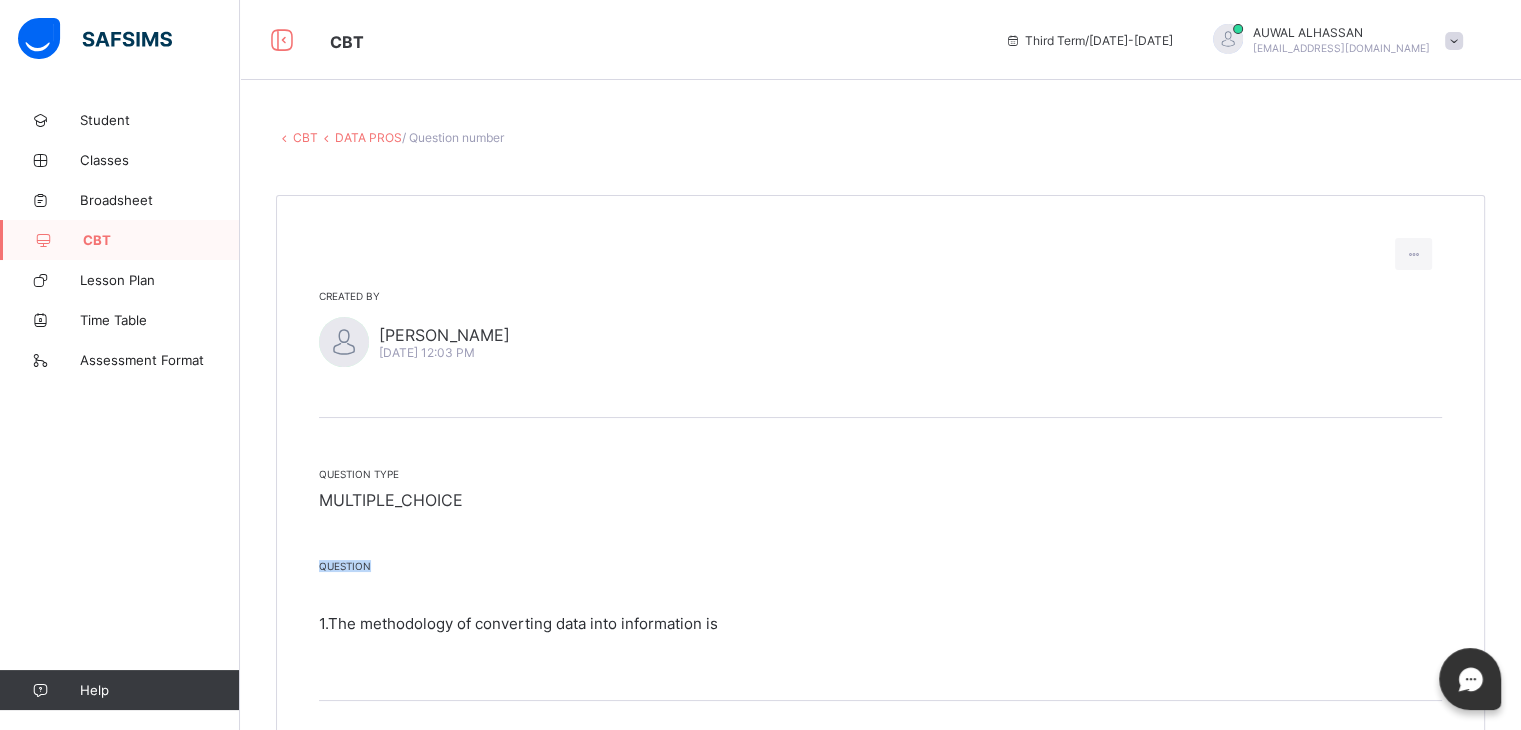 click on "Question" at bounding box center (880, 566) 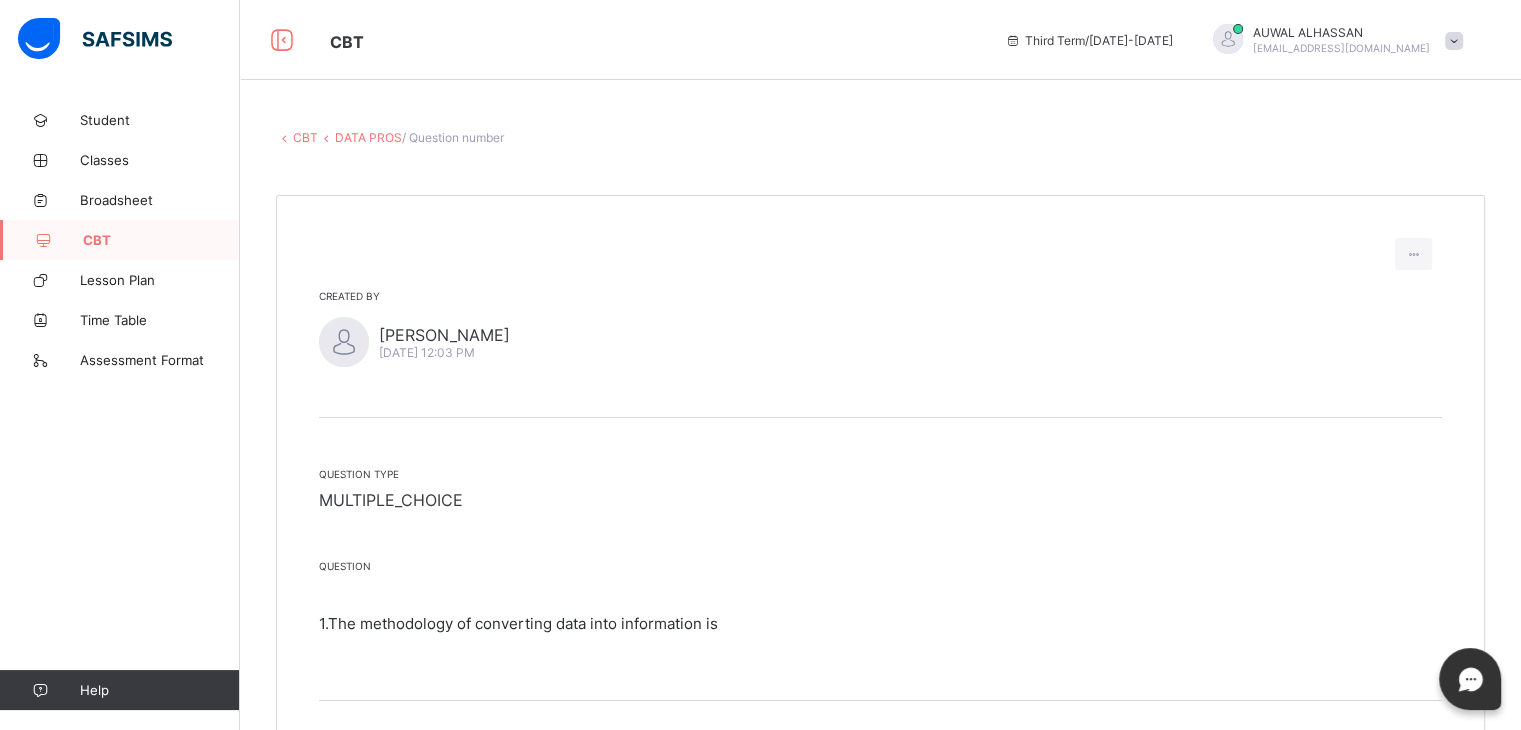 click on "Question 1.      The methodology of converting data into information is" at bounding box center [880, 599] 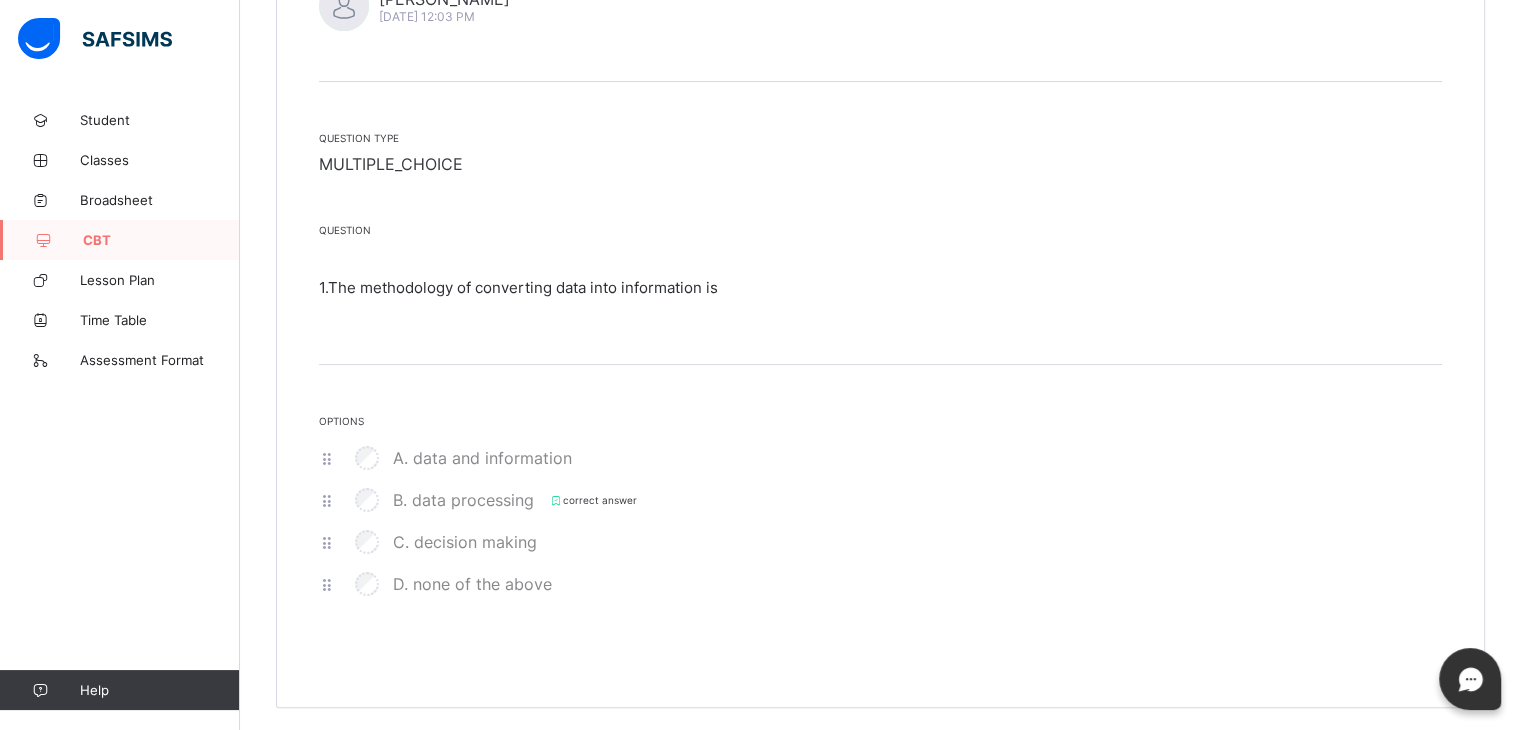 scroll, scrollTop: 343, scrollLeft: 0, axis: vertical 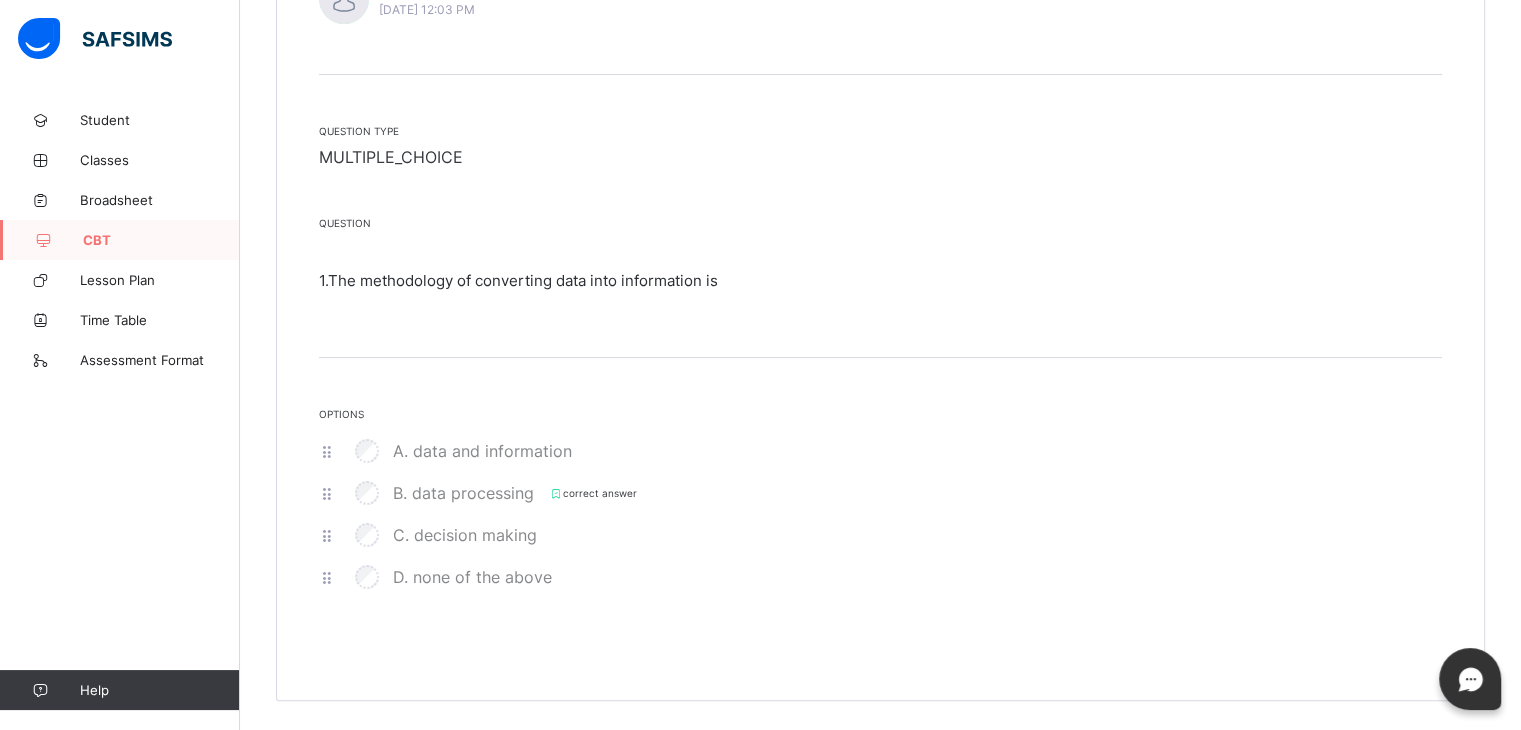 click on "CBT DATA PROS  / Question number Created by [PERSON_NAME][DATE] 12:03 PM Question type   MULTIPLE_CHOICE   Question 1.      The methodology of converting data into information is Options A.	data and information  B. data processing  correct answer C. decision making  D. none of the above × Create Question subject DATA PROCESSING class SS ONE question Undo CTRL+ Z Redo CTRL+ Y  / CTRL+SHIFT+ Z Bold CTRL+ B Underline CTRL+ U Italic CTRL+ I Size Size Font Color Highlight Color Align Horizontal line List Table Link Image Show blocks Code view Align left Align center Align right Align justify (Default) 12 14 16 18 20 Insert Link URL to link Text to display  Open in new window  Download link Submit Insert image Image Link Select from files Image URL Alternative text Width   Height **** x ****  Constrain proportions  Insert description URL to link Text to display  Open in new window  Download link Basic Left Center Right Submit Insert Video Media embed URL, YouTube/Vimeo Width" at bounding box center (880, 244) 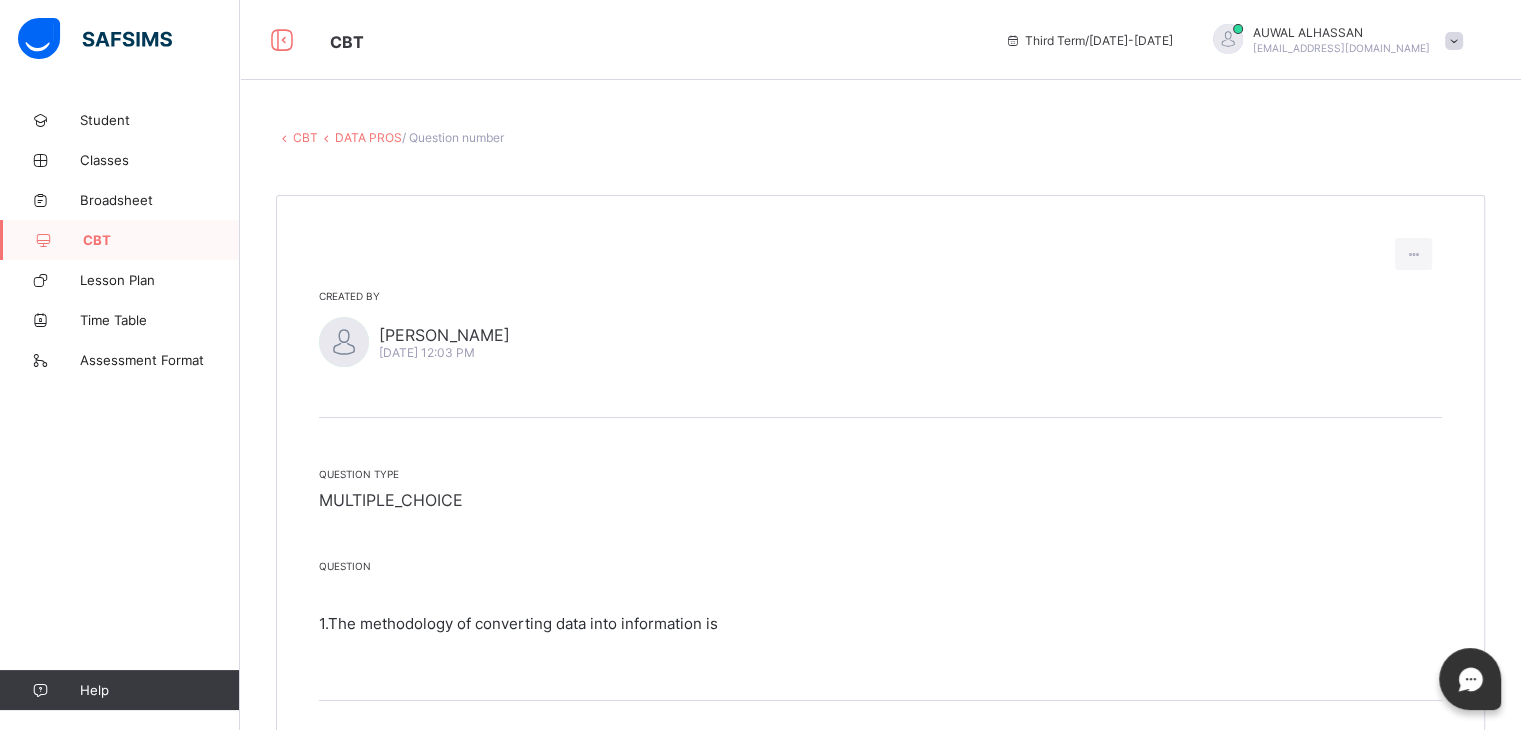 click on "CBT" at bounding box center [305, 137] 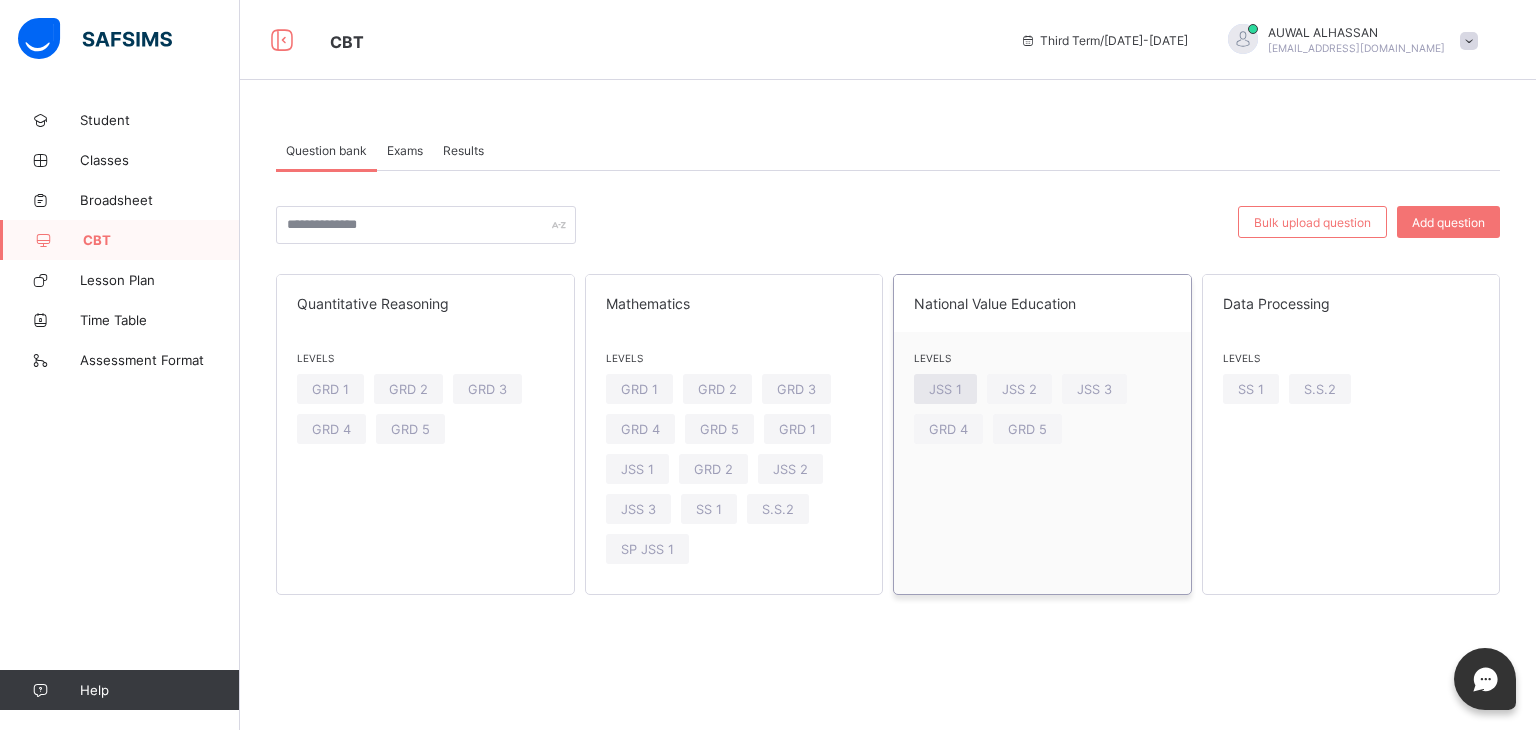 click on "JSS 1" at bounding box center [945, 389] 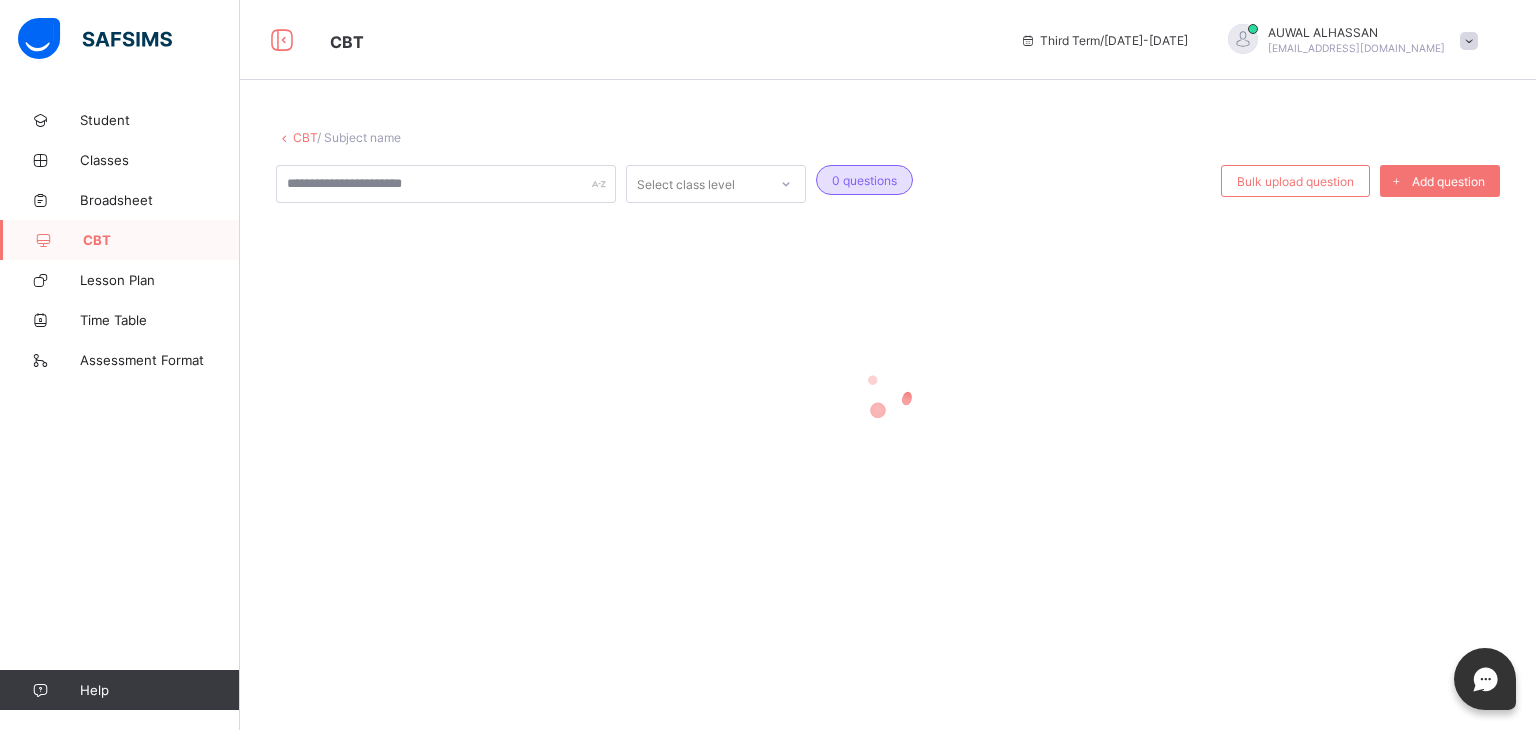 click at bounding box center [888, 393] 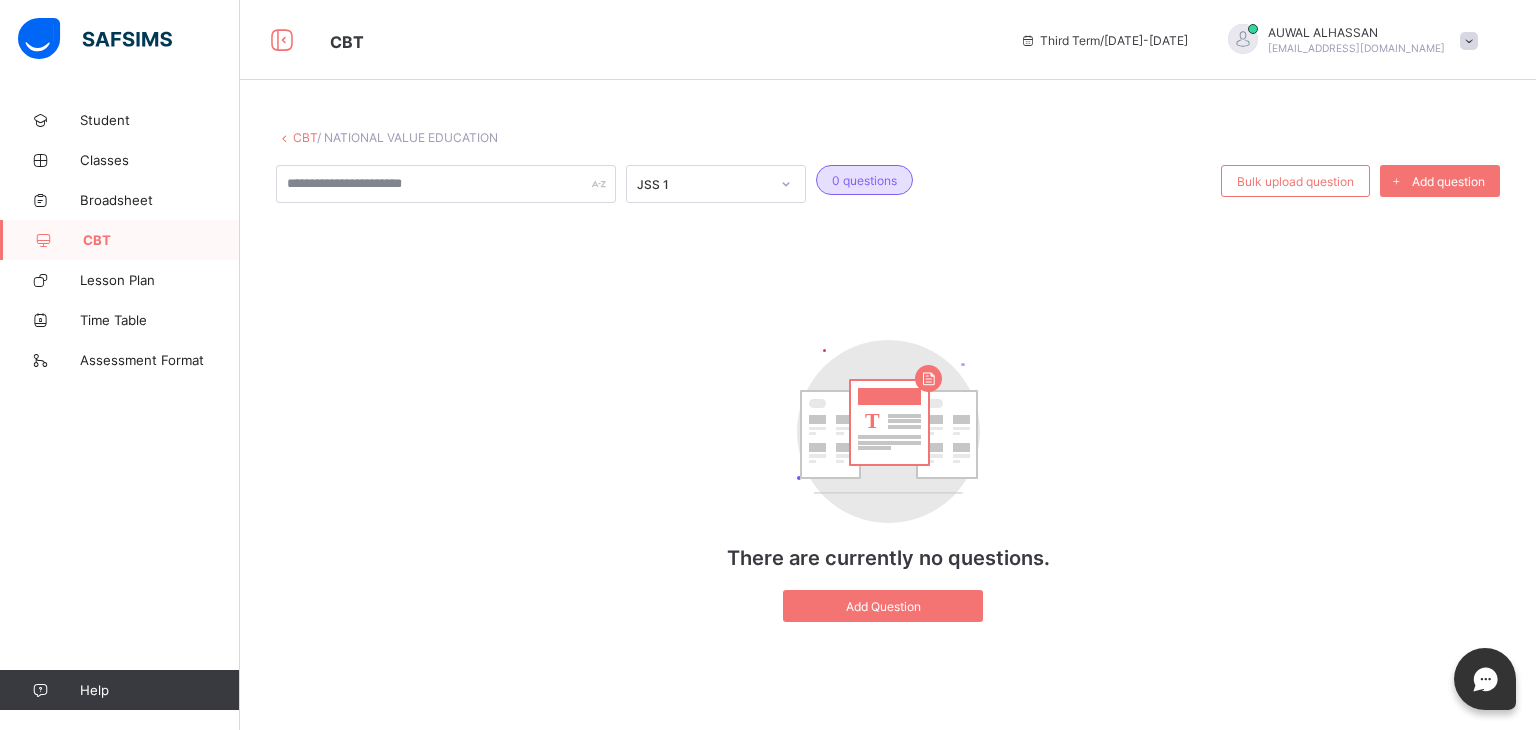 click on "CBT" at bounding box center [305, 137] 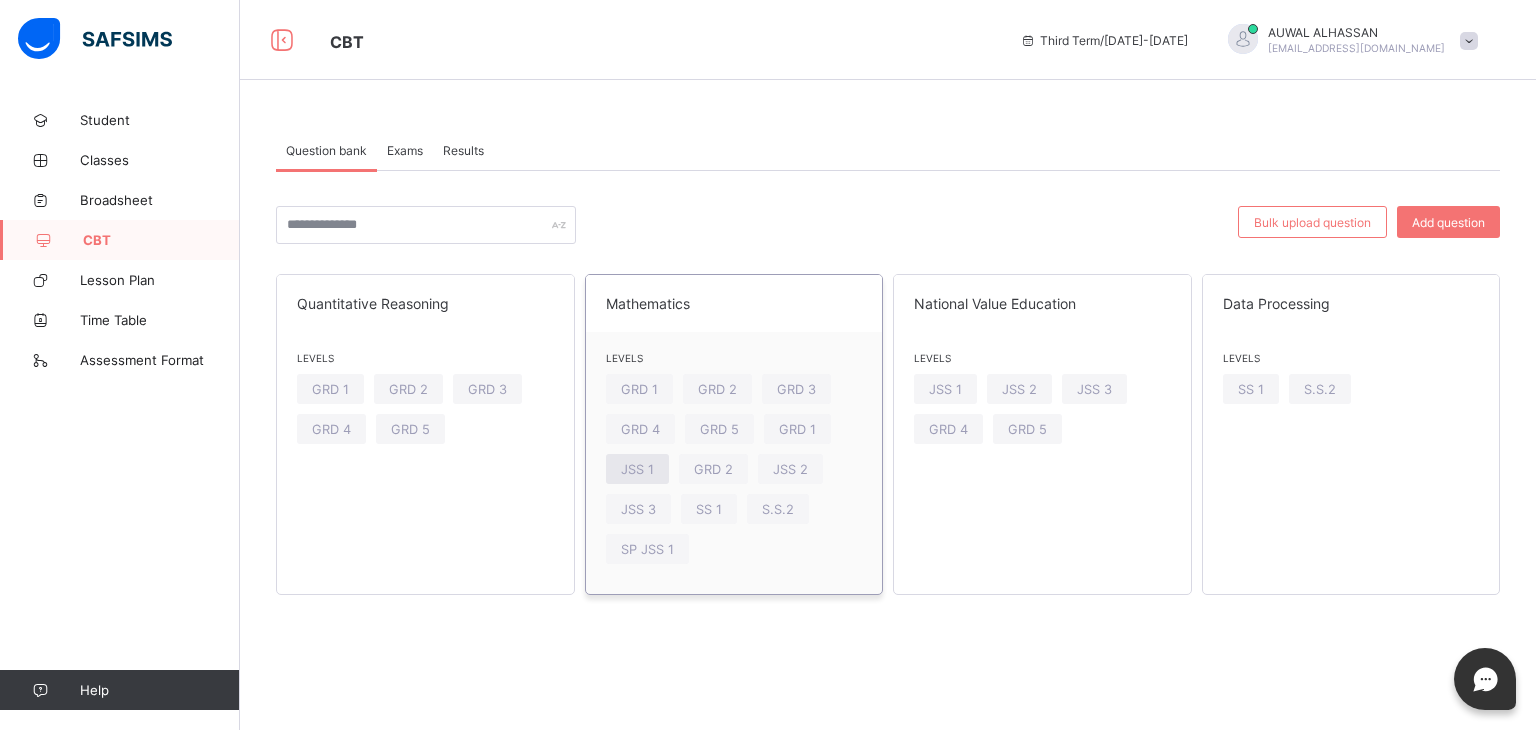 click on "JSS 1" at bounding box center [637, 469] 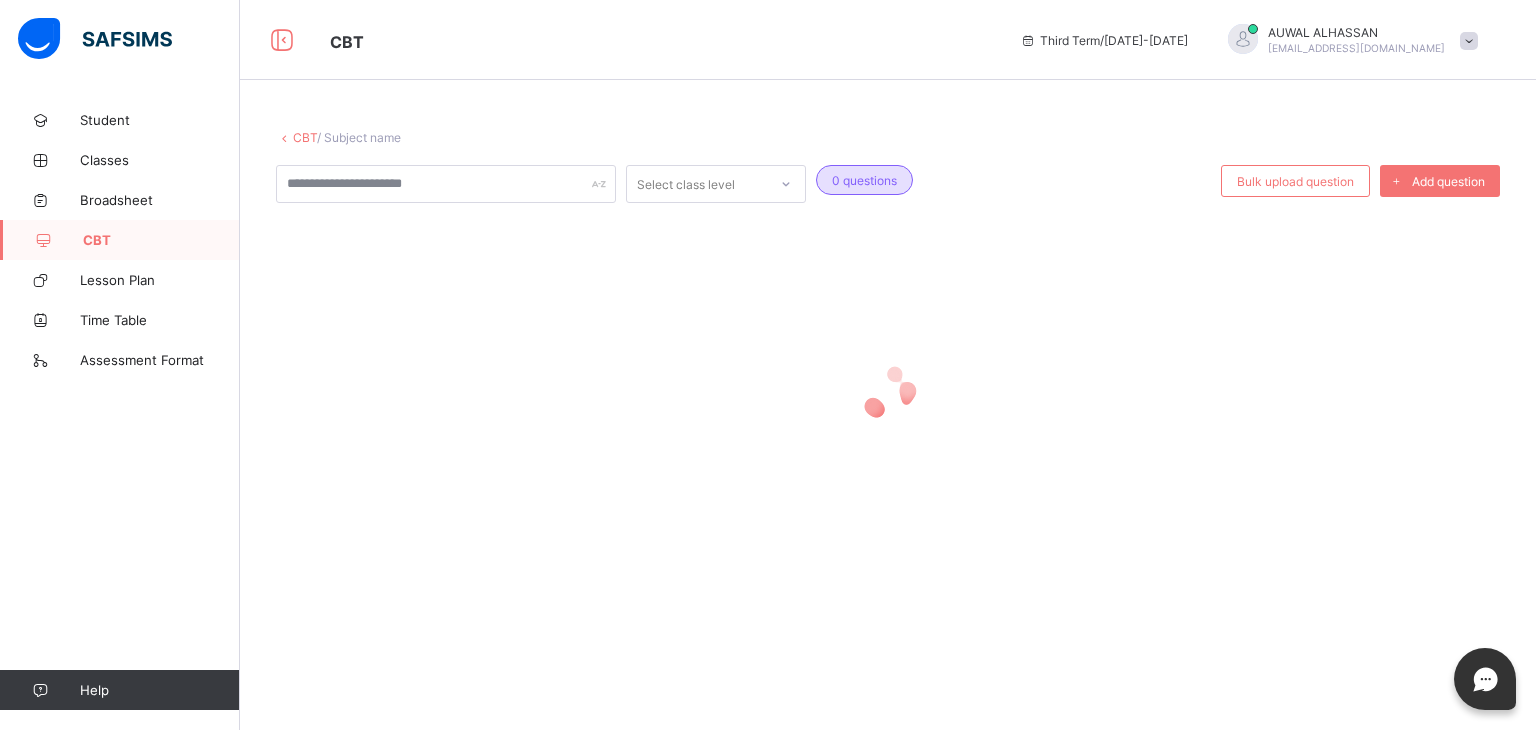 click at bounding box center (888, 393) 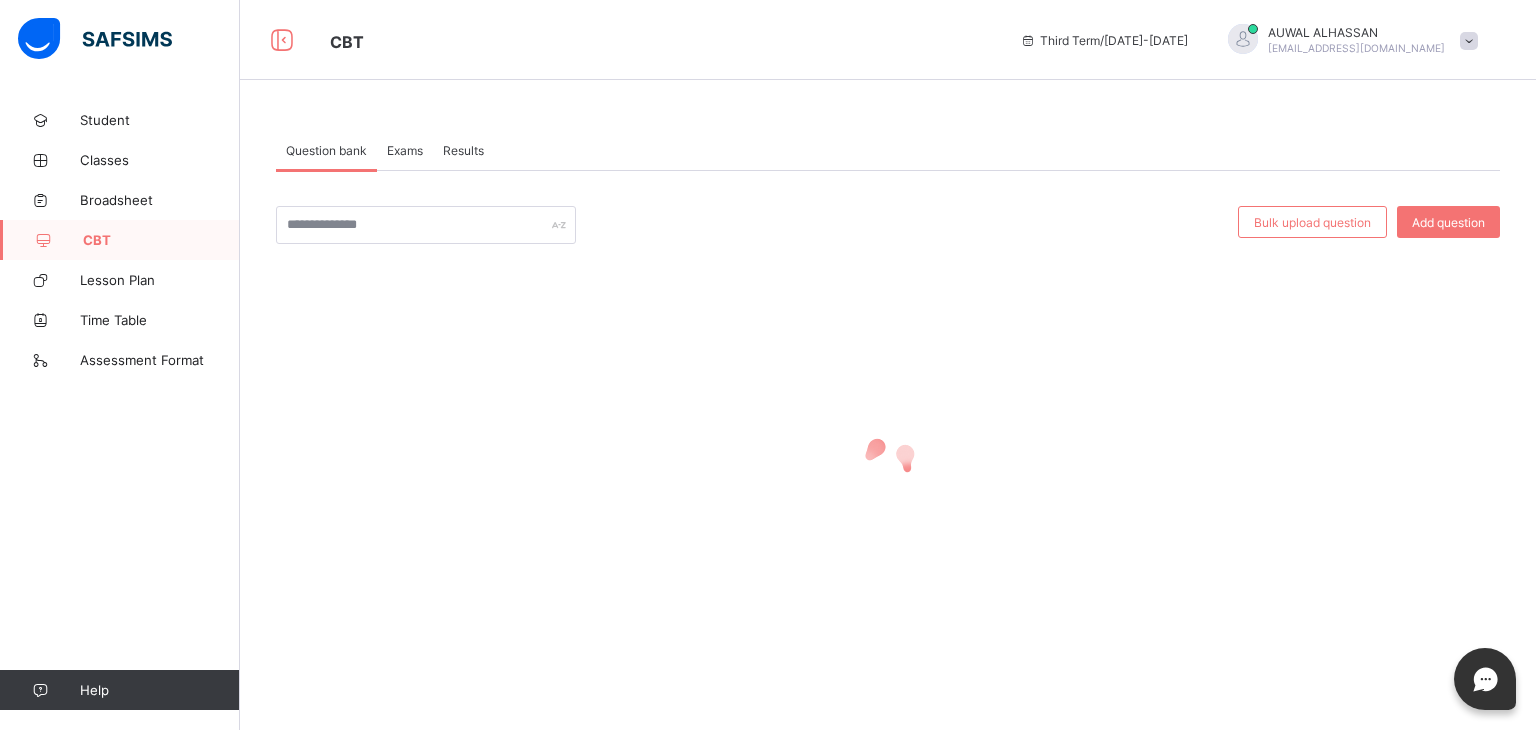 click on "Exams" at bounding box center (405, 150) 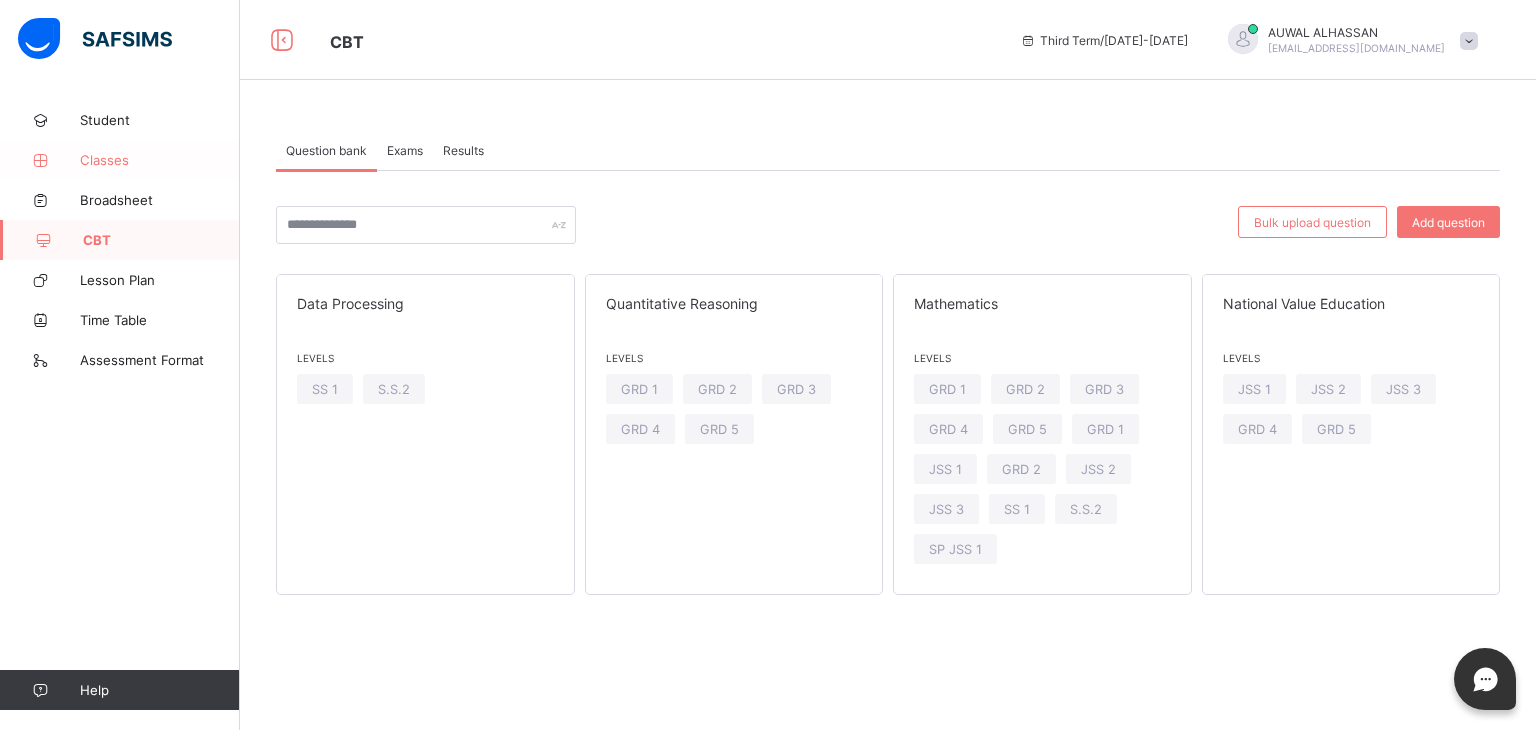 click on "Classes" at bounding box center [160, 160] 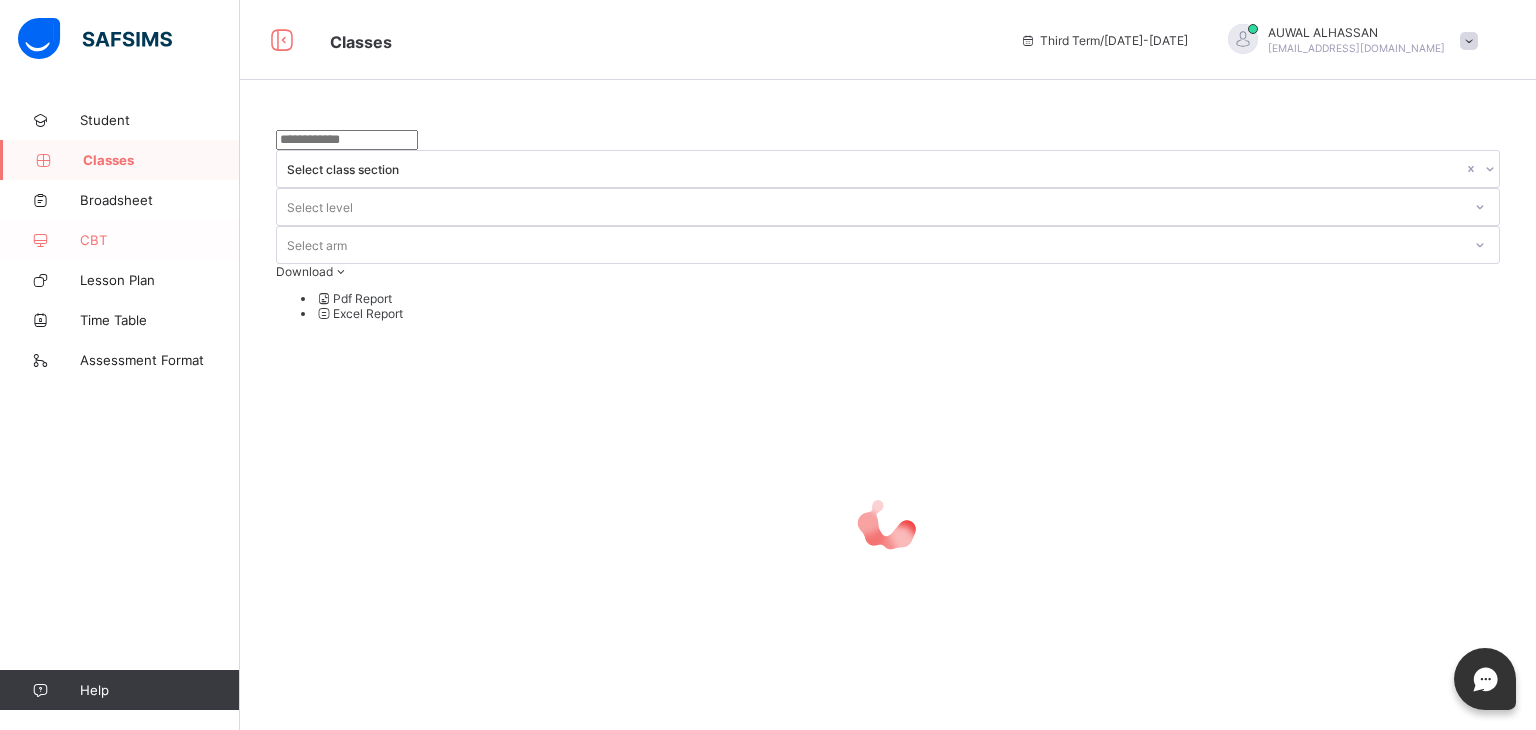 click on "CBT" at bounding box center (160, 240) 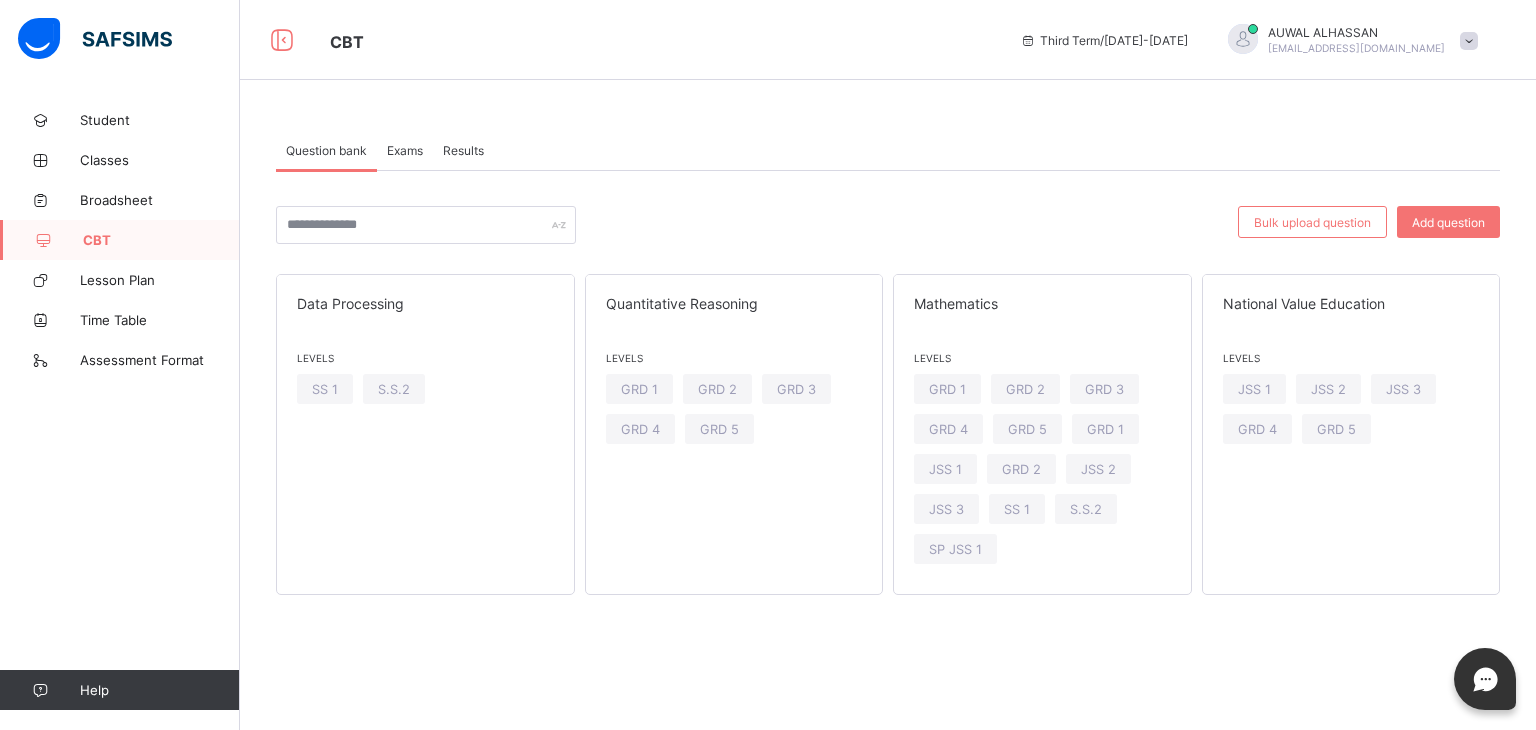 click on "CBT" at bounding box center [161, 240] 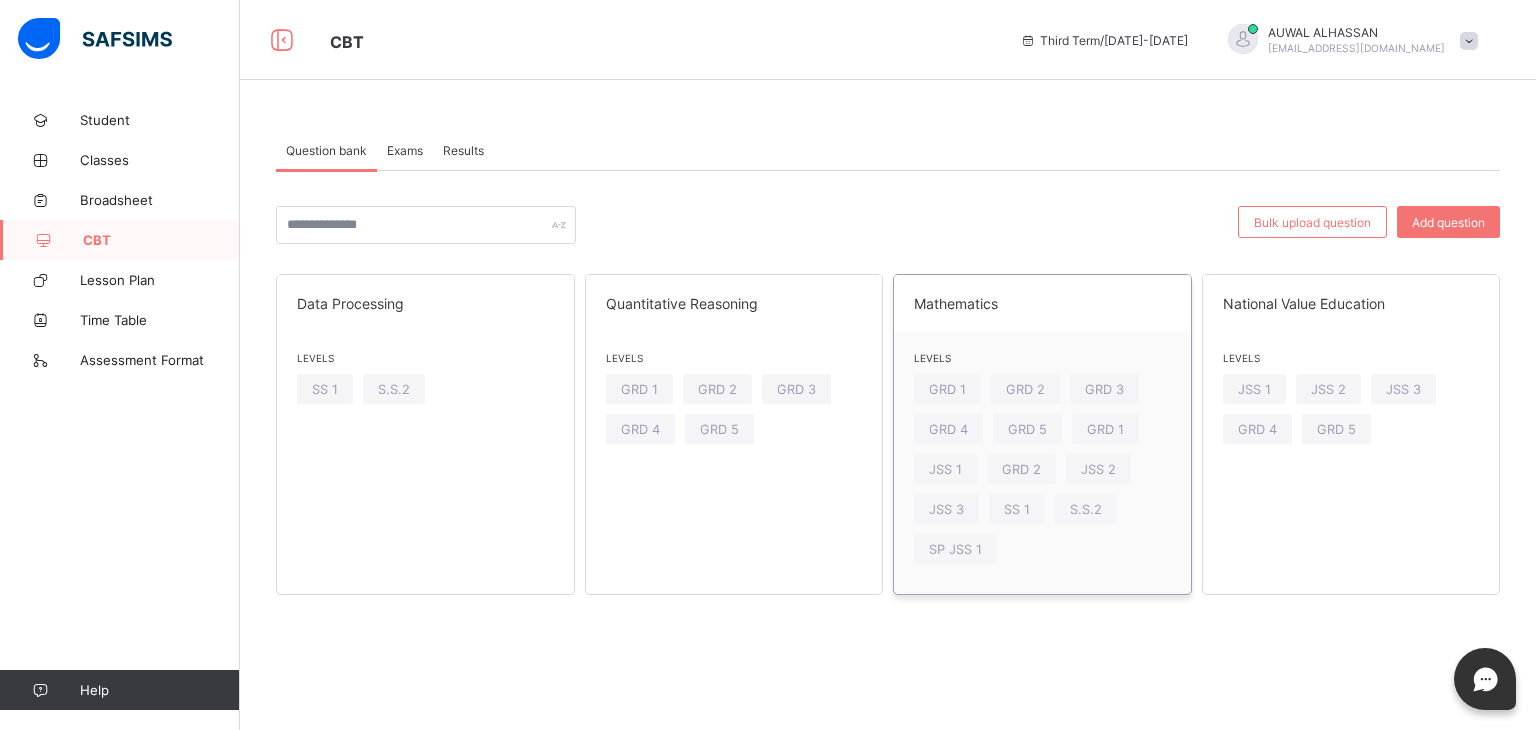 click on "Levels GRD 1 GRD 2 GRD 3 GRD 4 GRD 5 GRD 1 JSS 1  GRD 2 JSS 2 JSS 3 SS 1 S.S.2 SP JSS 1" at bounding box center (1042, 463) 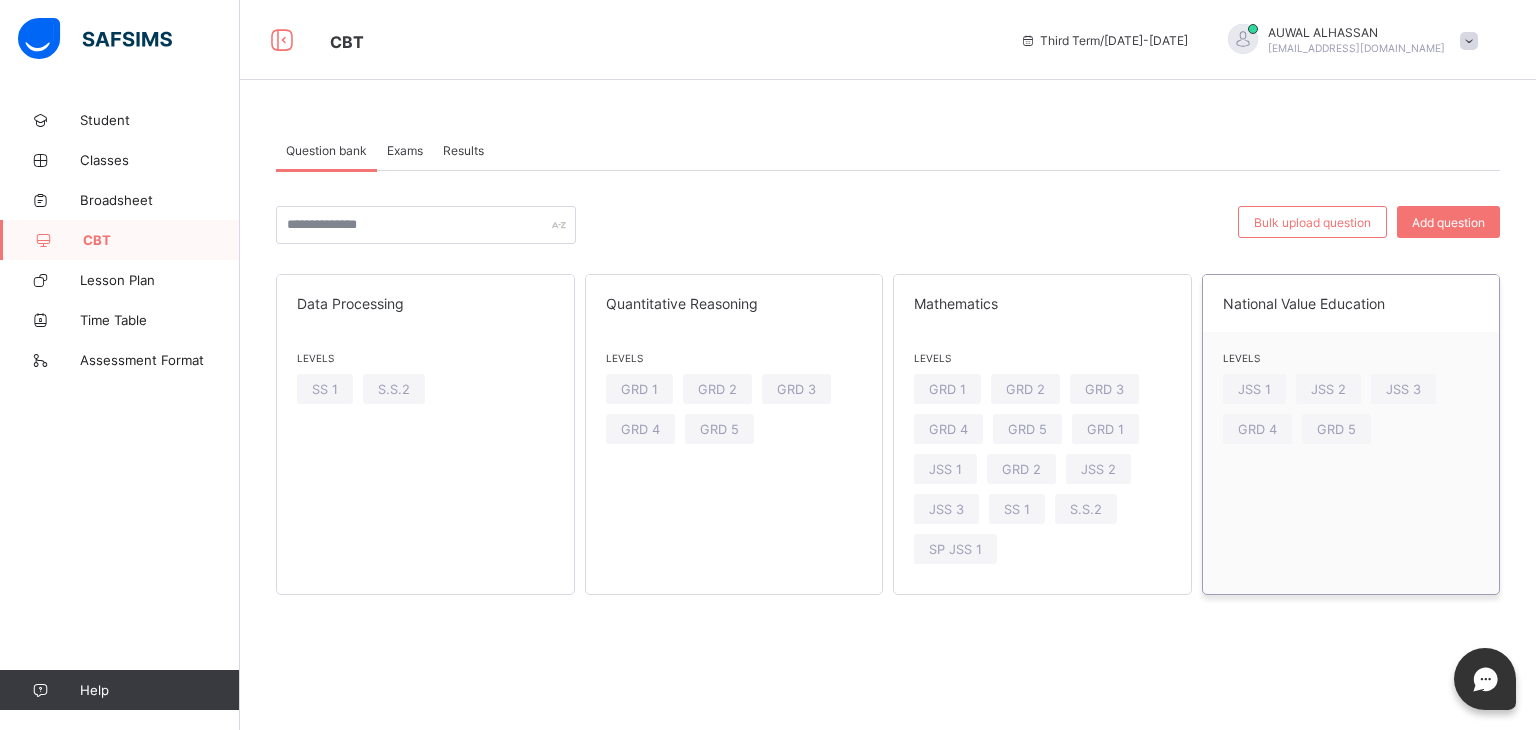 click on "National Value Education Levels JSS 1  JSS 2 JSS 3 GRD 4 GRD 5" at bounding box center [1351, 434] 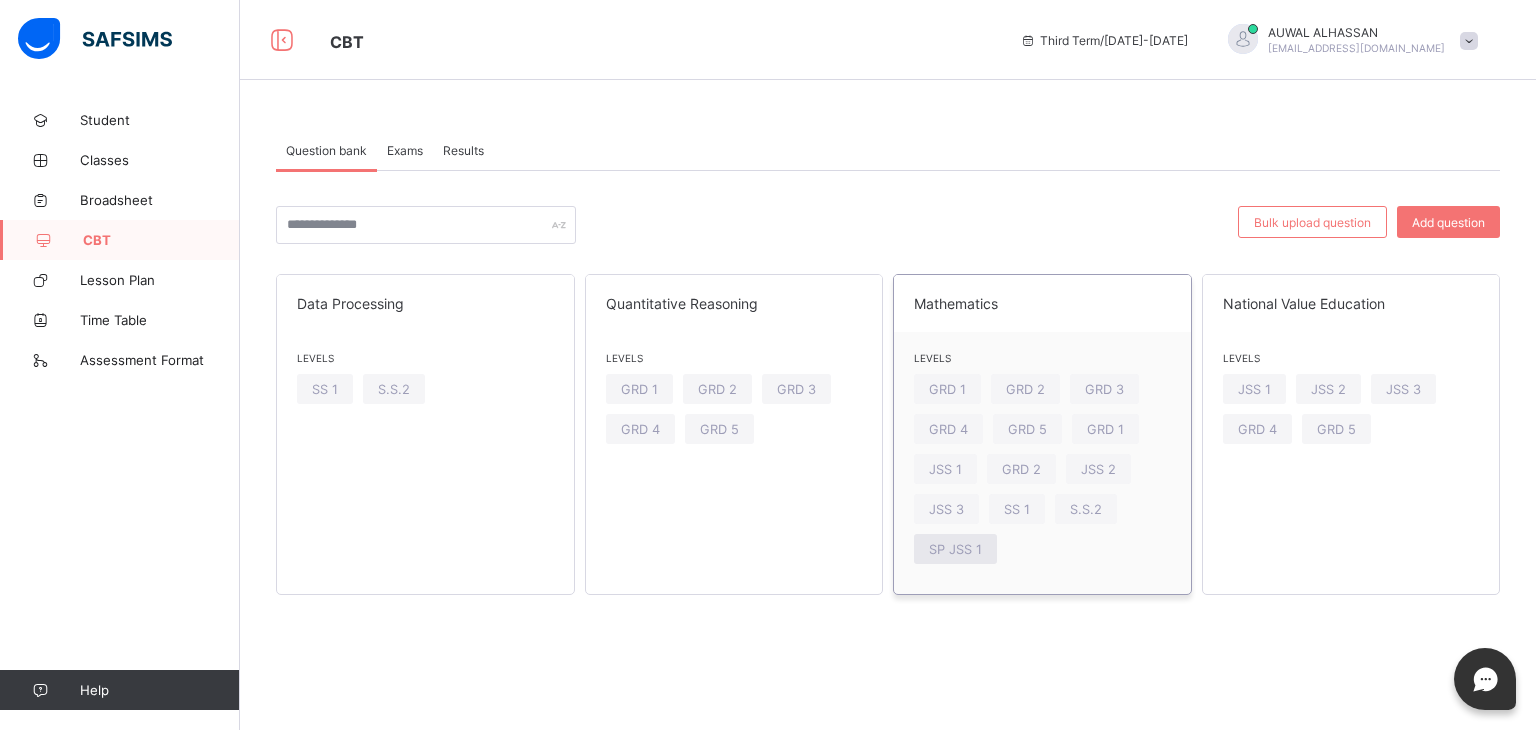 click on "SP JSS 1" at bounding box center (955, 549) 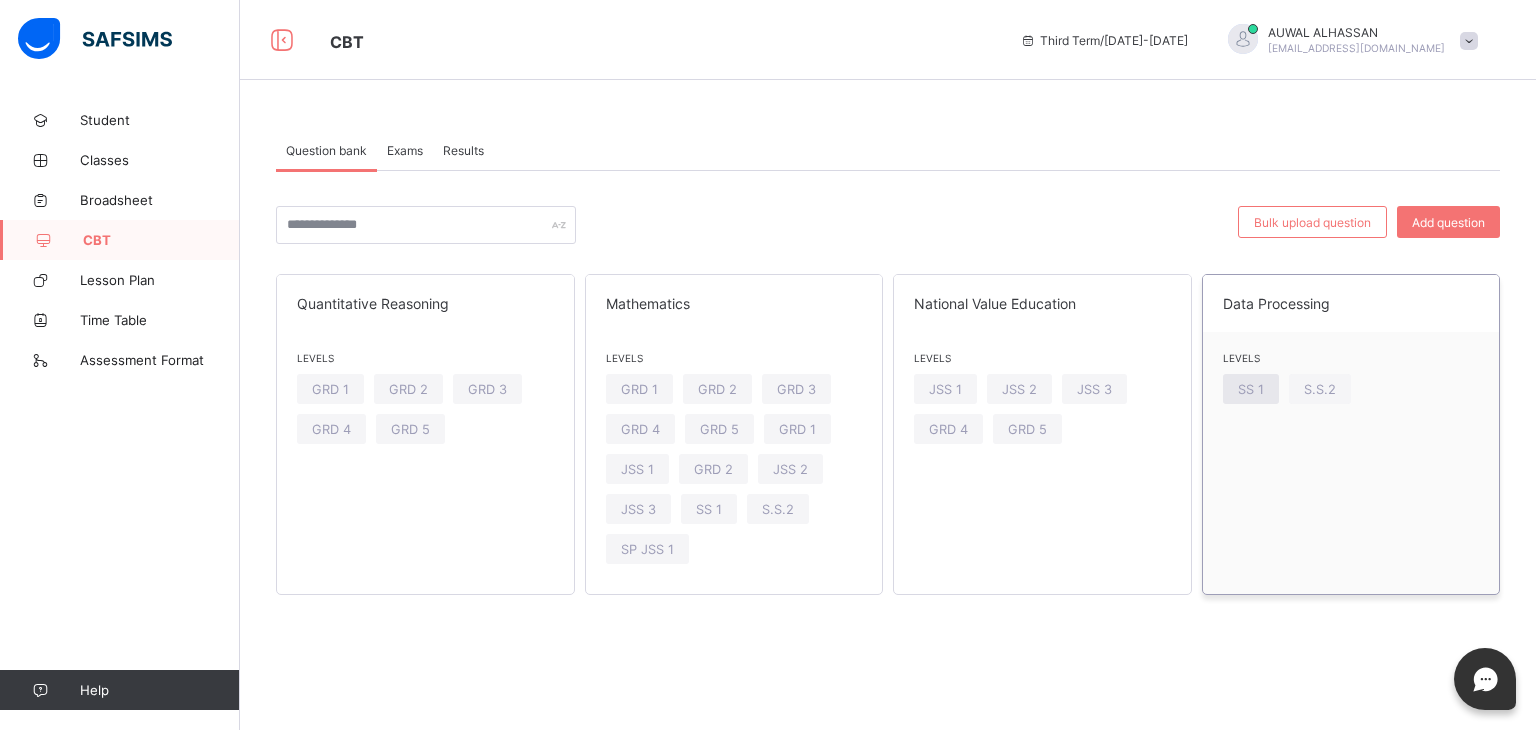 click on "SS 1" at bounding box center (1251, 389) 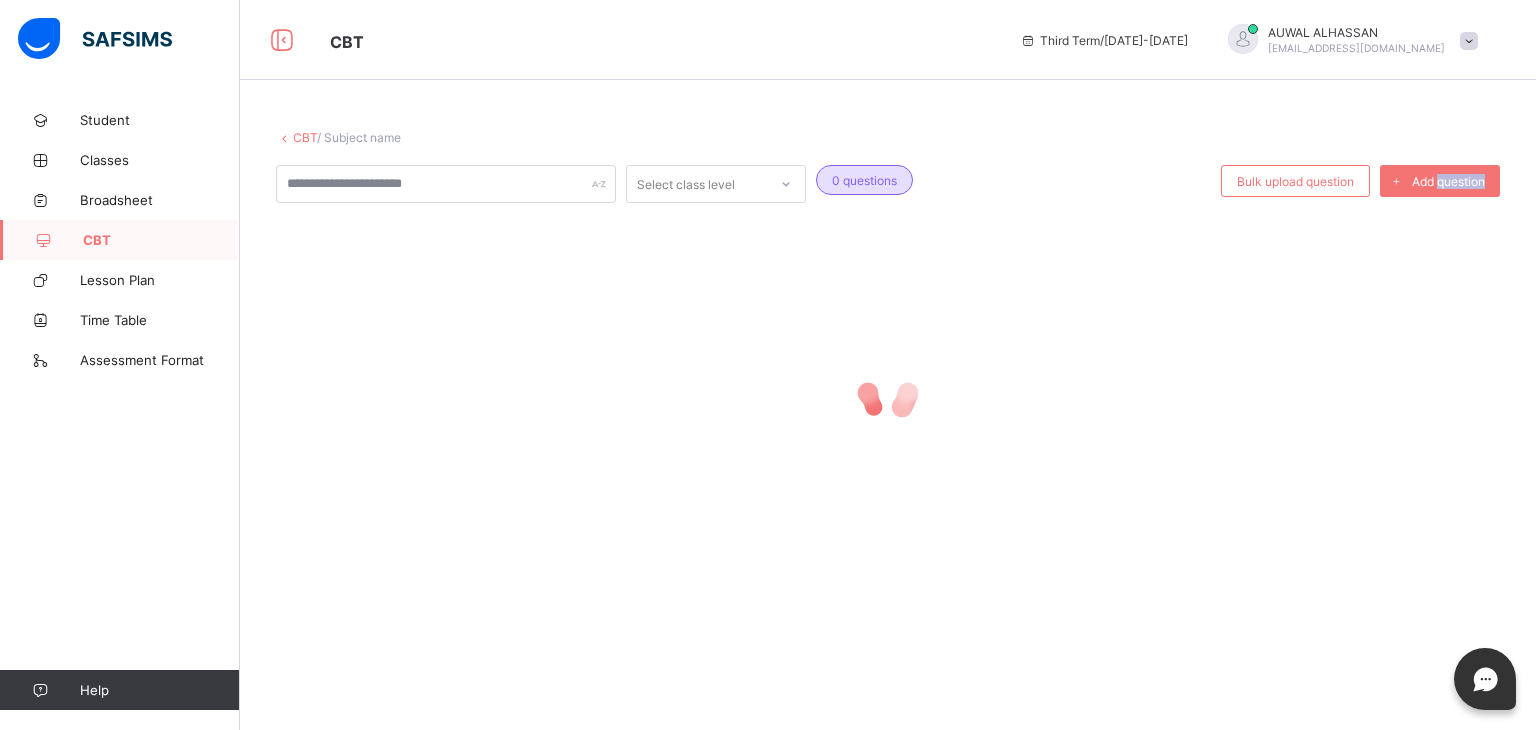 click at bounding box center [888, 393] 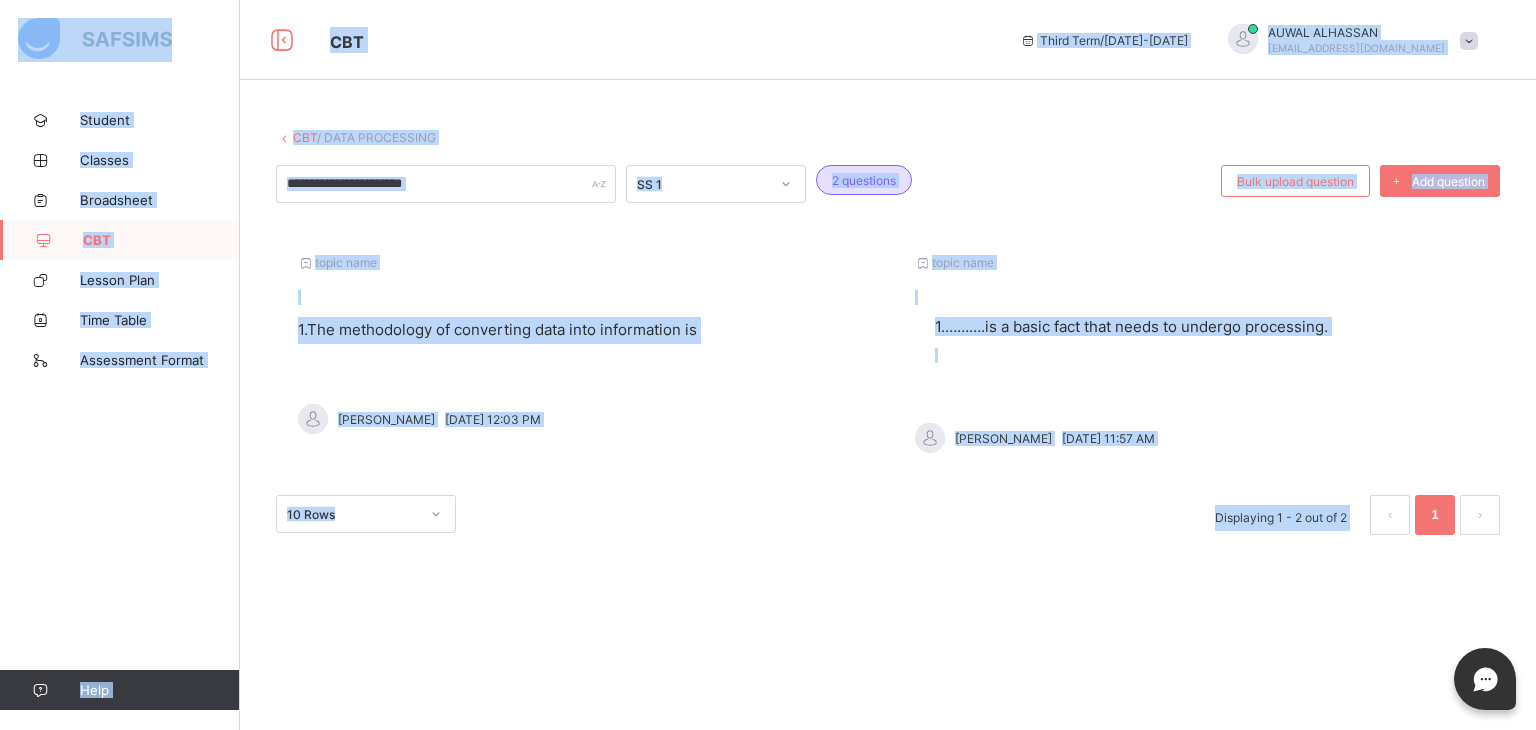 click on "10 Rows Displaying 1 - 2 out of 2 1" at bounding box center (888, 515) 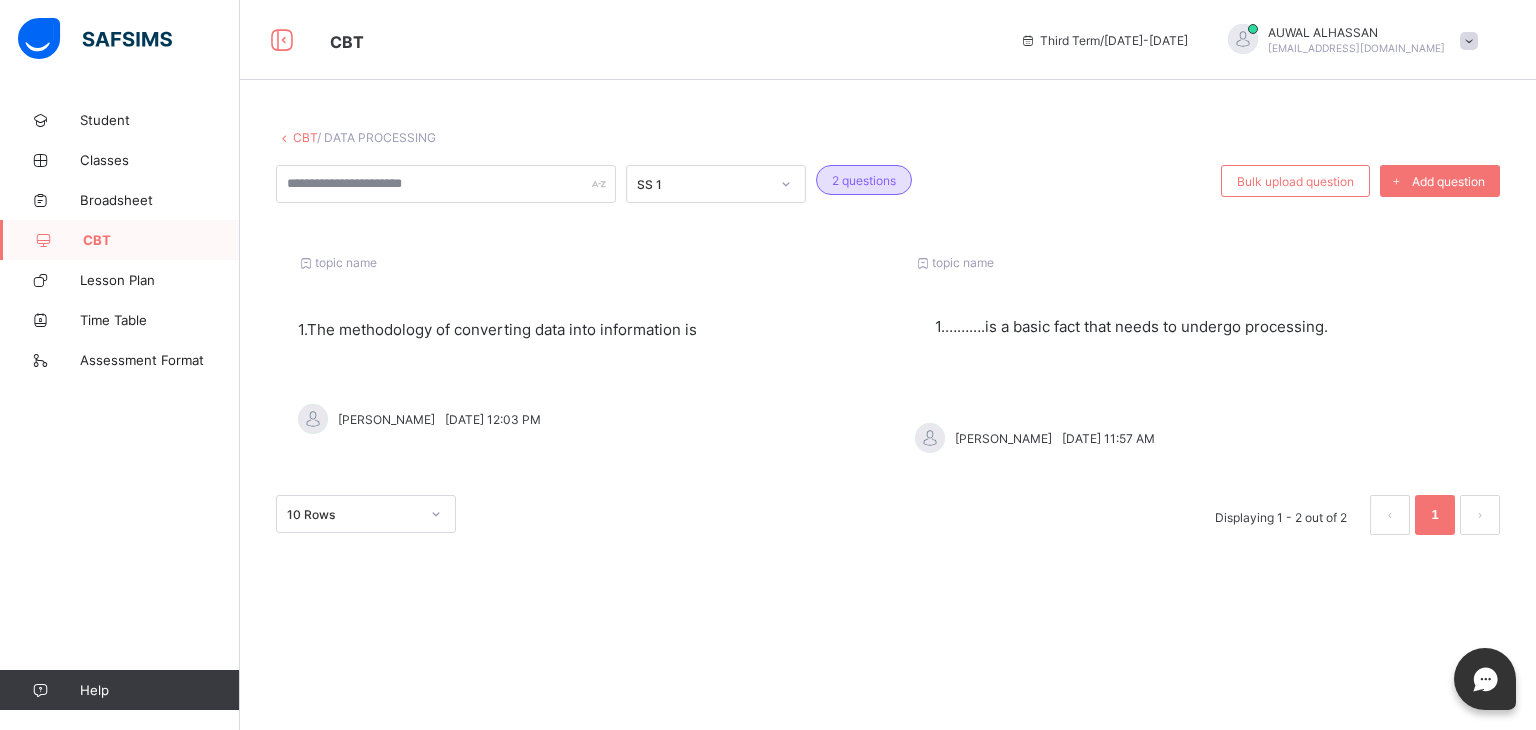 drag, startPoint x: 333, startPoint y: 321, endPoint x: 696, endPoint y: 446, distance: 383.91925 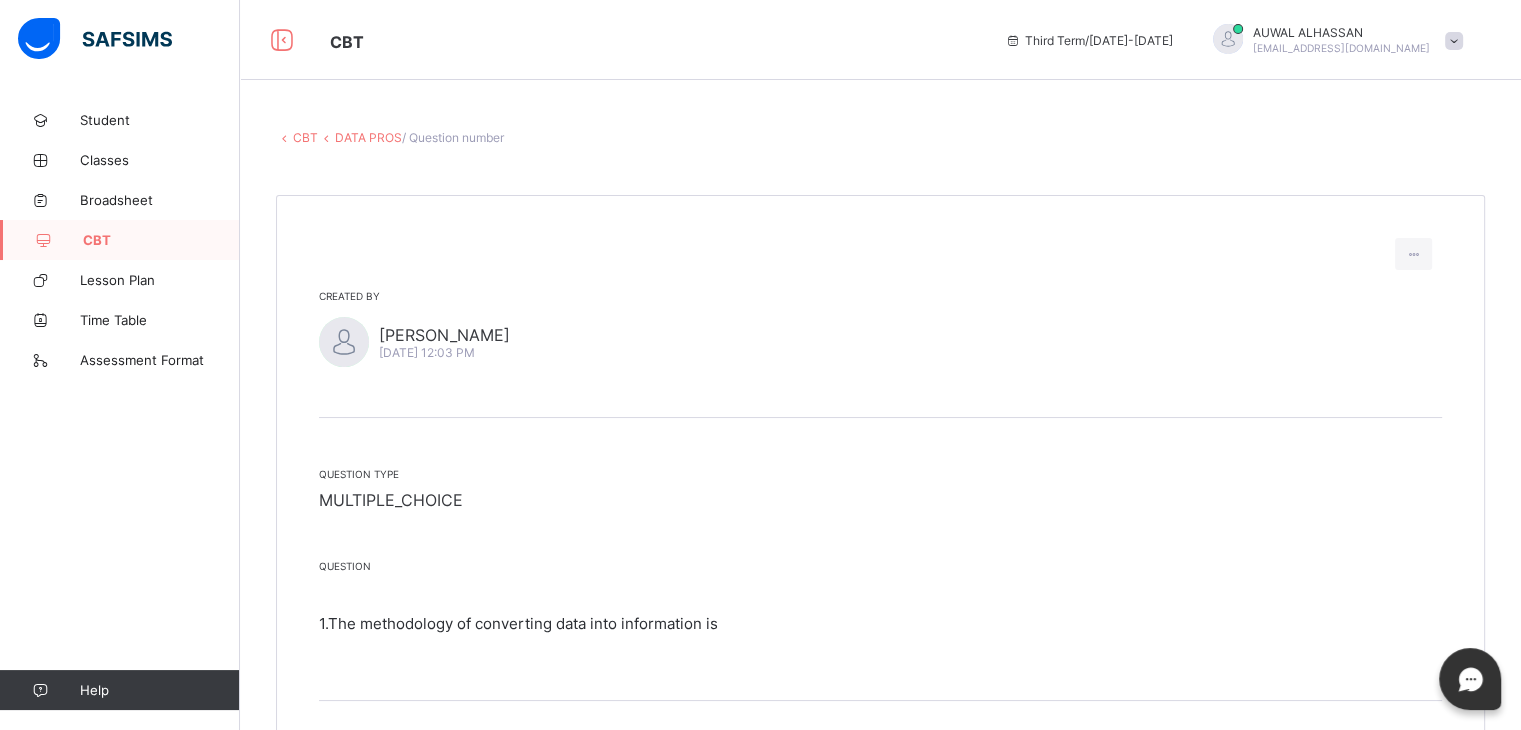 click on "[PERSON_NAME][DATE] 12:03 PM" at bounding box center (880, 342) 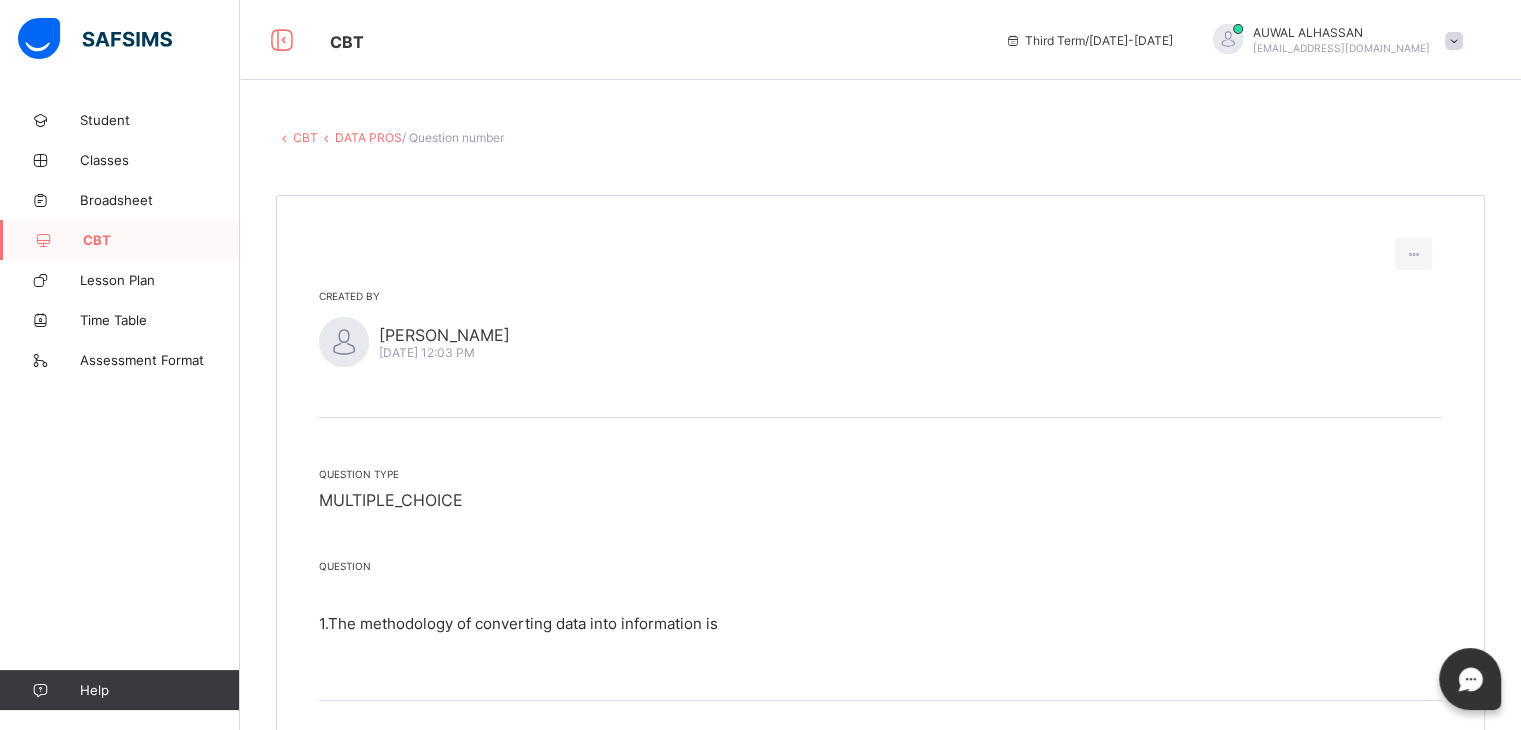 scroll, scrollTop: 343, scrollLeft: 0, axis: vertical 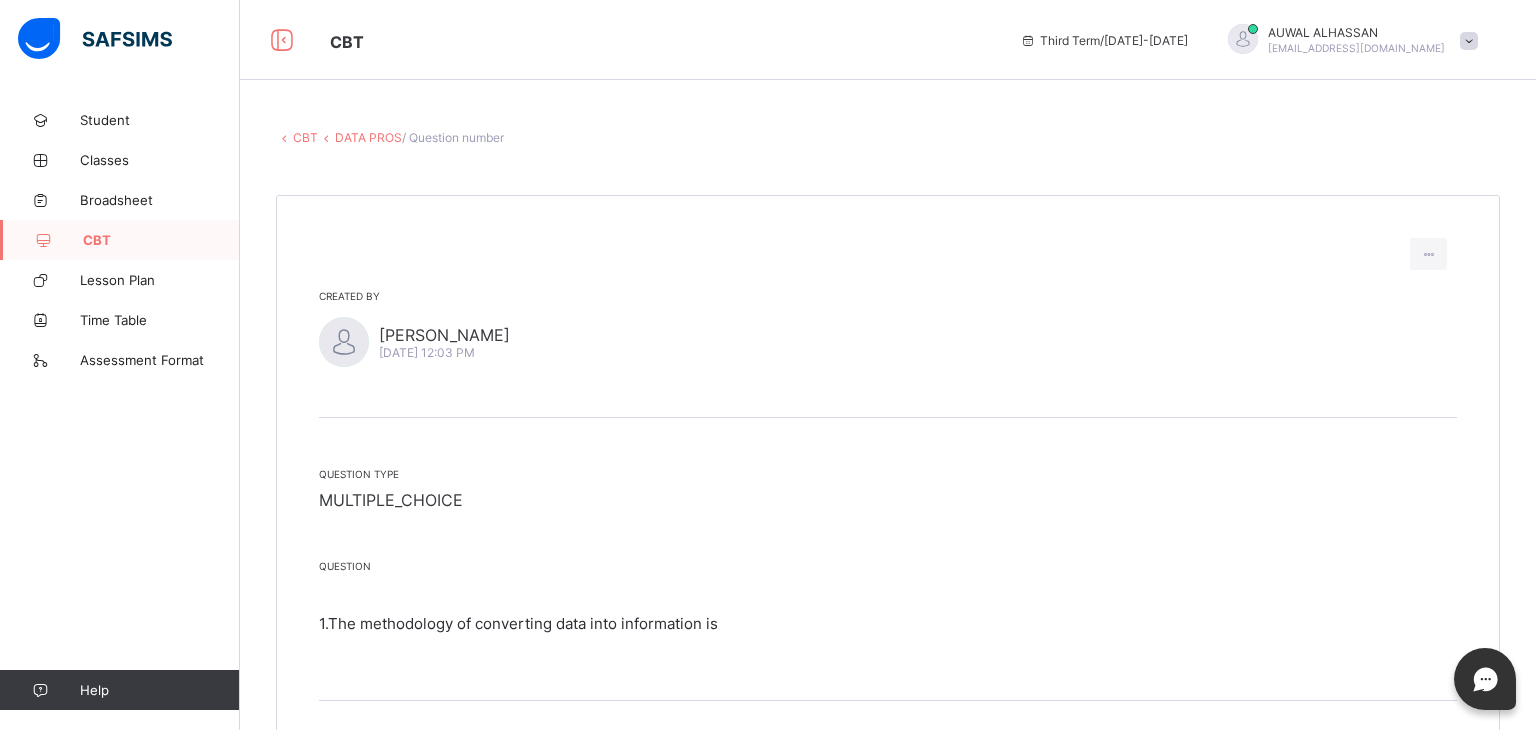 click on "CBT" at bounding box center (161, 240) 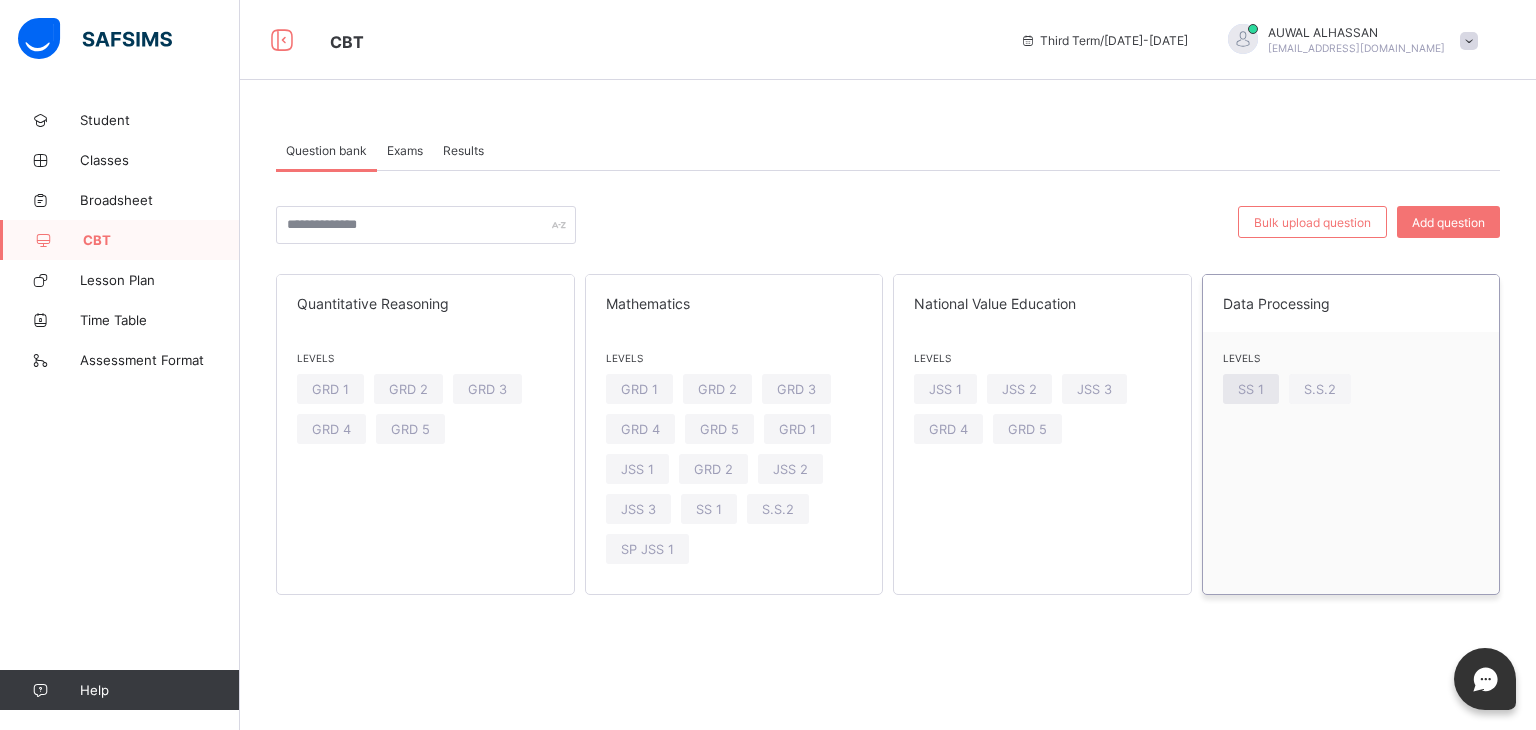 click on "SS 1" at bounding box center [1251, 389] 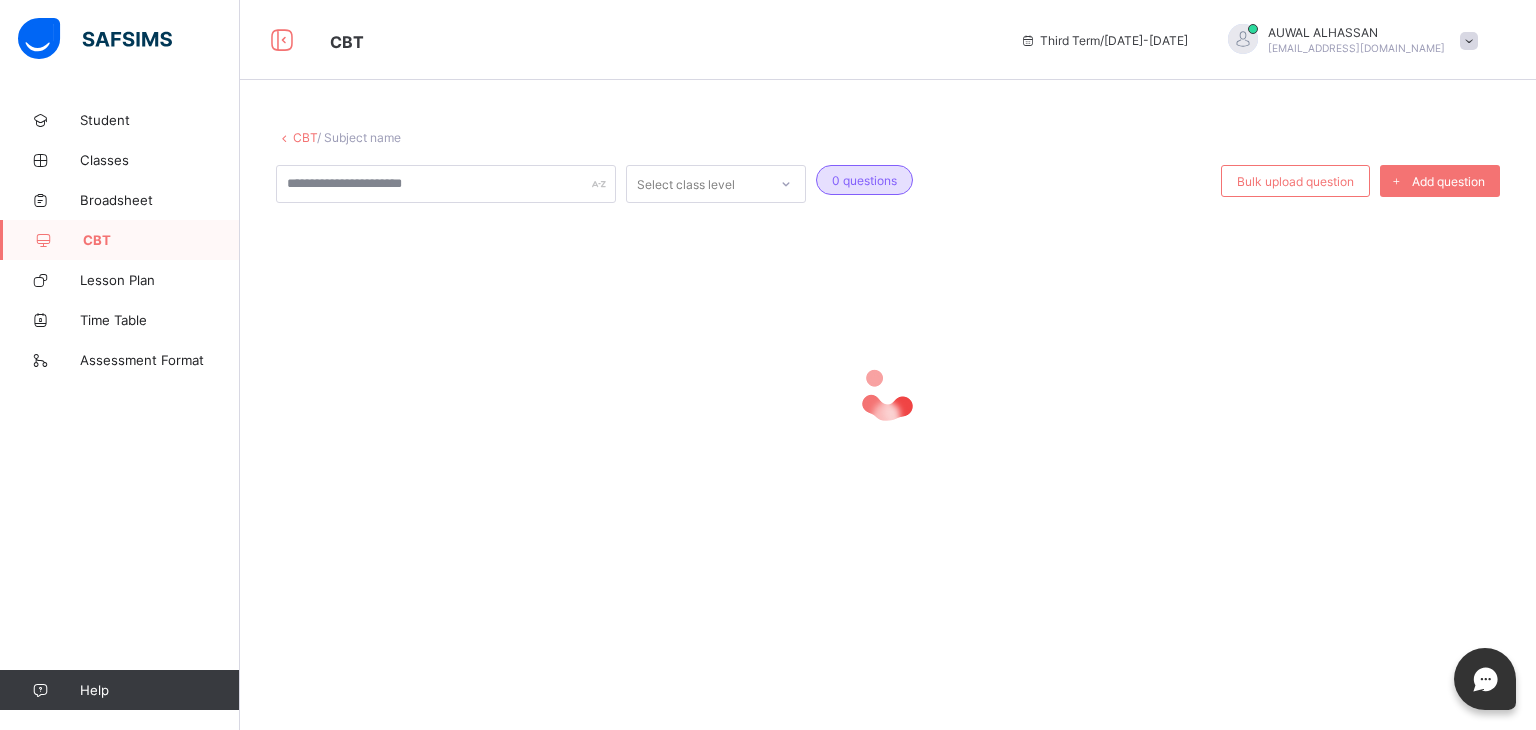 click at bounding box center [888, 393] 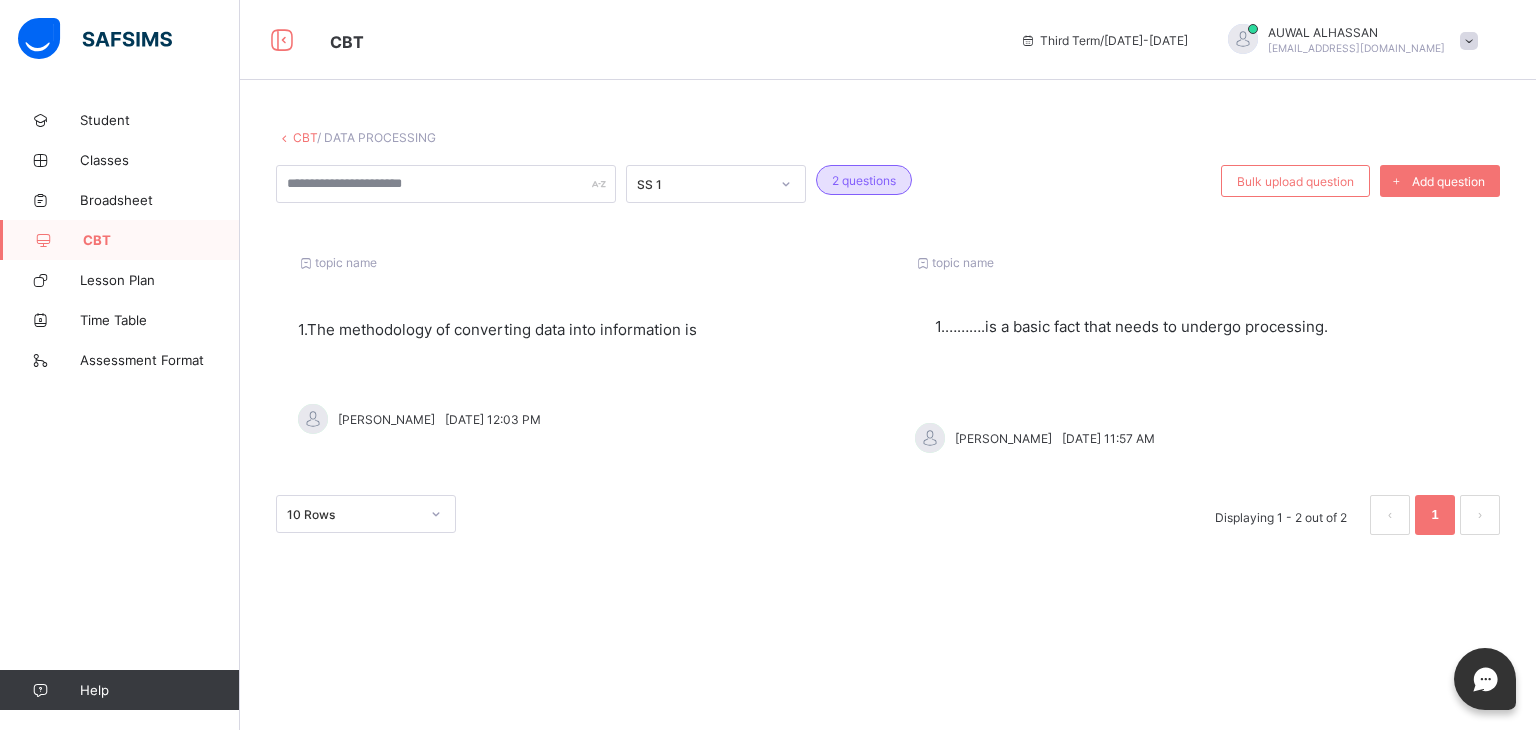click on "……….is a basic fact that needs to undergo processing." at bounding box center [1136, 326] 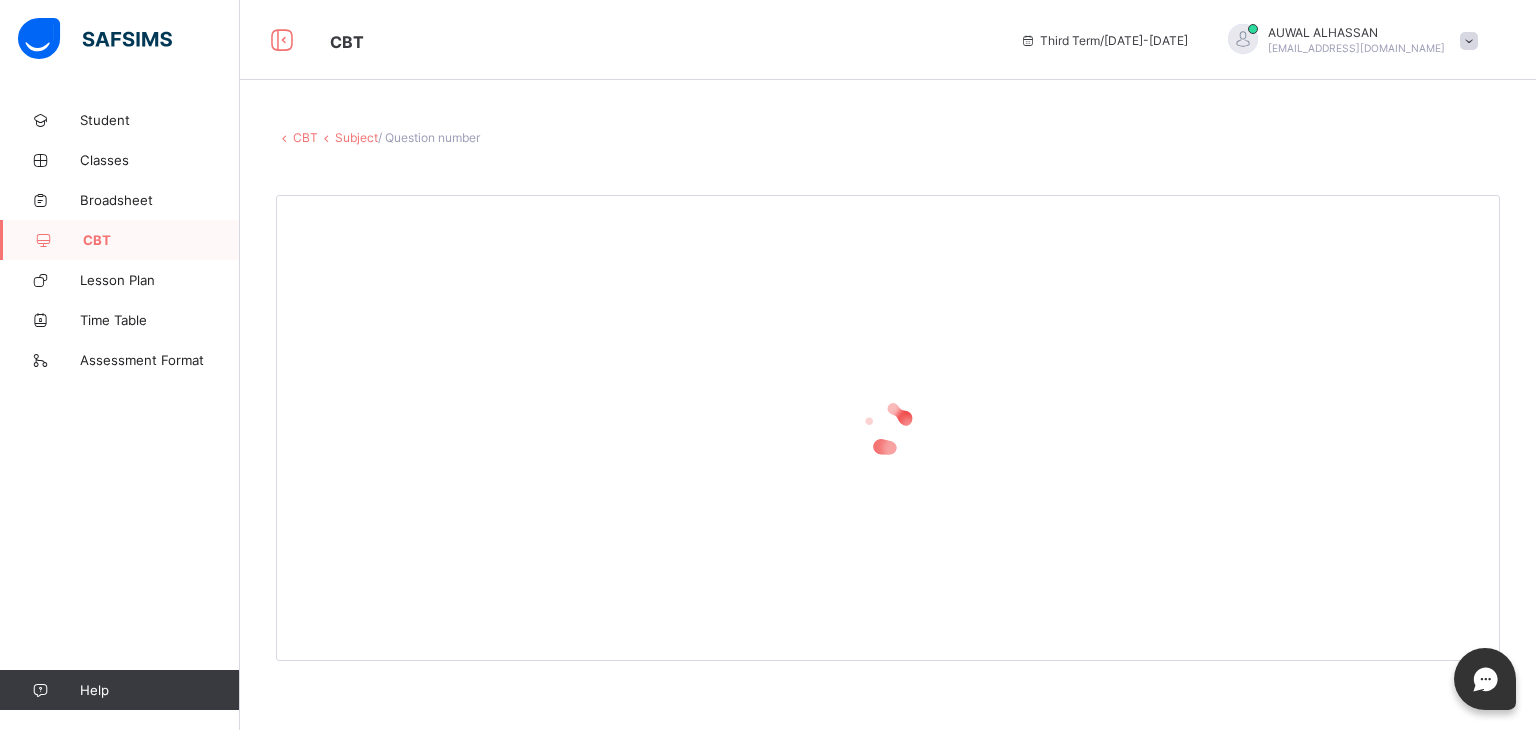 click at bounding box center (888, 428) 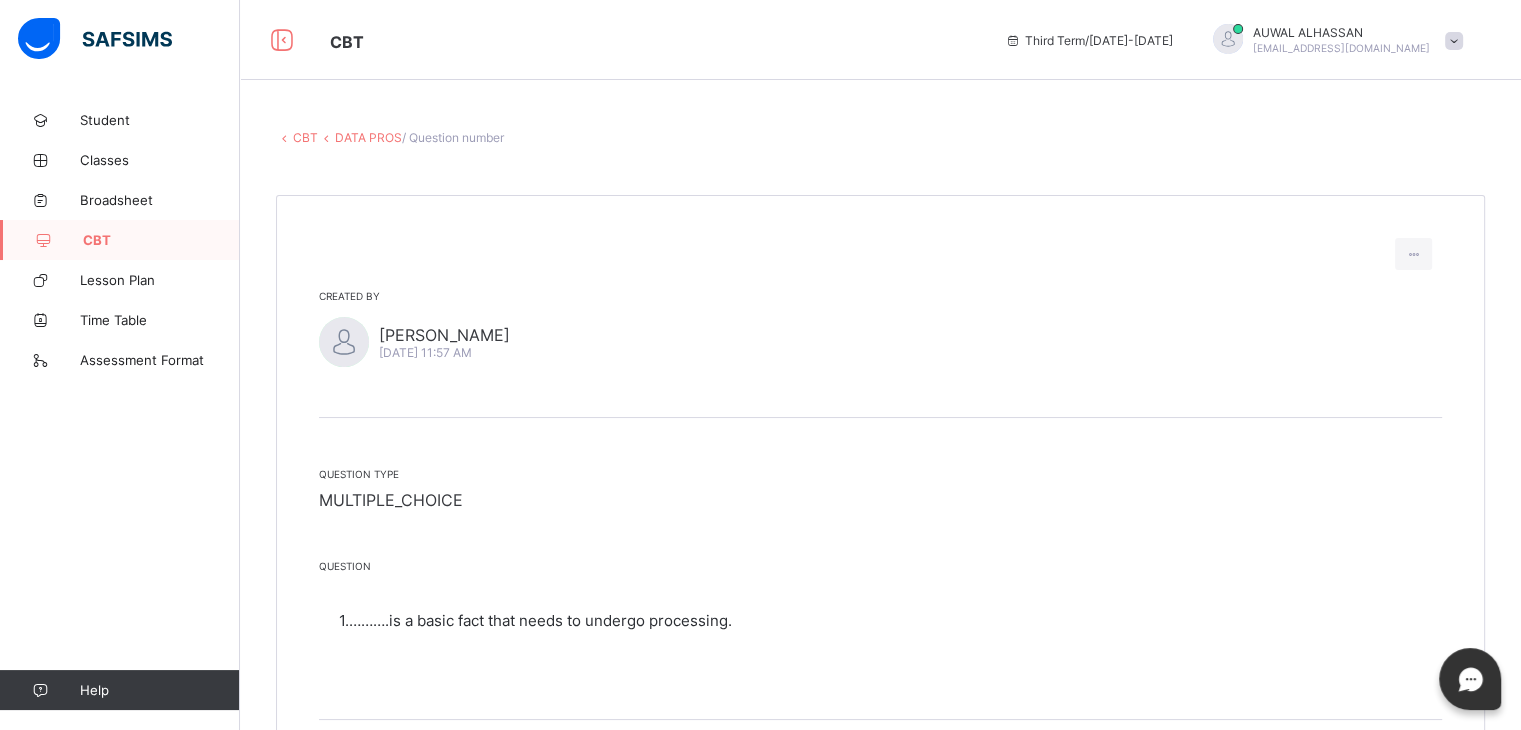 click on "[PERSON_NAME][DATE] 11:57 AM" at bounding box center [880, 342] 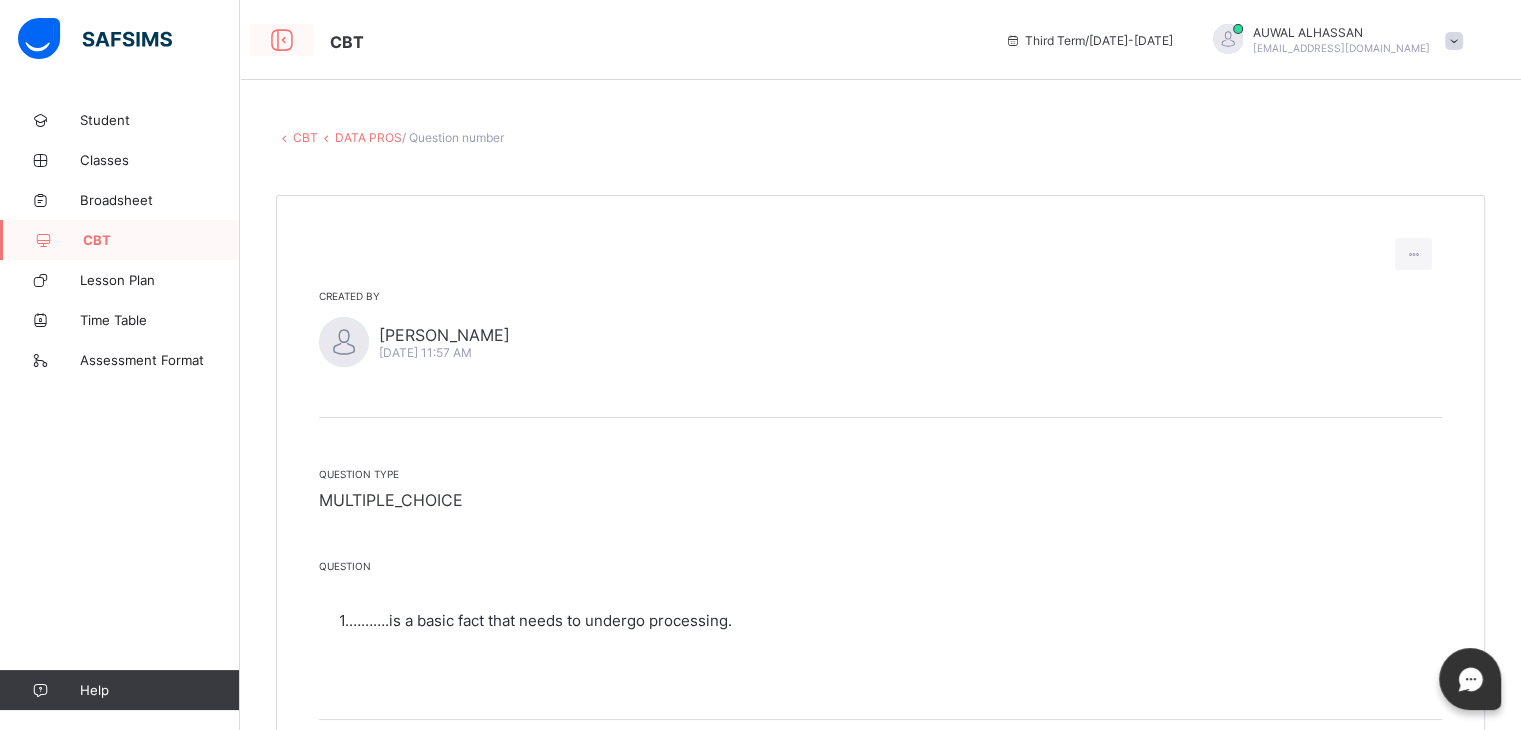 click at bounding box center (282, 40) 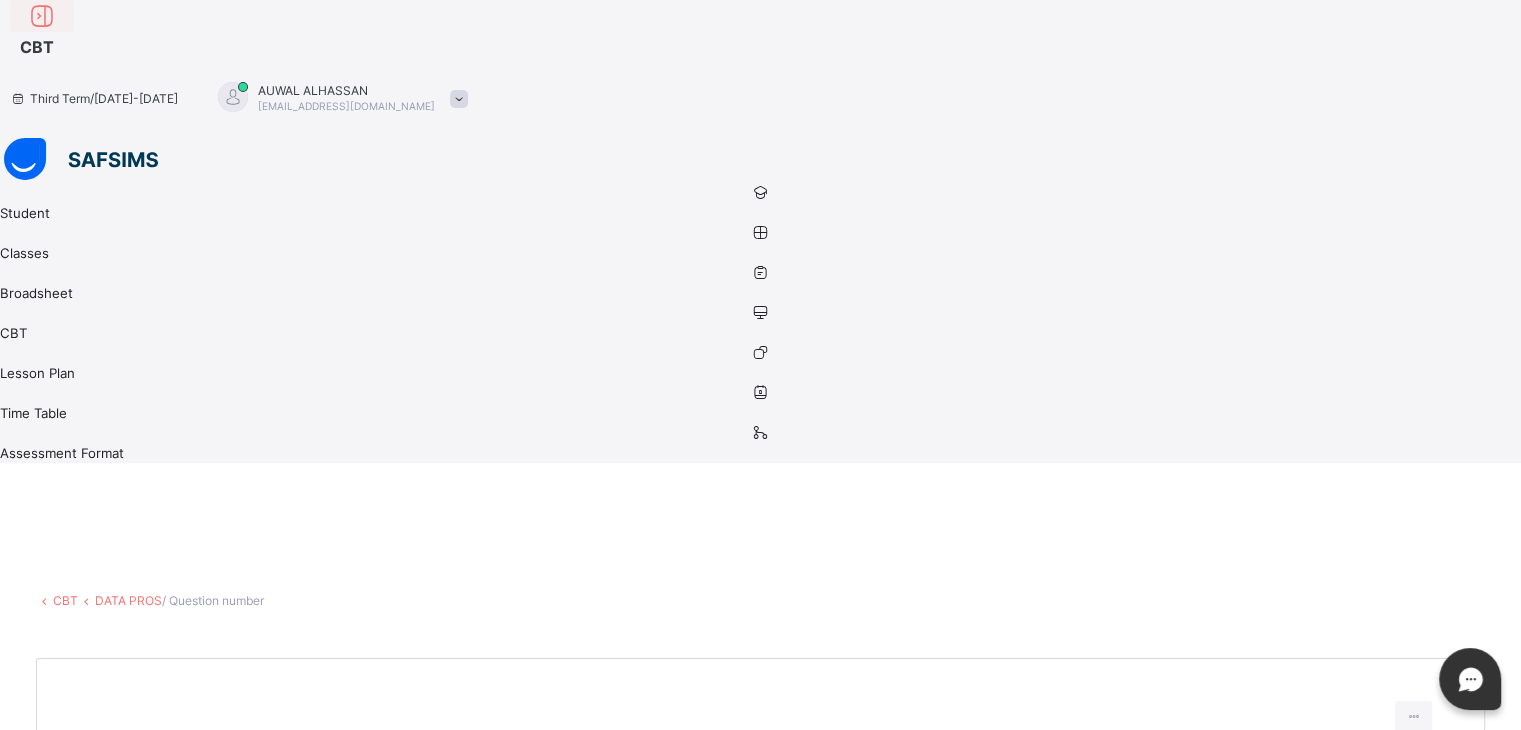 click at bounding box center (42, 16) 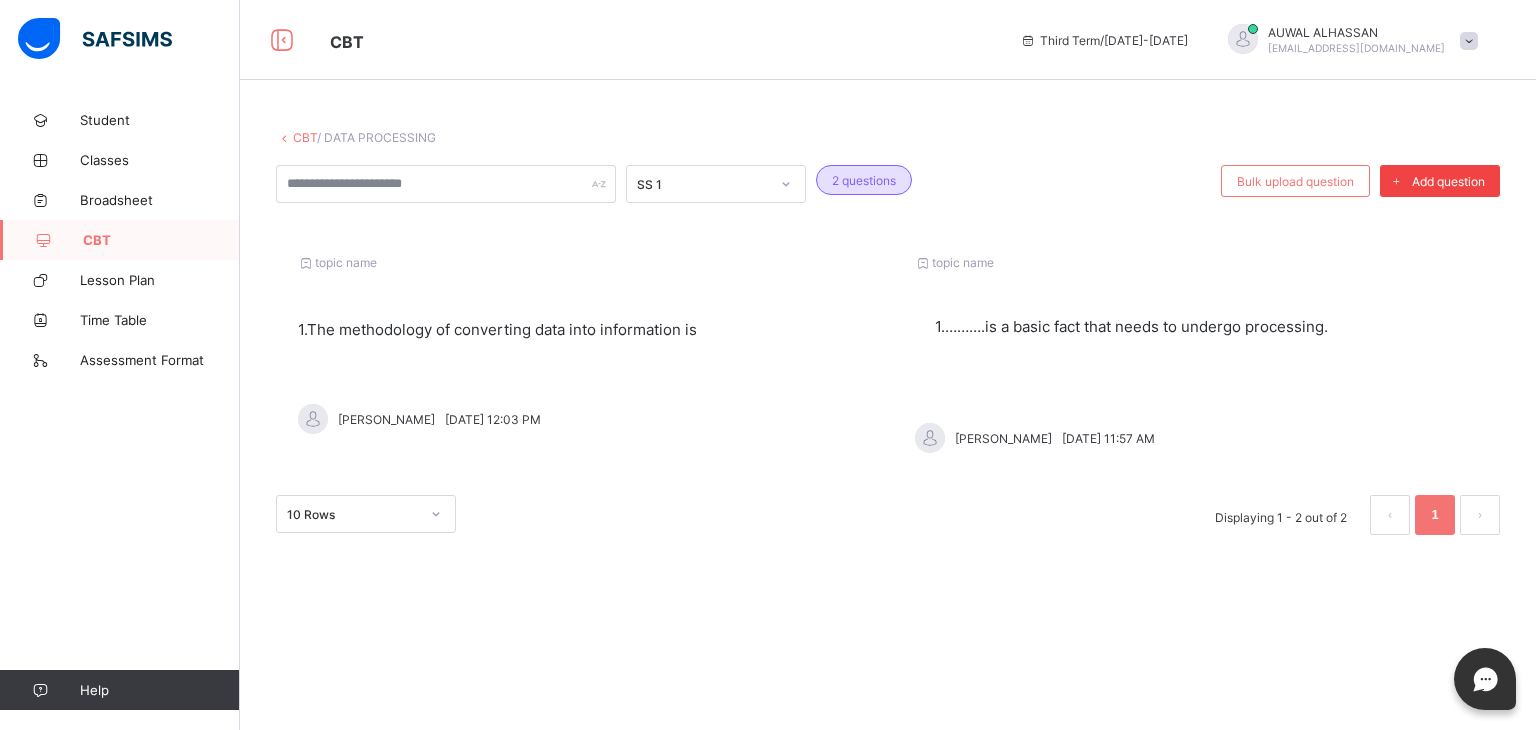 click on "Add question" at bounding box center (1448, 181) 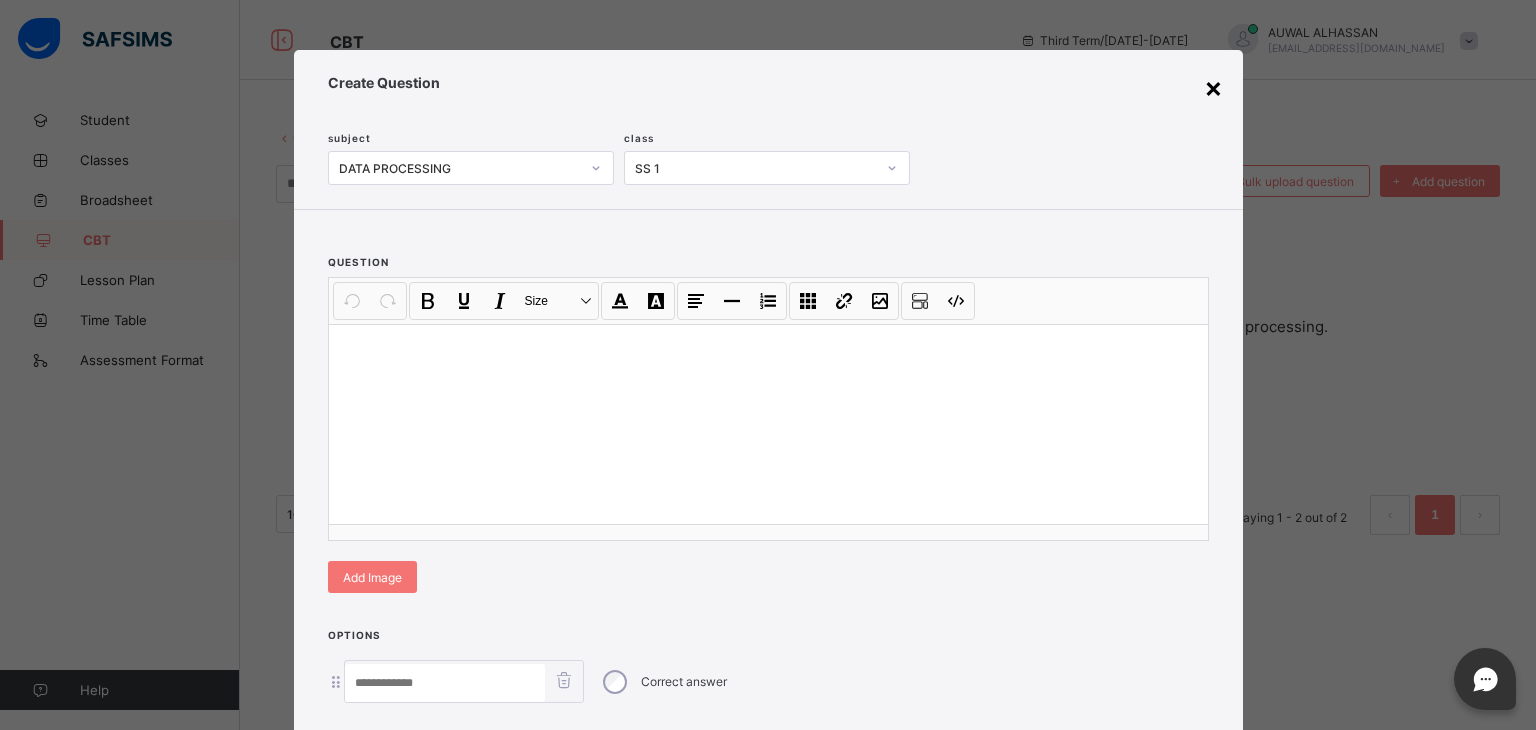 click on "×" at bounding box center [1213, 87] 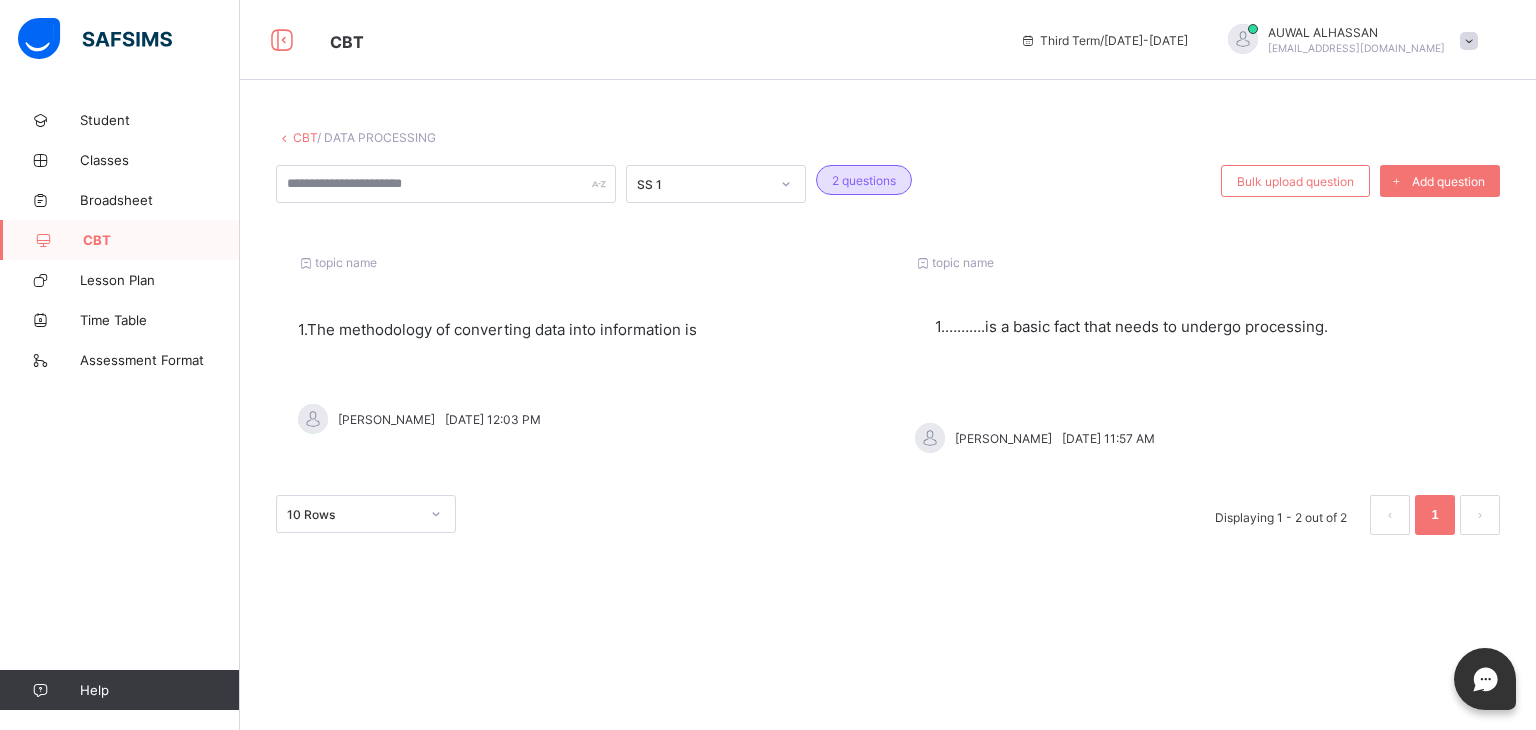 click at bounding box center (1206, 355) 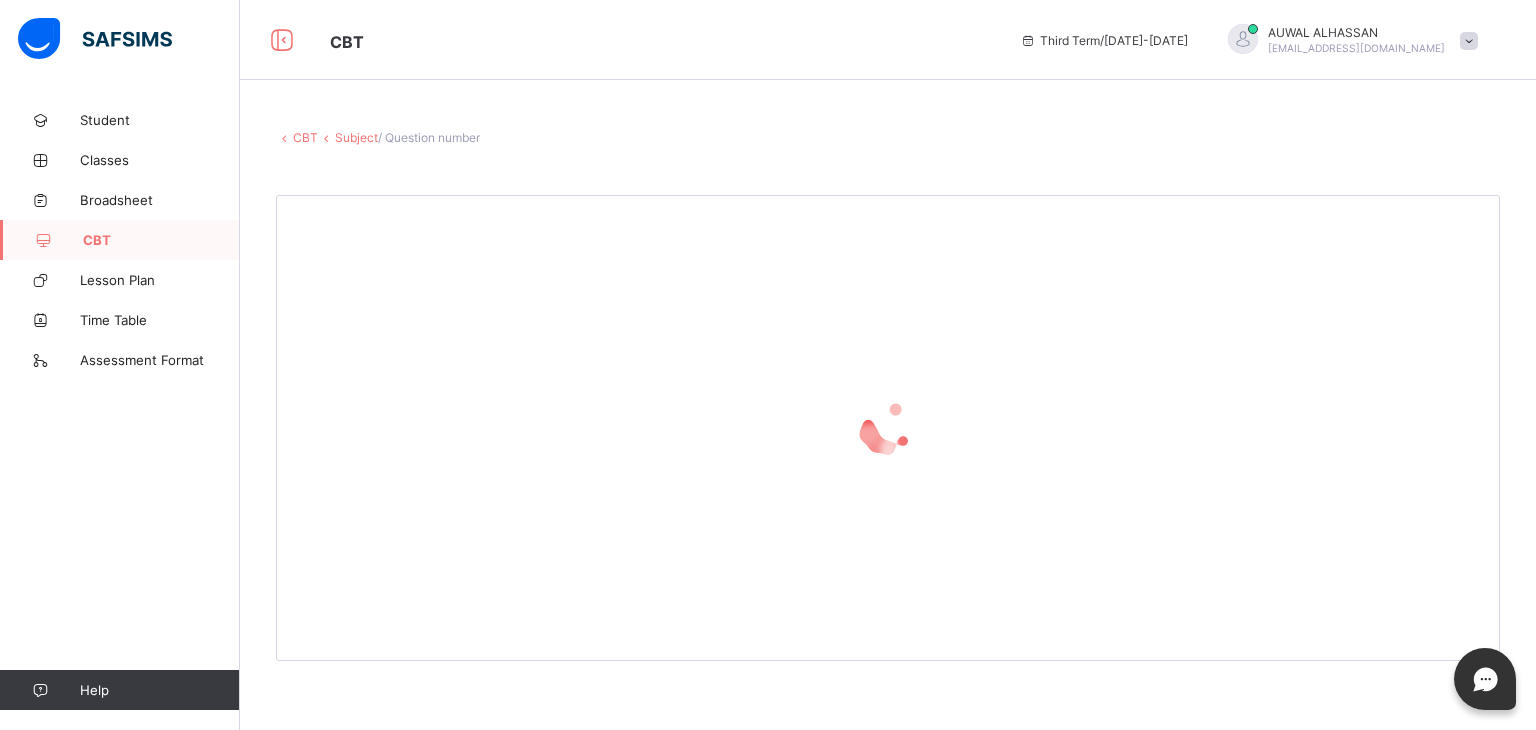 click at bounding box center (888, 428) 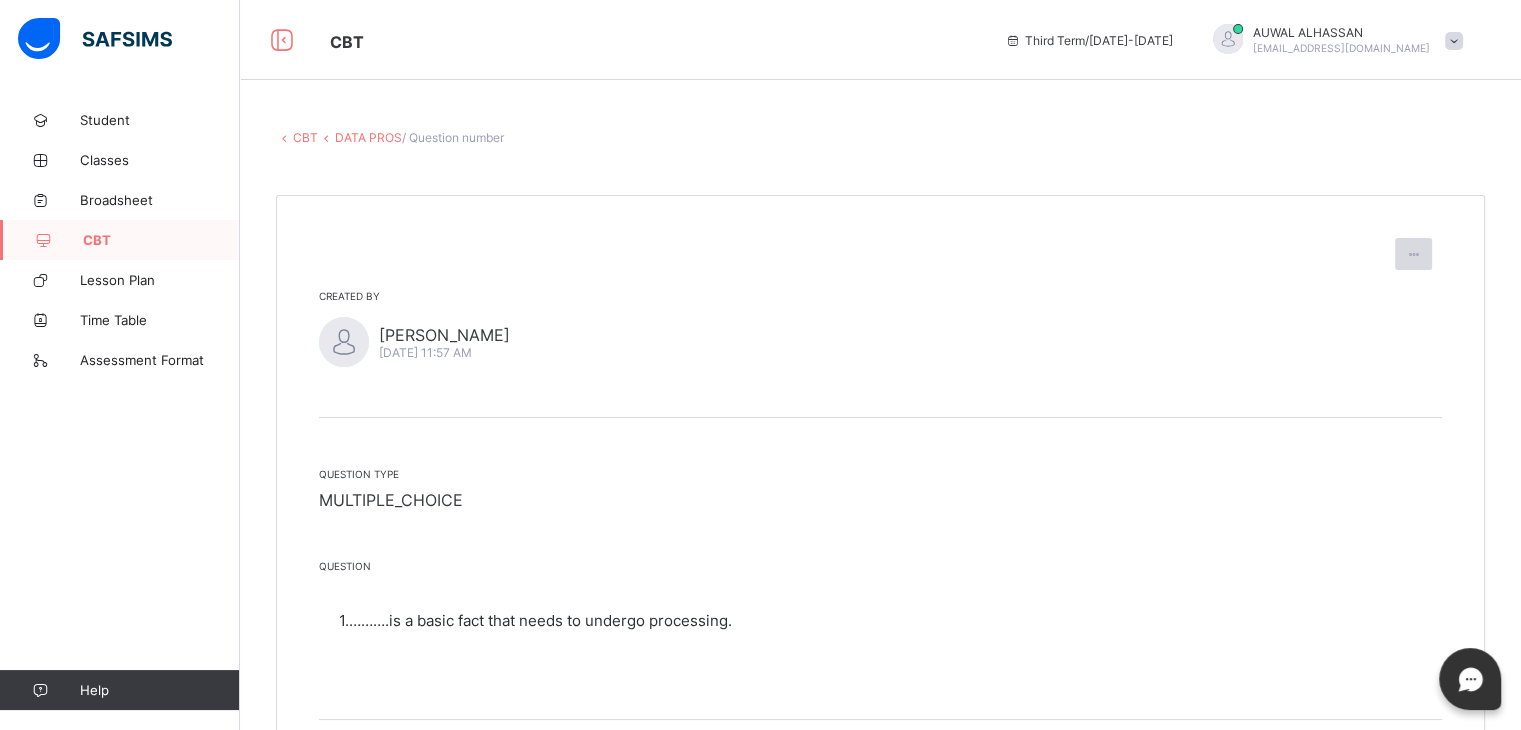 click at bounding box center [1413, 254] 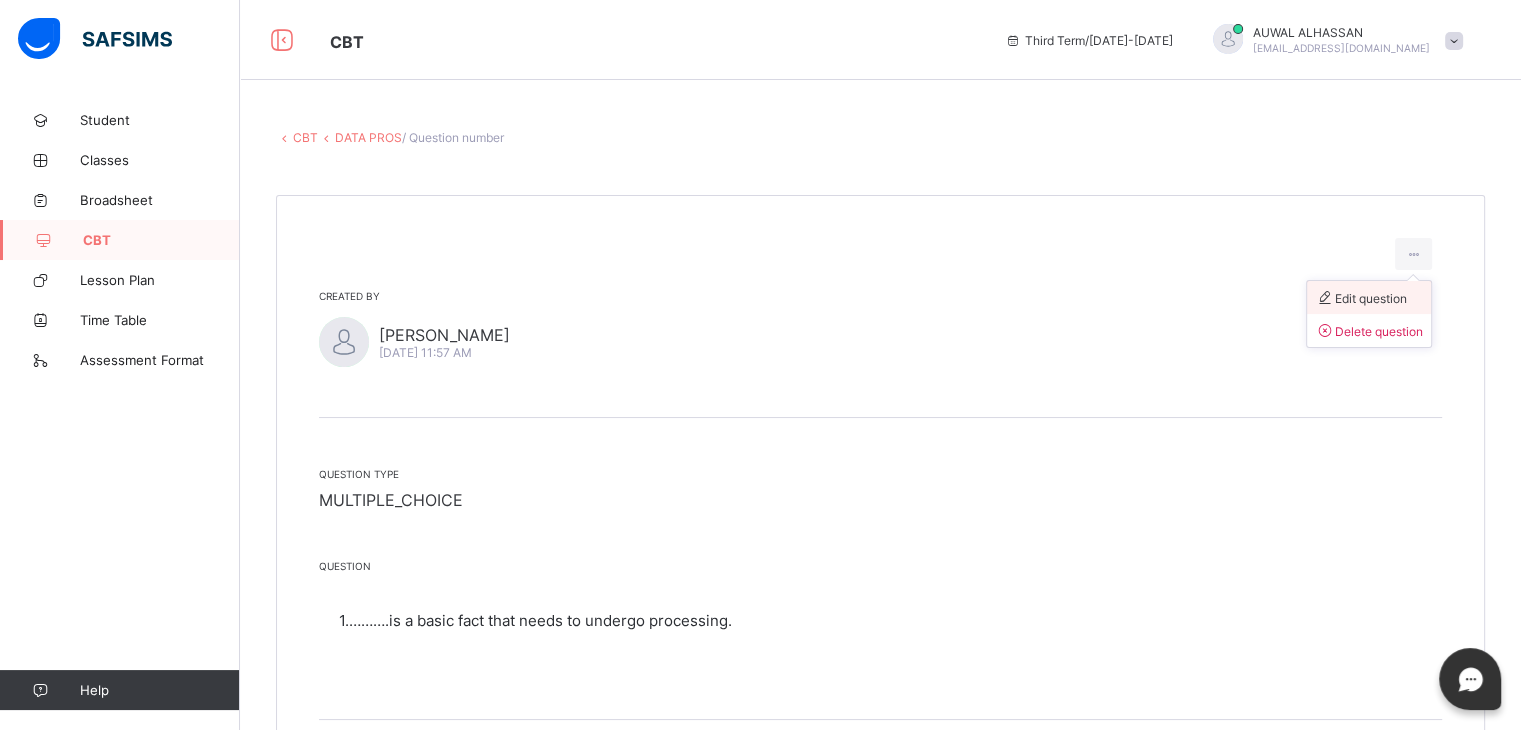 click on "Edit question" at bounding box center [1361, 298] 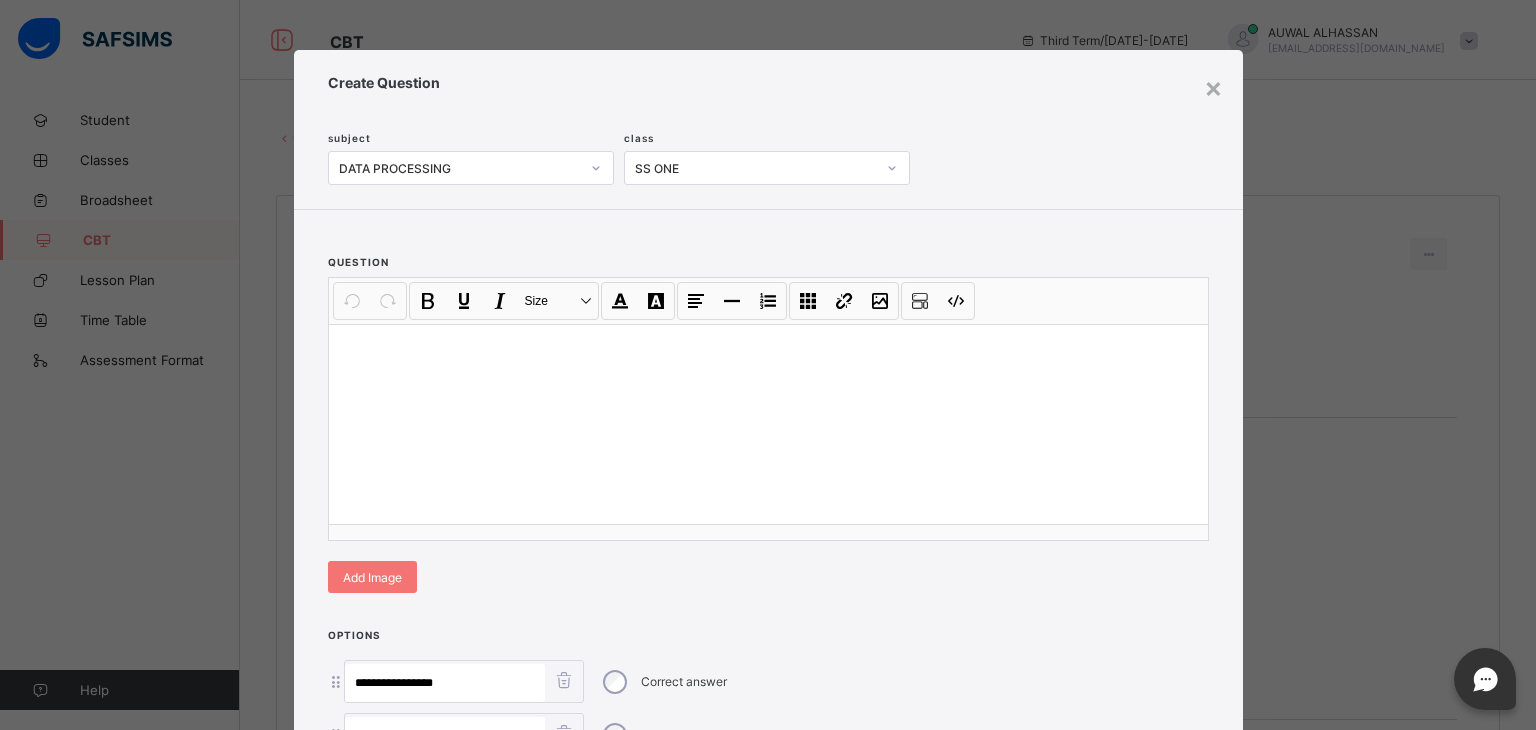 click at bounding box center [768, 424] 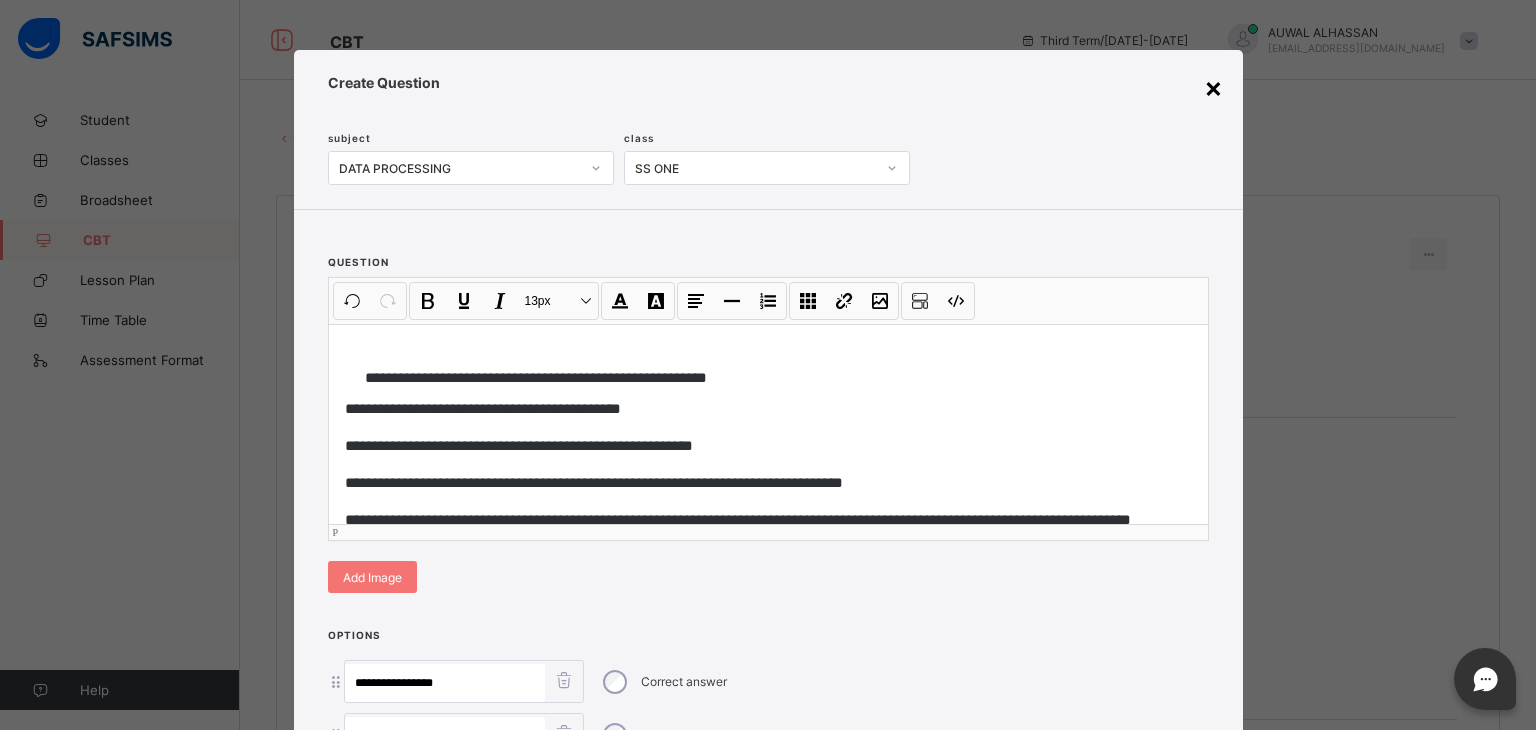 click on "×" at bounding box center (1213, 87) 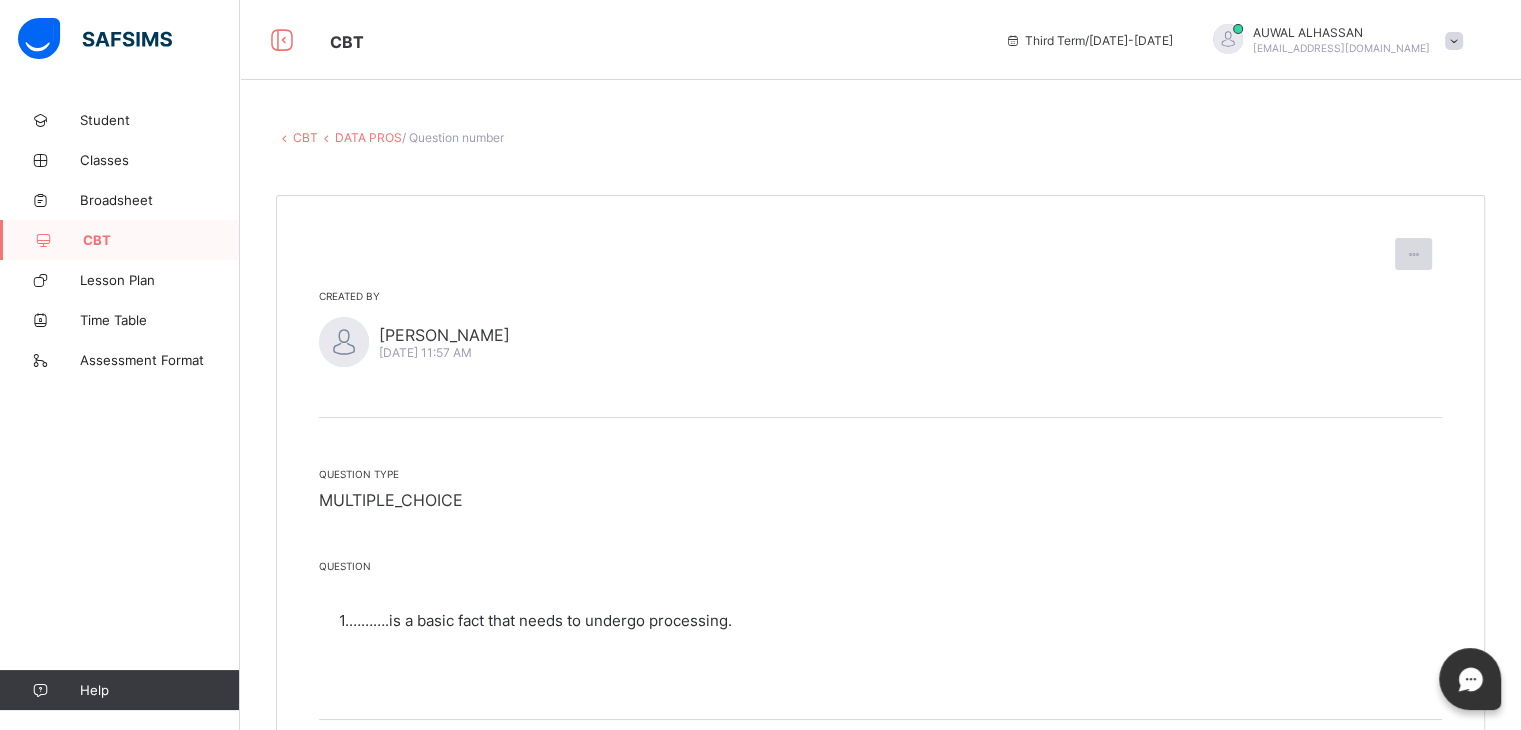 click at bounding box center (1413, 254) 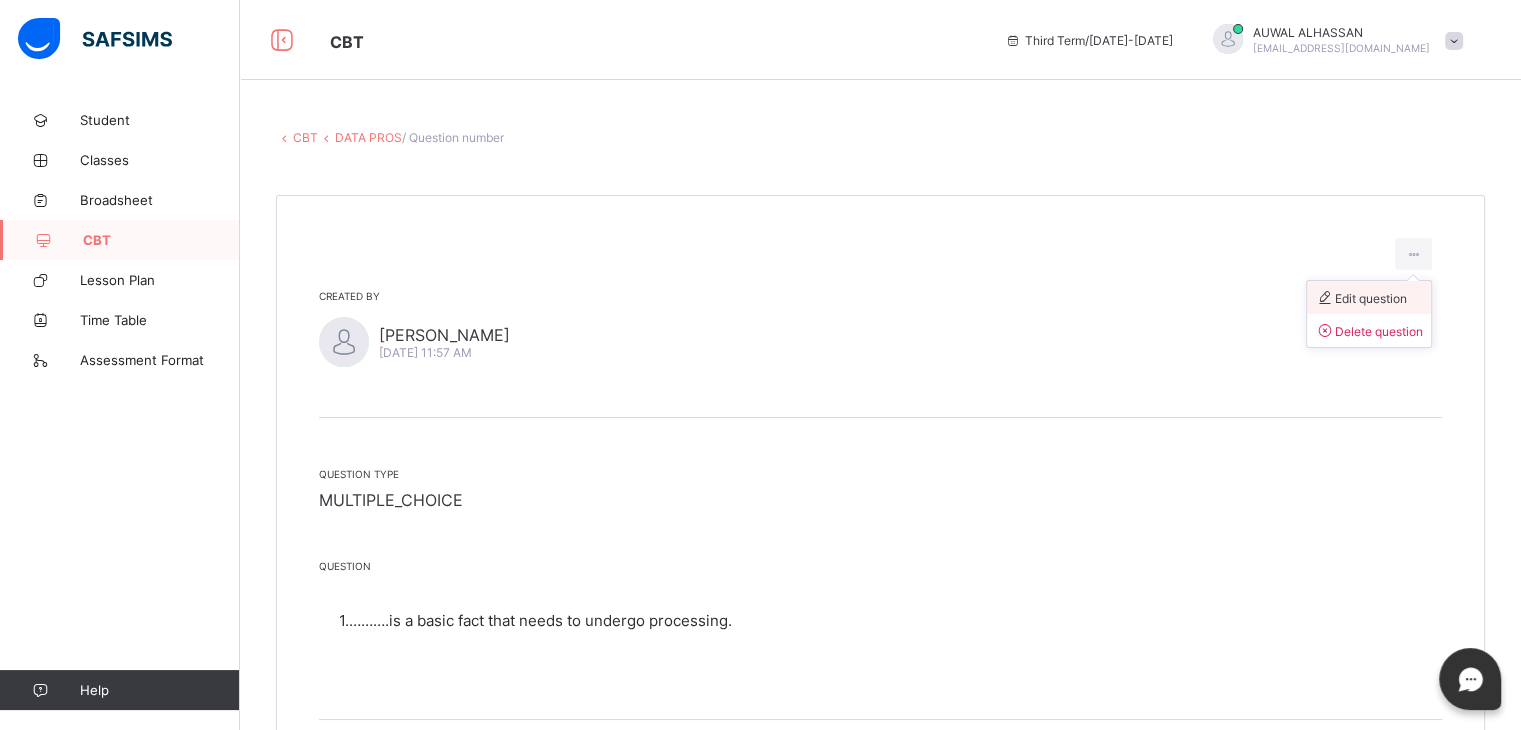 click on "Edit question" at bounding box center (1361, 298) 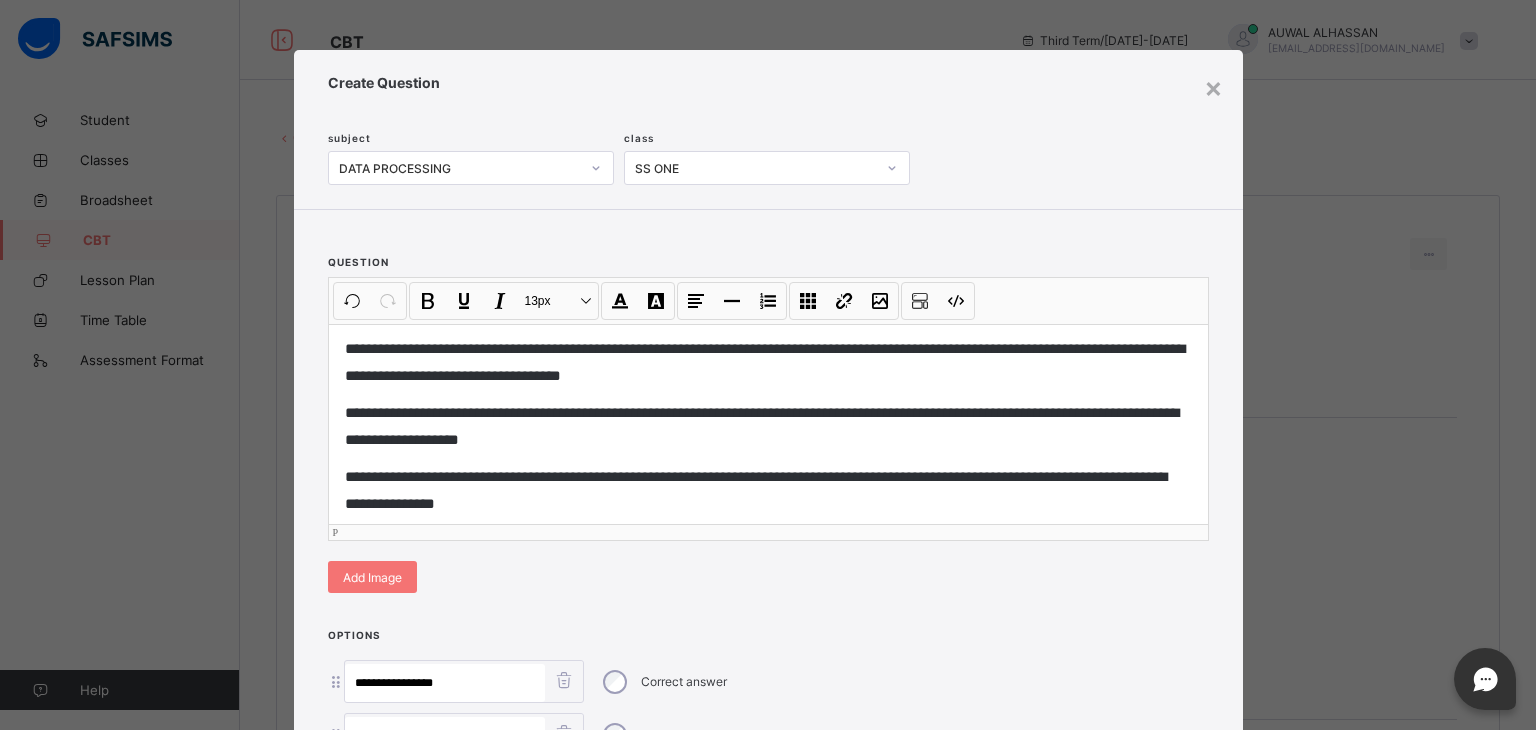 scroll, scrollTop: 1261, scrollLeft: 0, axis: vertical 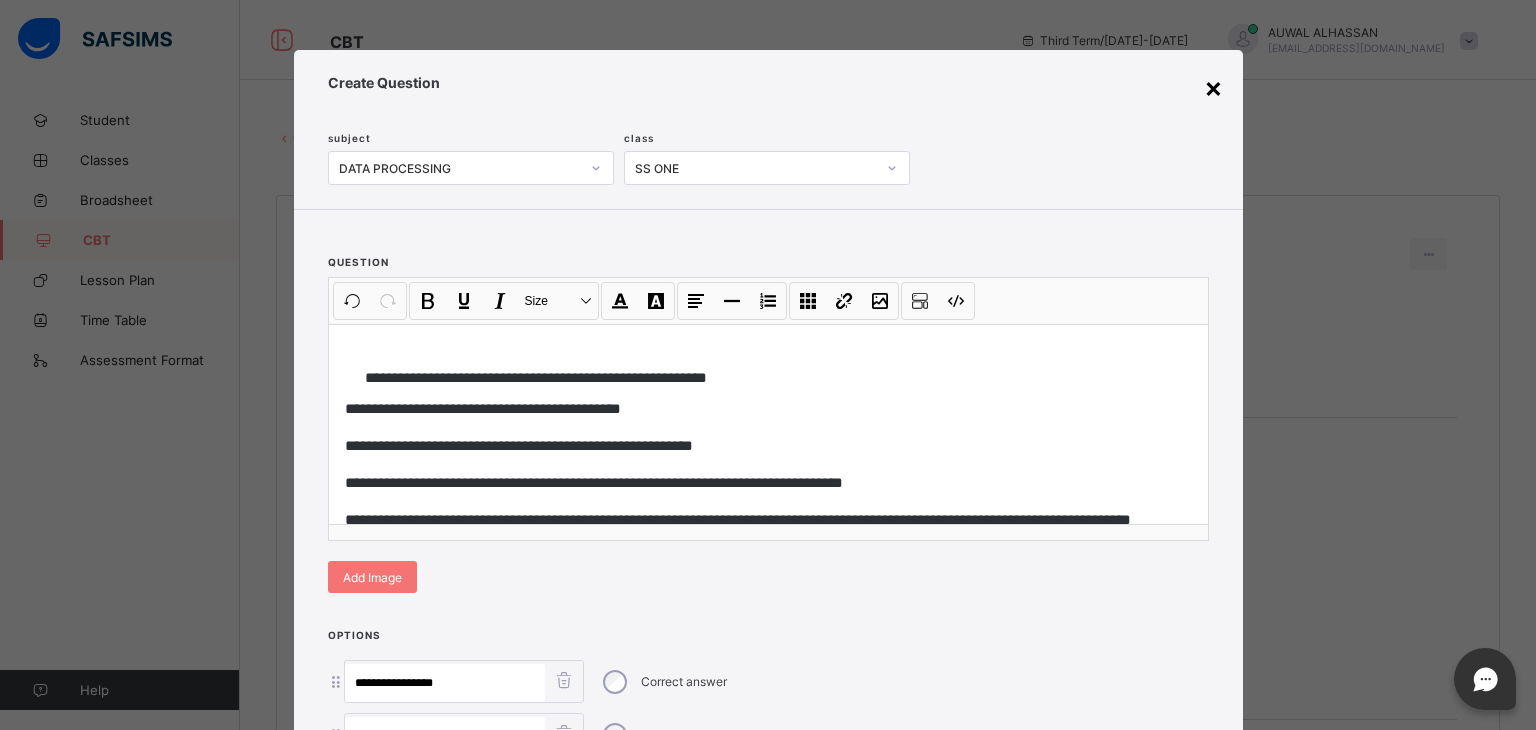 click on "×" at bounding box center [1213, 87] 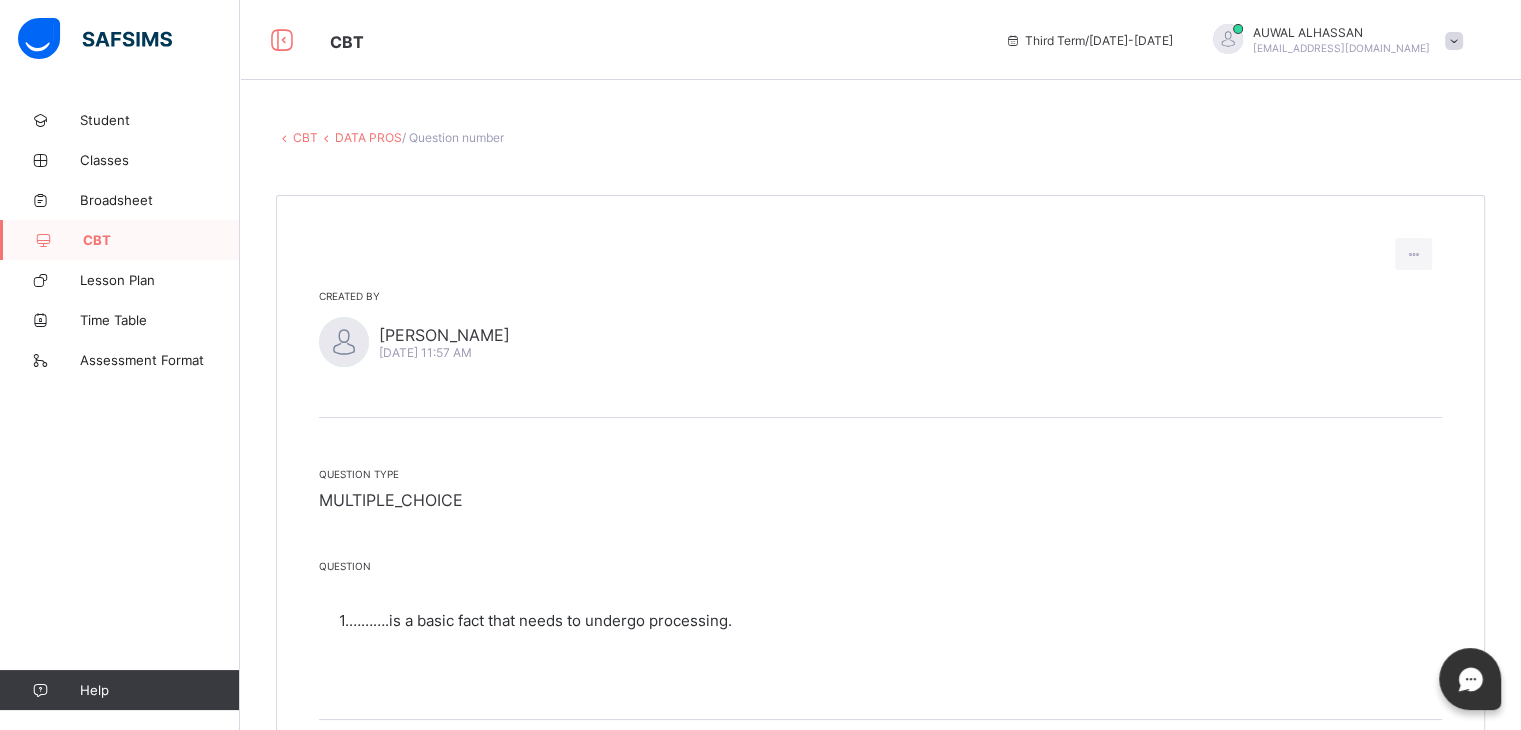 click on "Question 1.      ……….is a basic fact that needs to undergo processing." at bounding box center (880, 608) 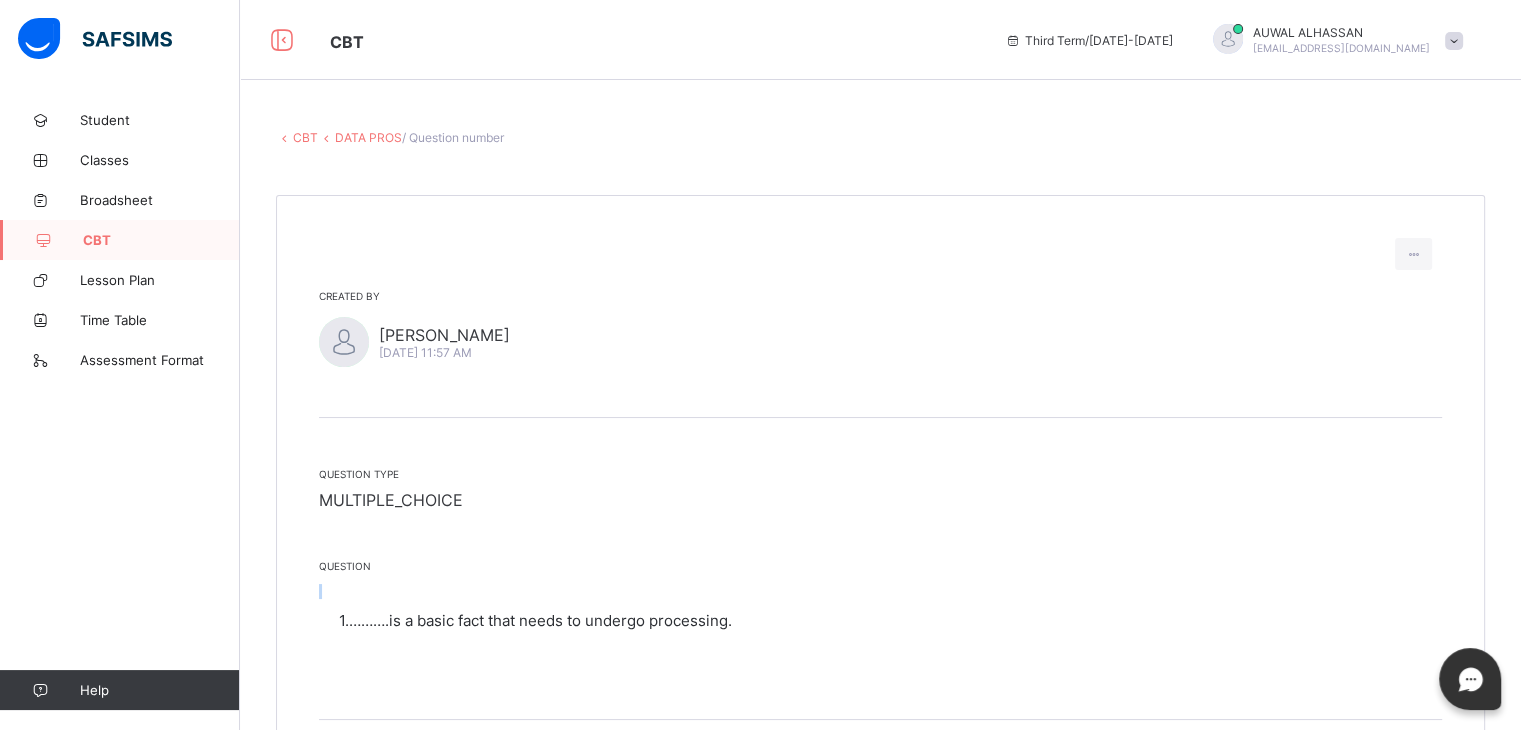 click on "Question 1.      ……….is a basic fact that needs to undergo processing." at bounding box center [880, 608] 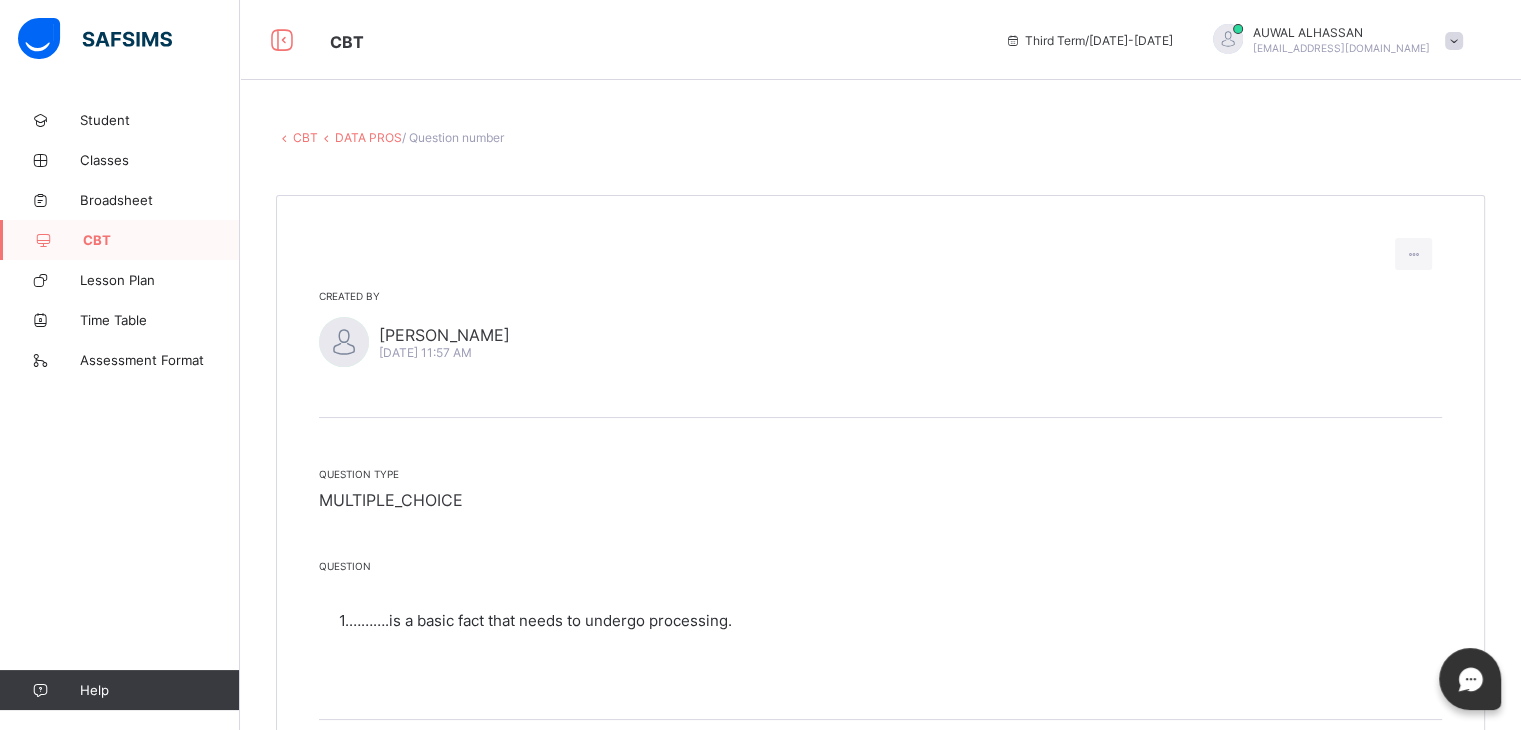 click on "1.      ……….is a basic fact that needs to undergo processing." at bounding box center [880, 620] 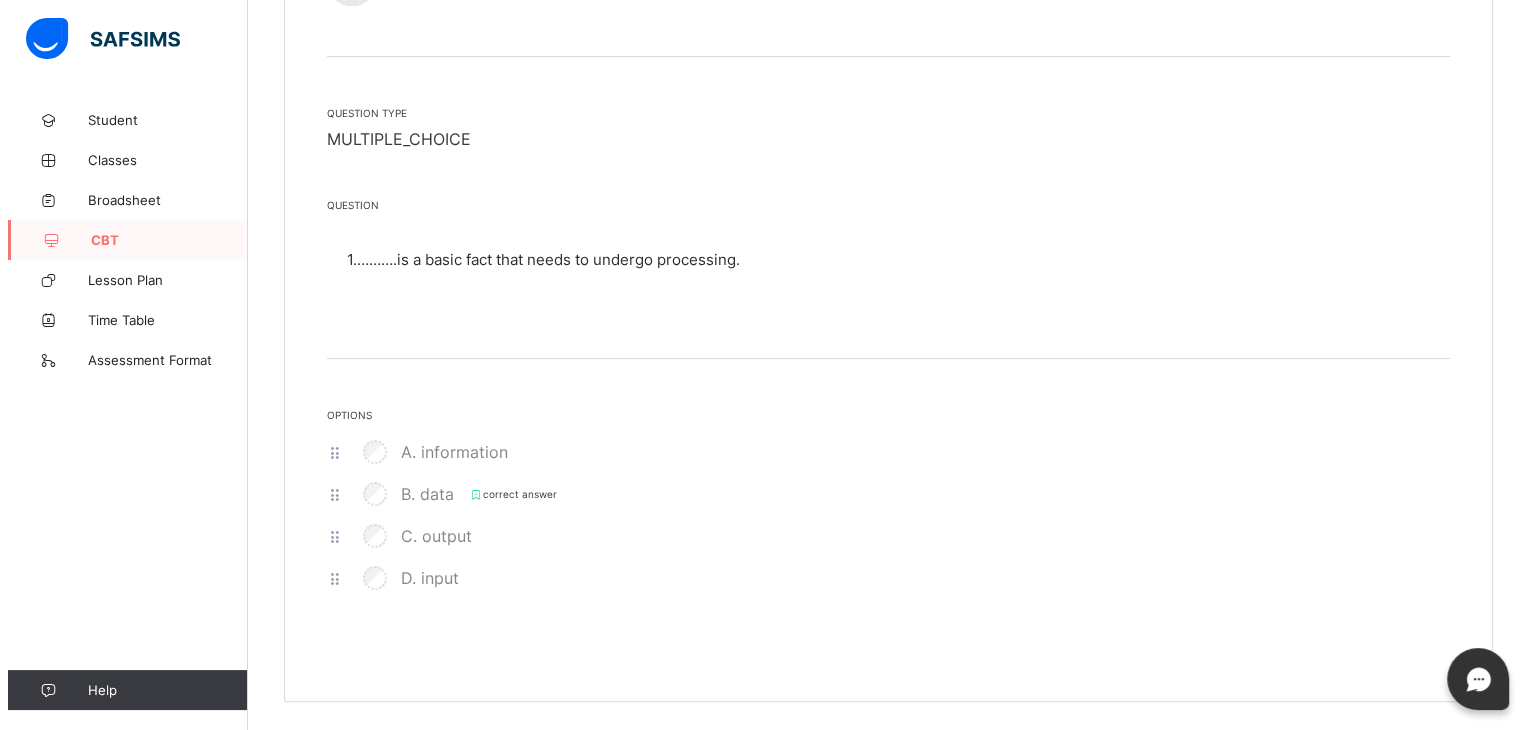 scroll, scrollTop: 0, scrollLeft: 0, axis: both 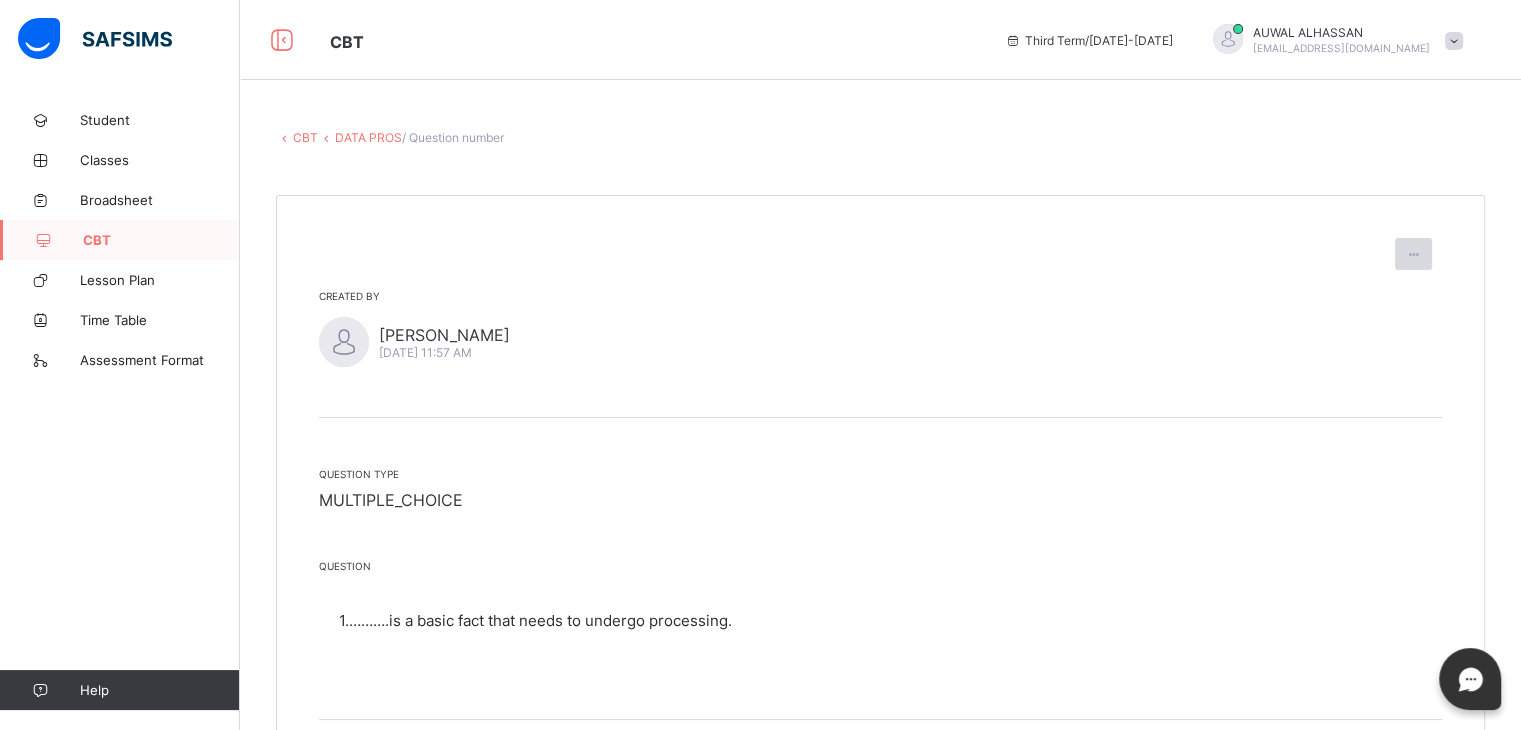 click at bounding box center [1413, 254] 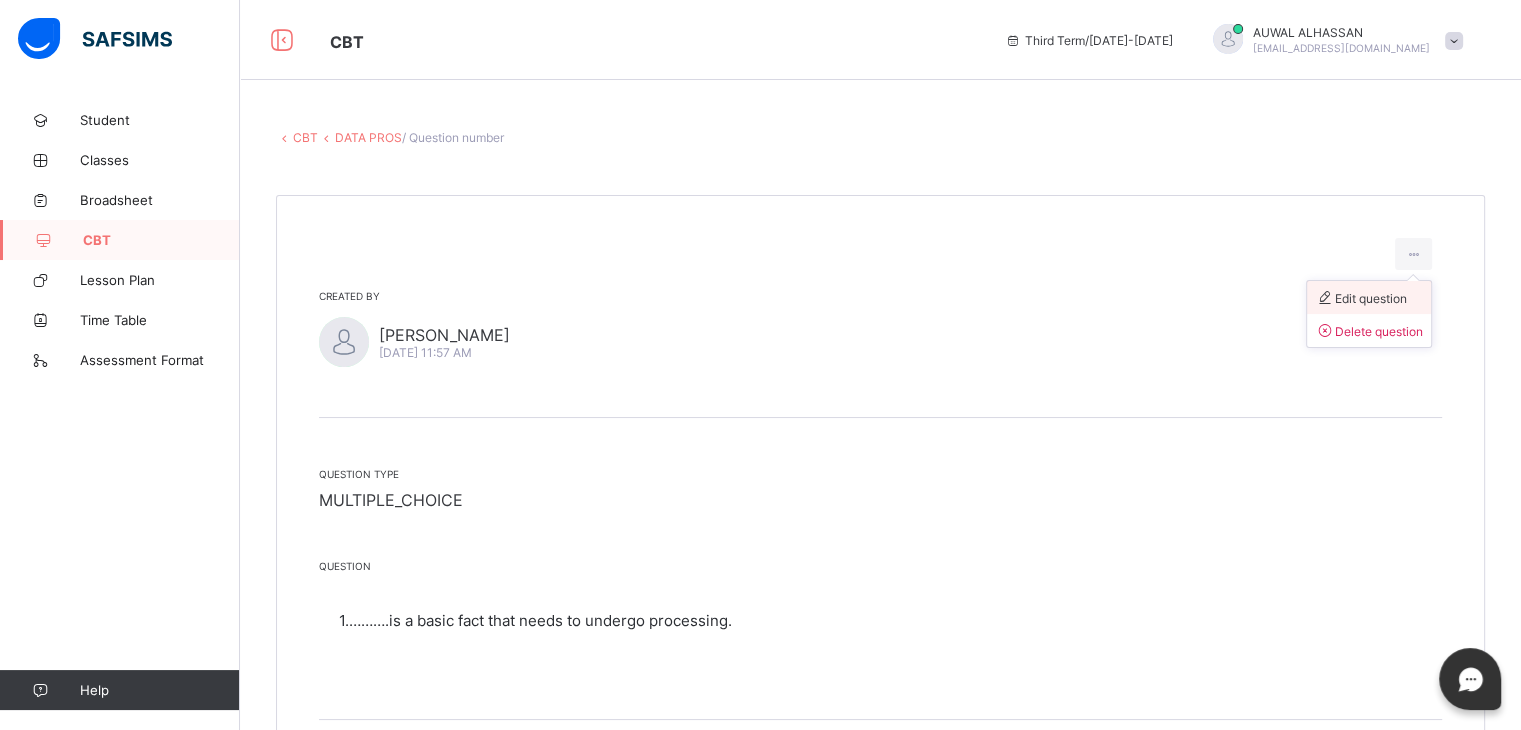 click on "Edit question" at bounding box center (1361, 298) 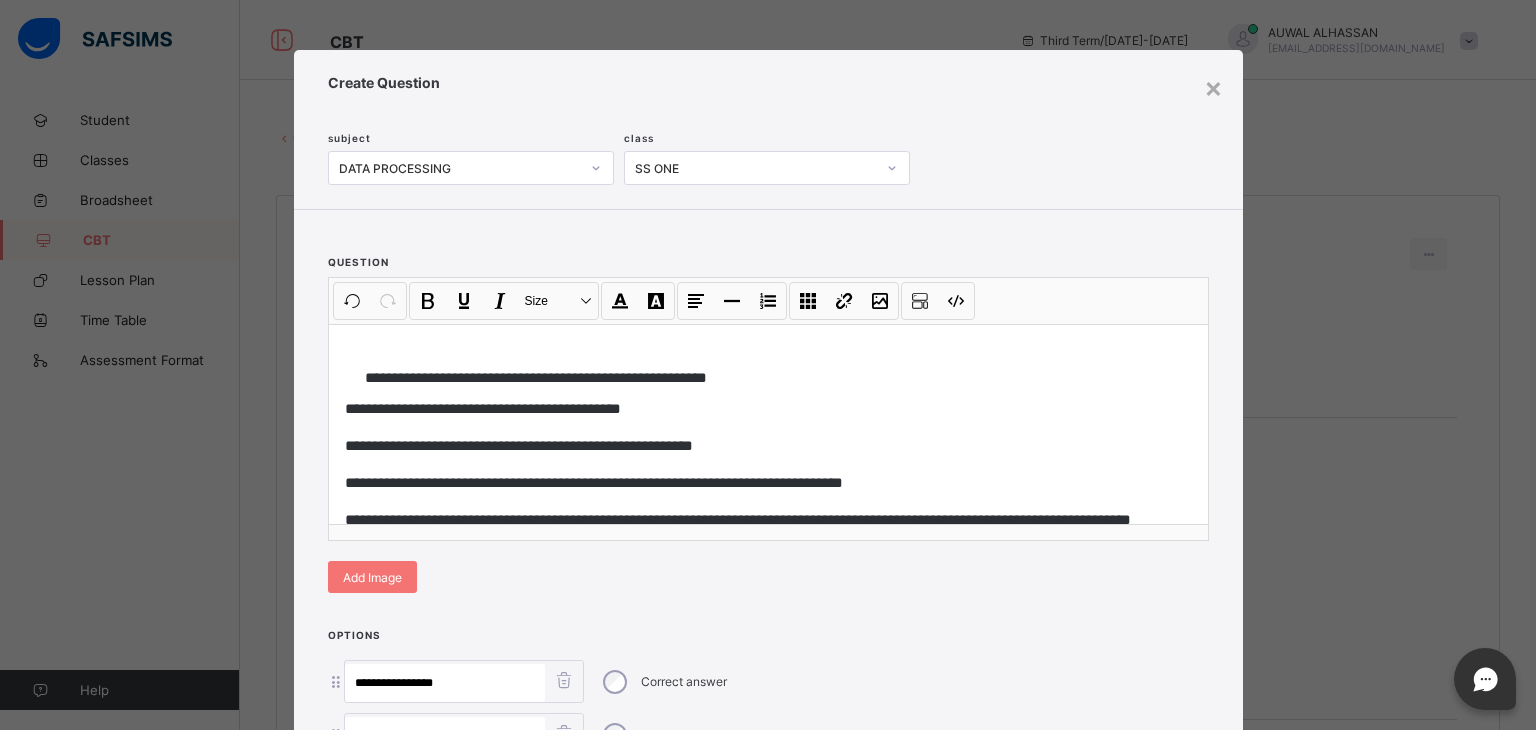 click on "**********" at bounding box center (768, 409) 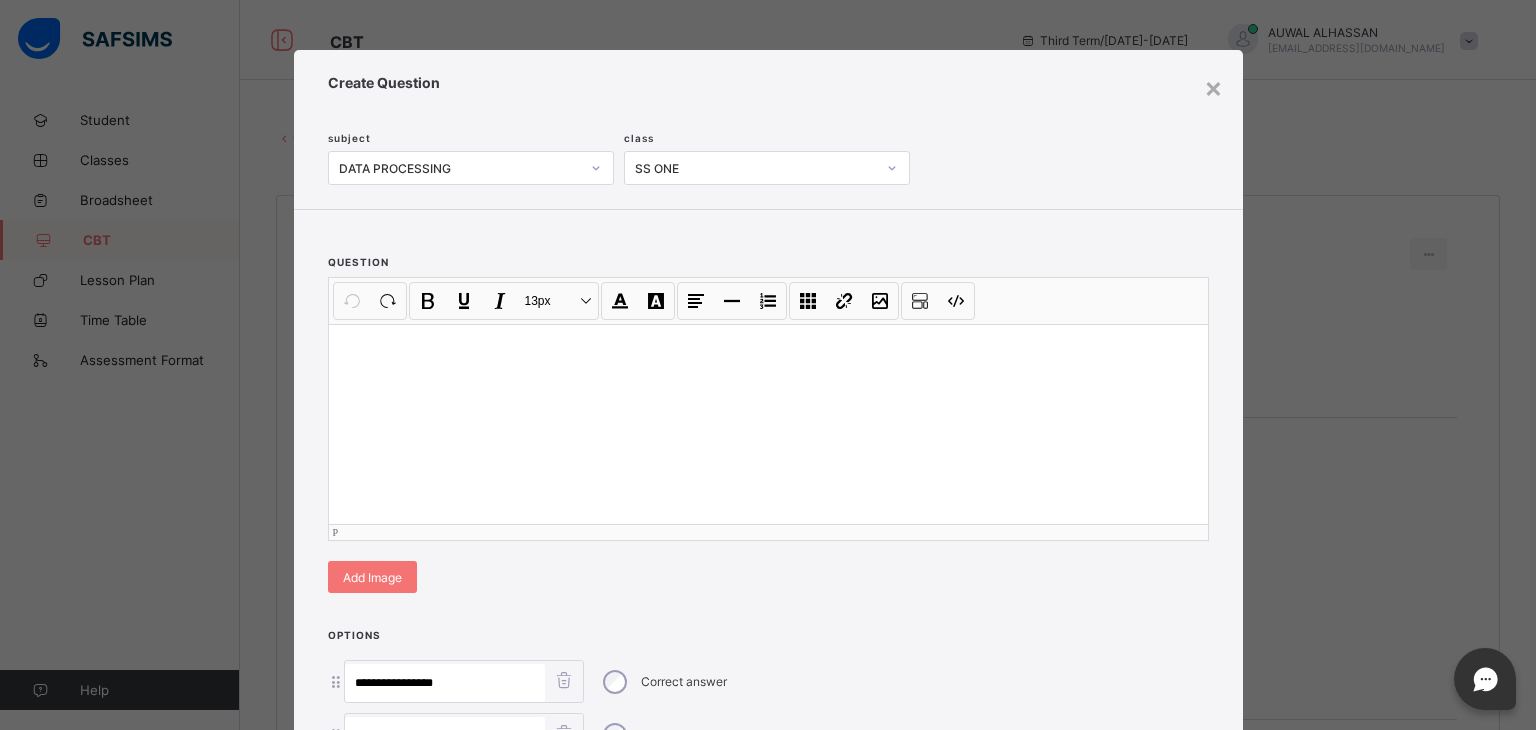 click at bounding box center (768, 424) 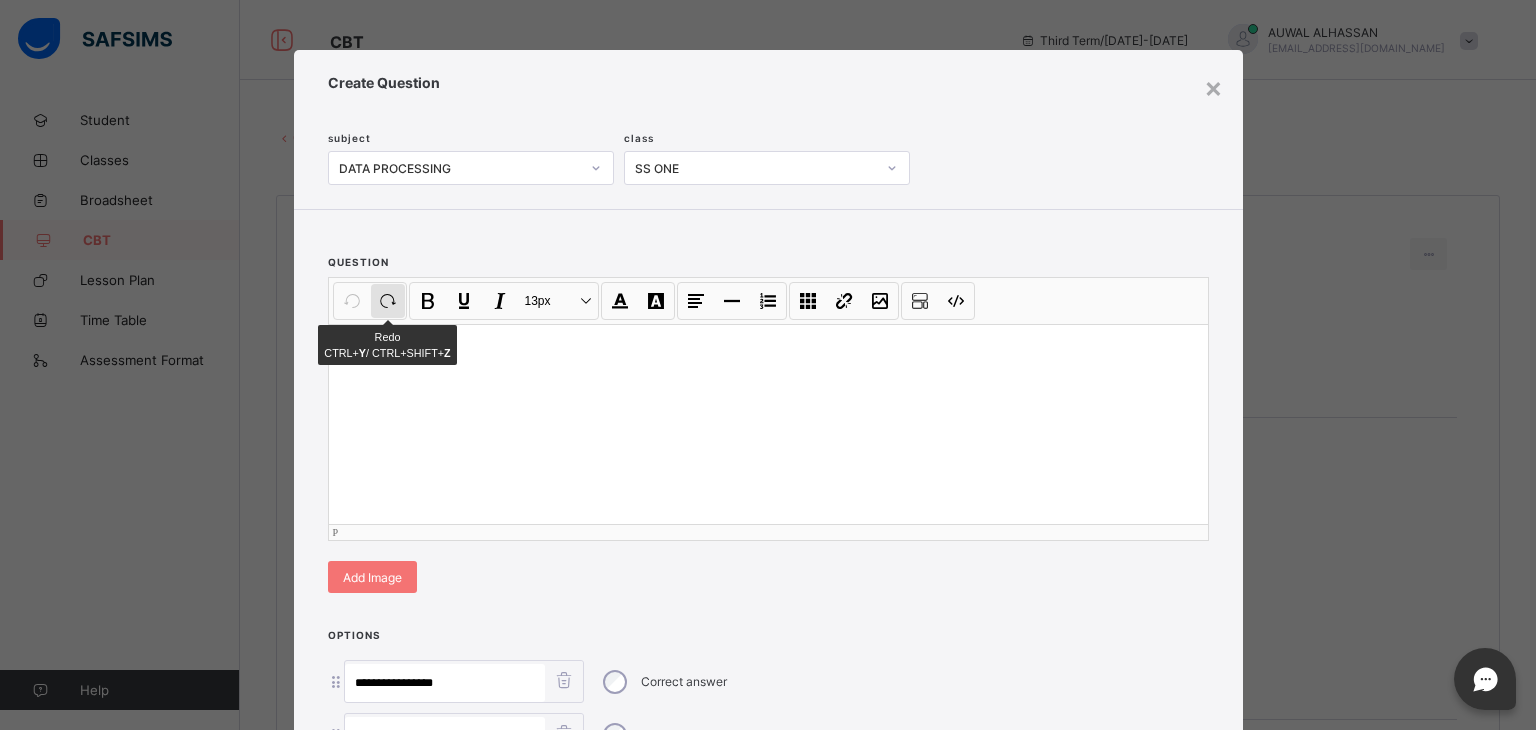 click on "Redo CTRL+ Y  / CTRL+SHIFT+ Z" at bounding box center (388, 301) 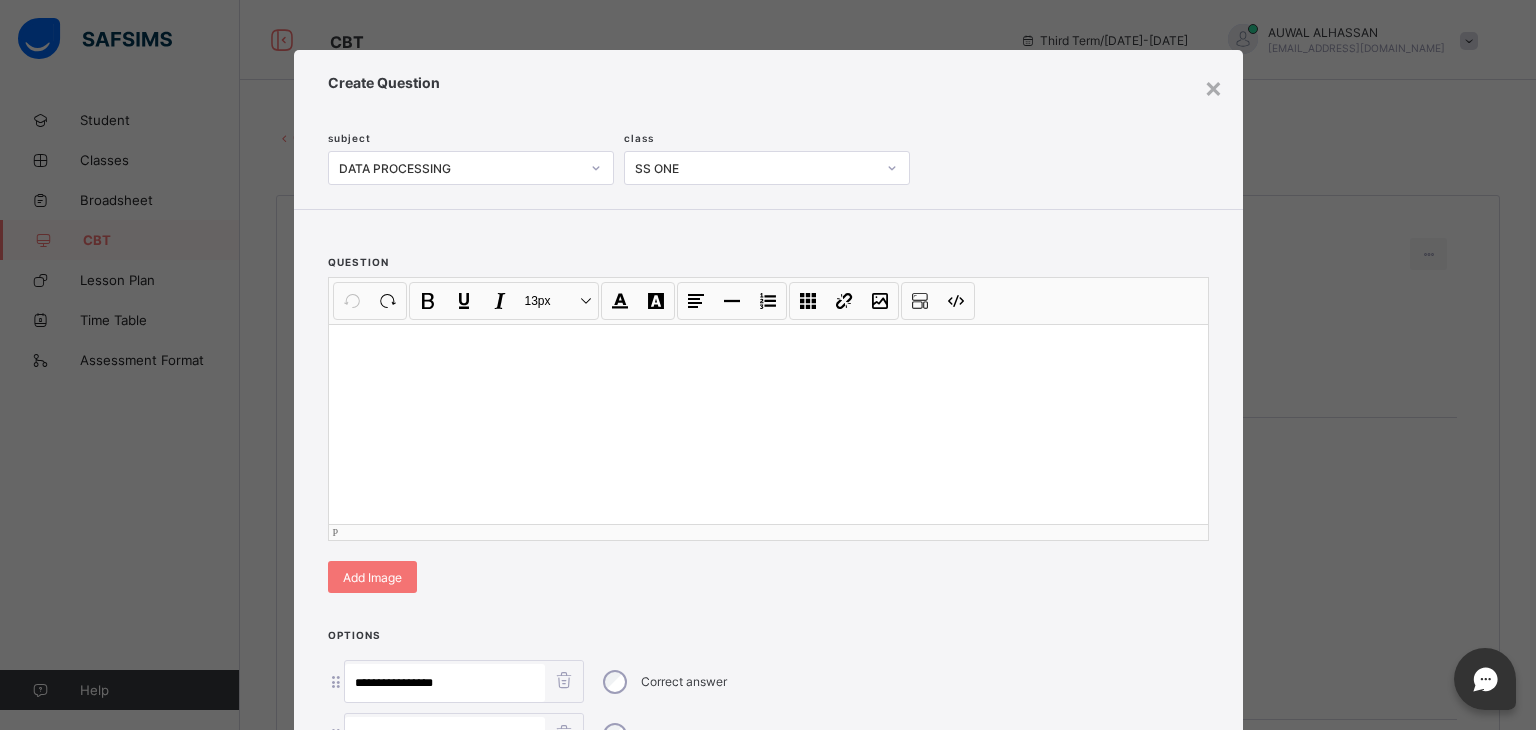 click at bounding box center [768, 424] 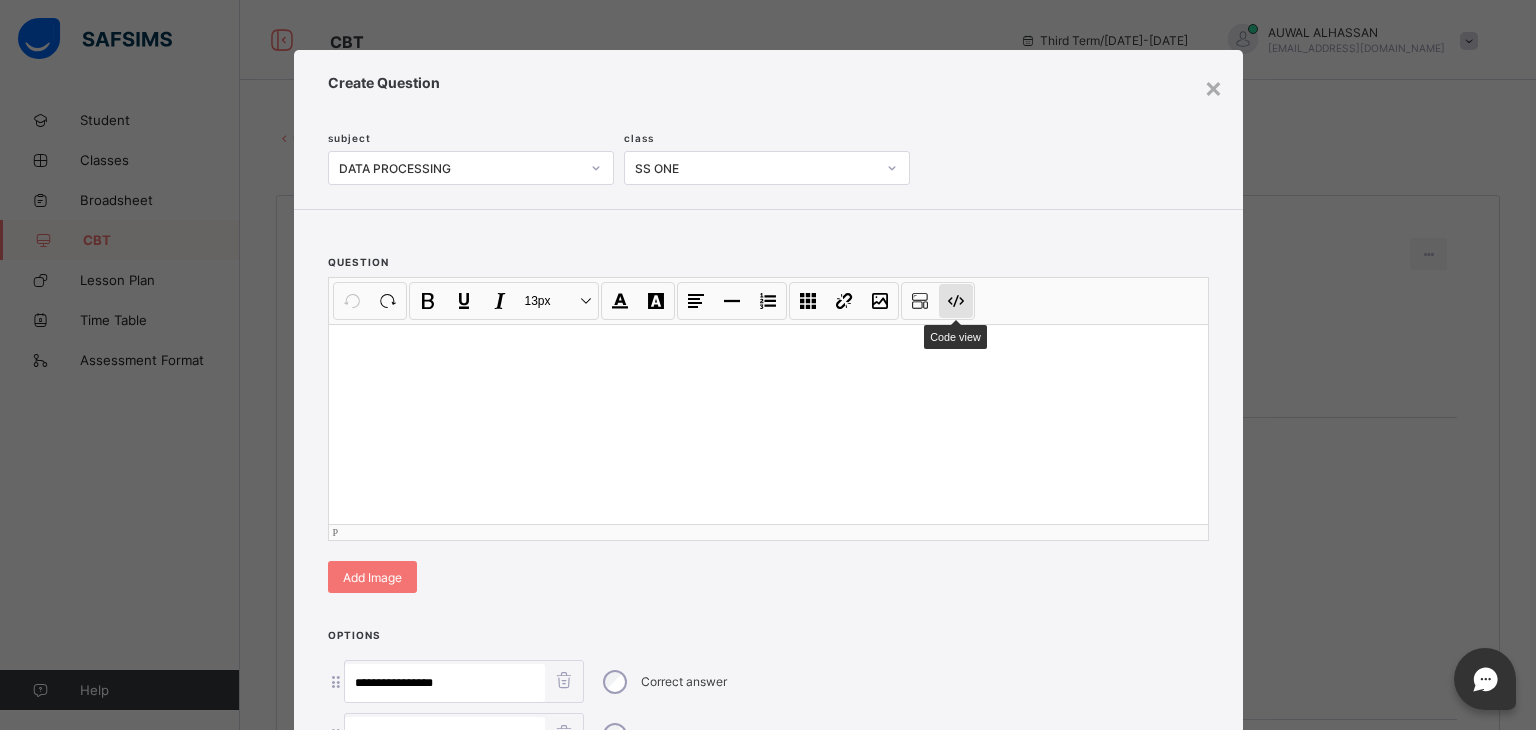 click on "Code view" at bounding box center (956, 301) 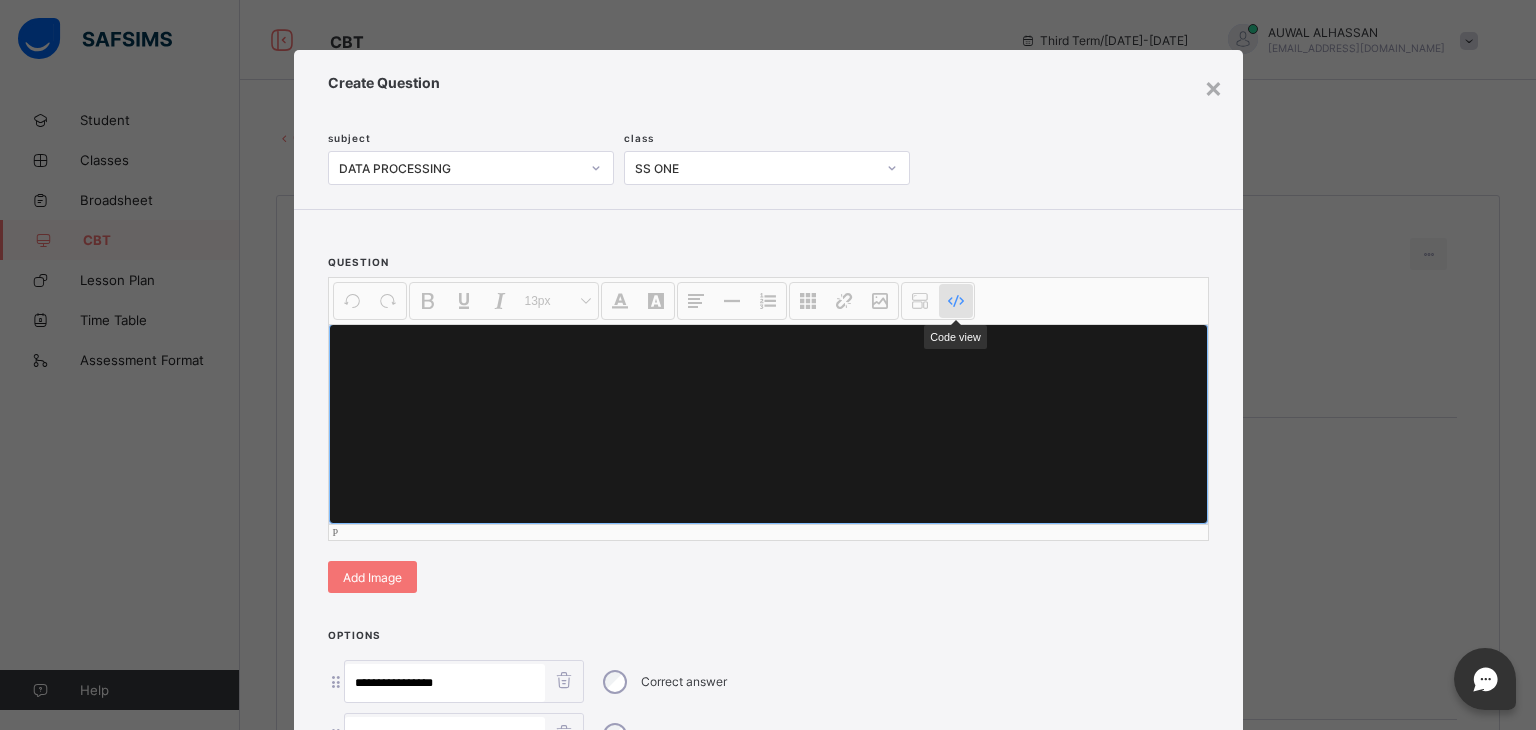click on "Code view" at bounding box center [956, 301] 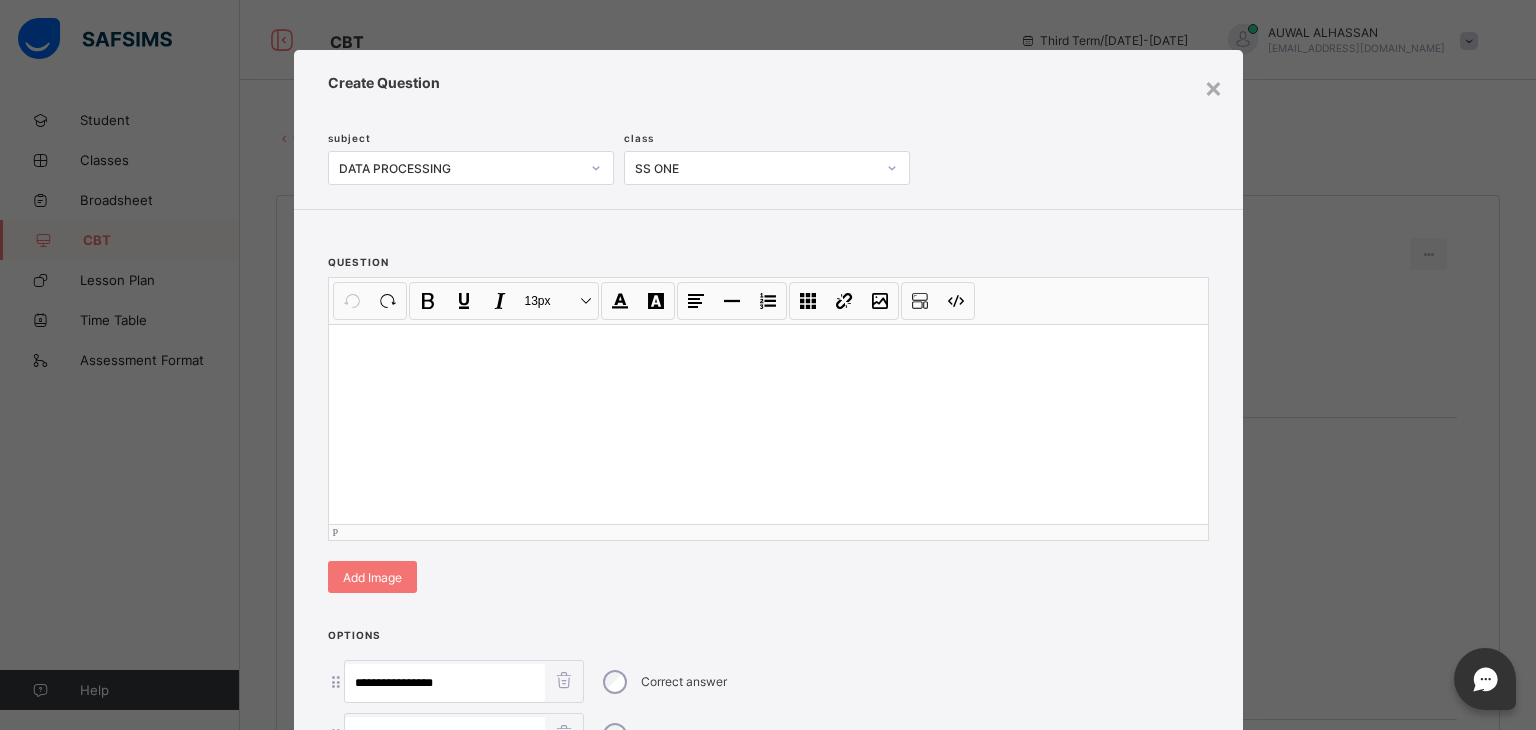 scroll, scrollTop: 373, scrollLeft: 0, axis: vertical 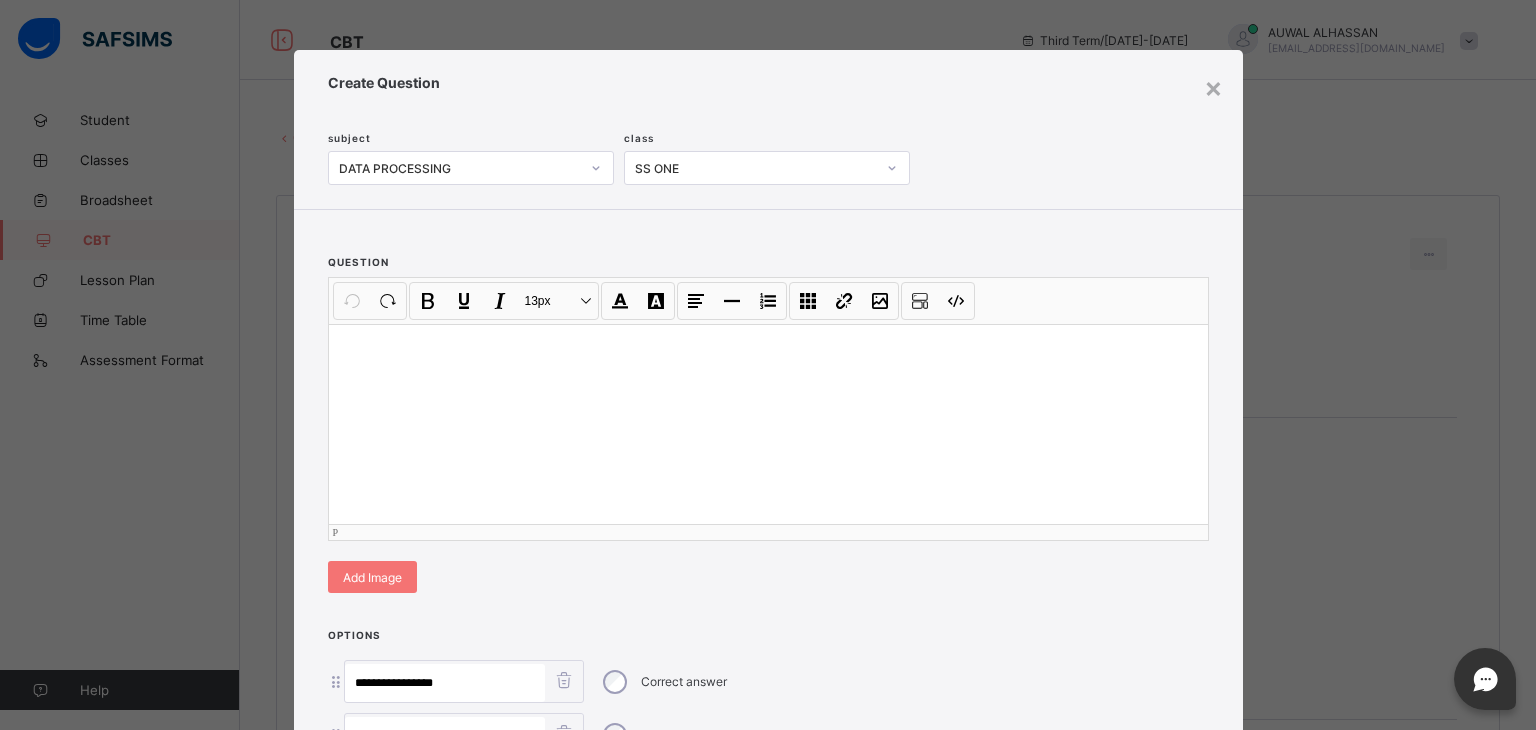 click at bounding box center (768, 424) 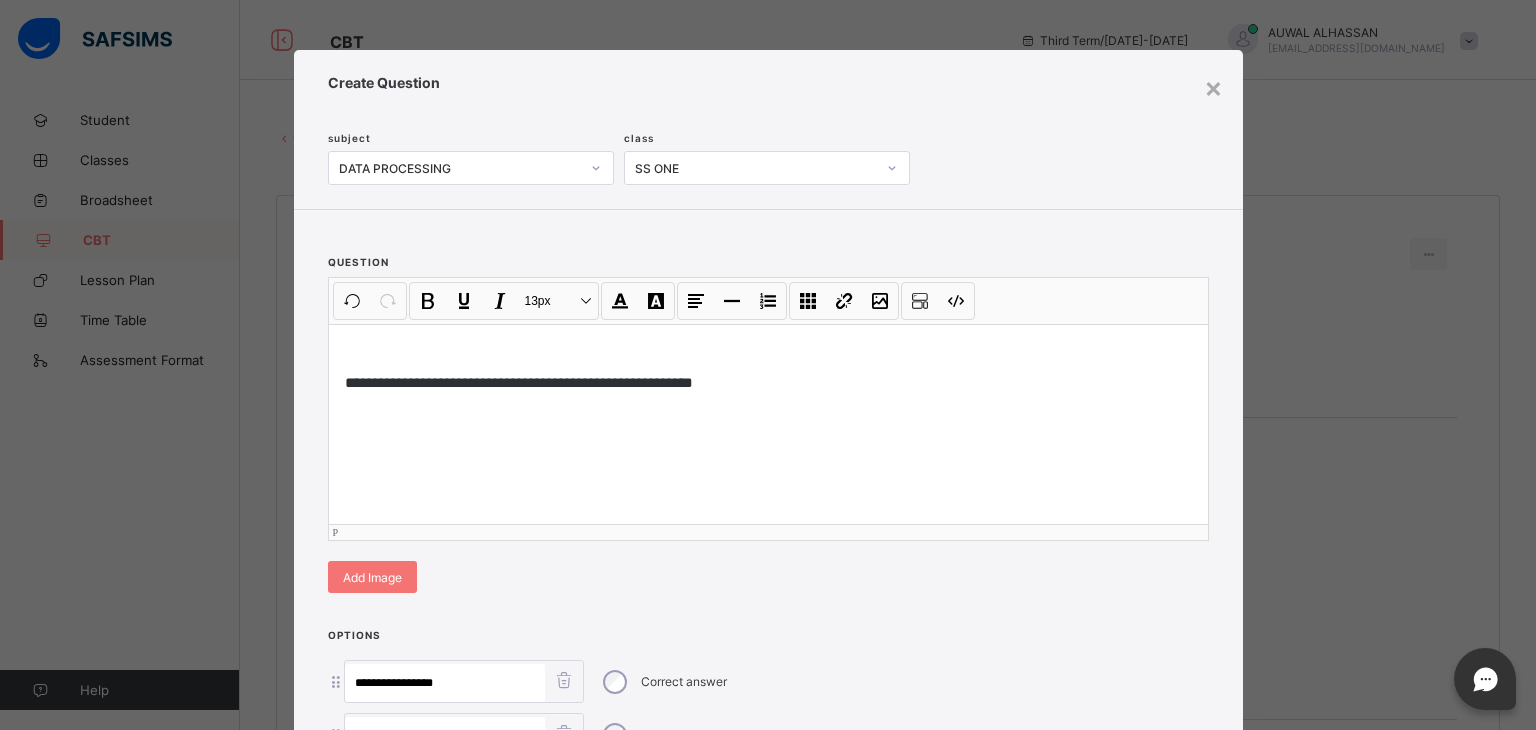 scroll, scrollTop: 373, scrollLeft: 0, axis: vertical 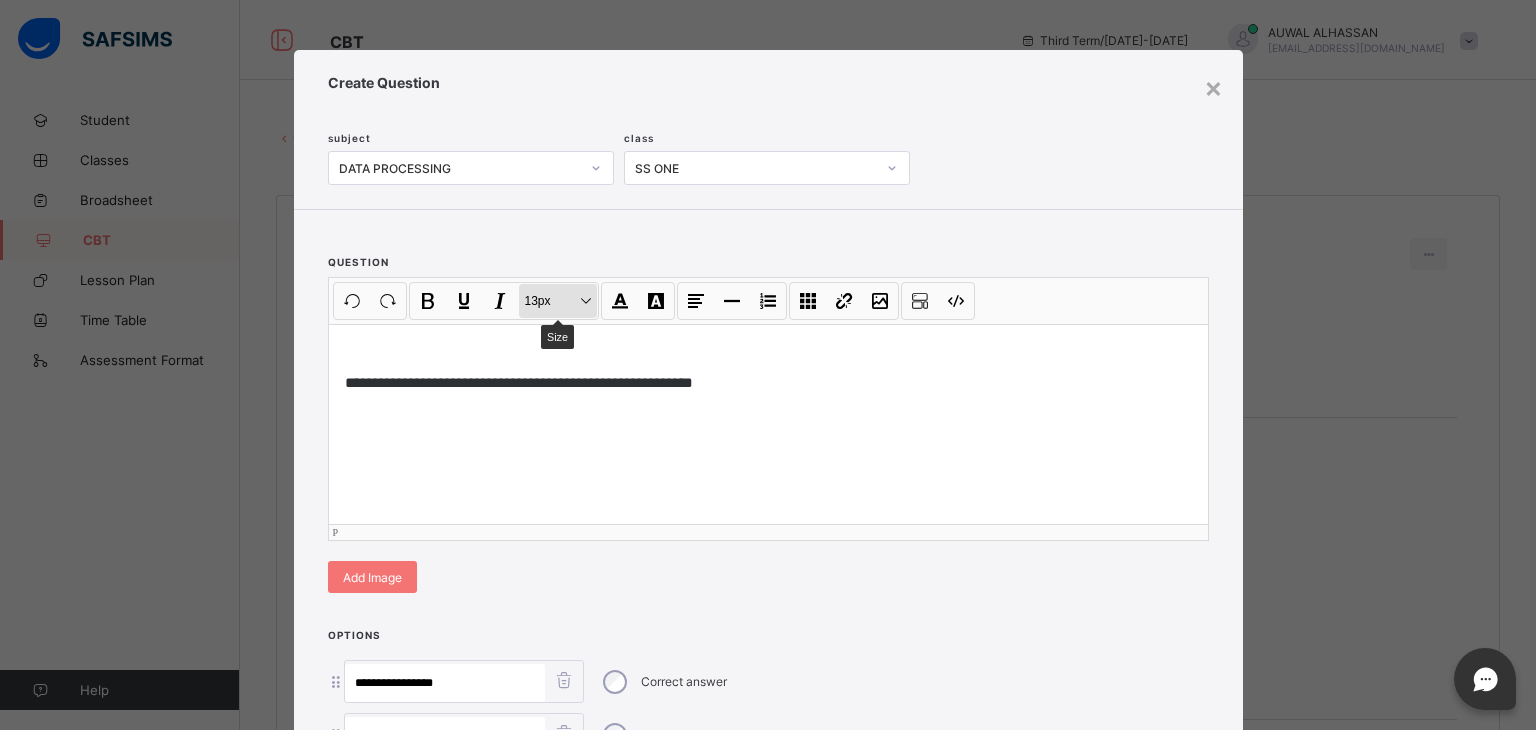 click on "13px Size" at bounding box center (558, 301) 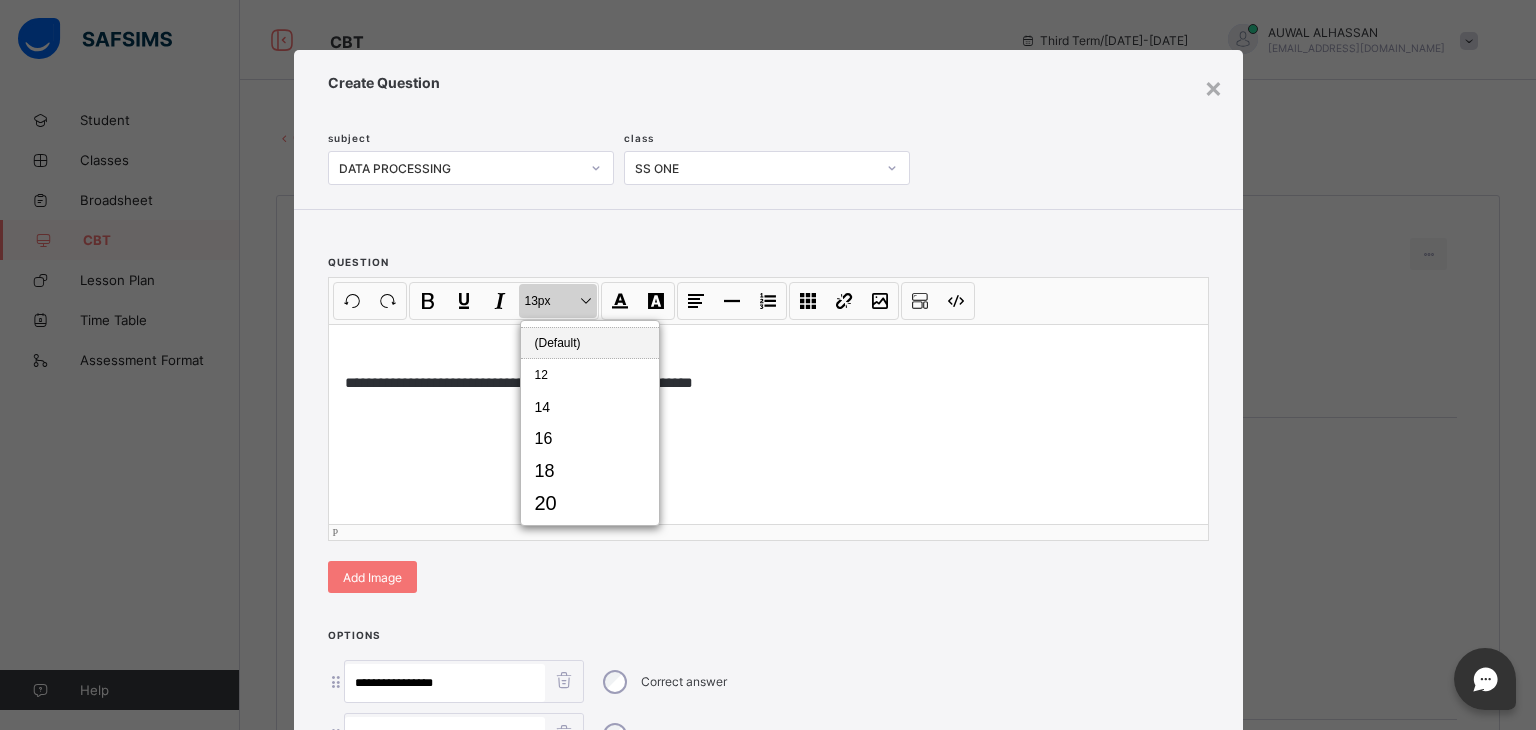 click on "13px Size" at bounding box center [558, 301] 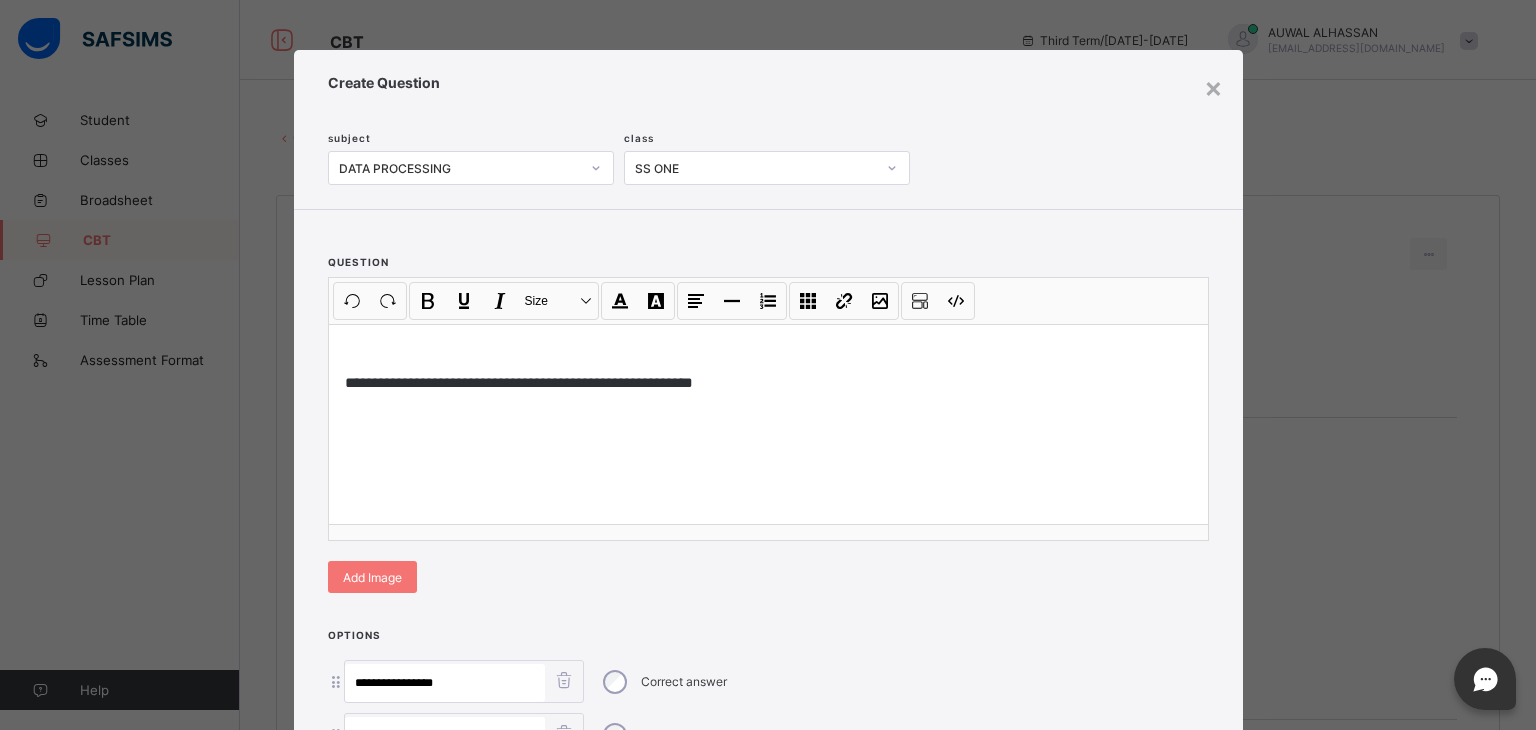 click on "**********" at bounding box center [768, 413] 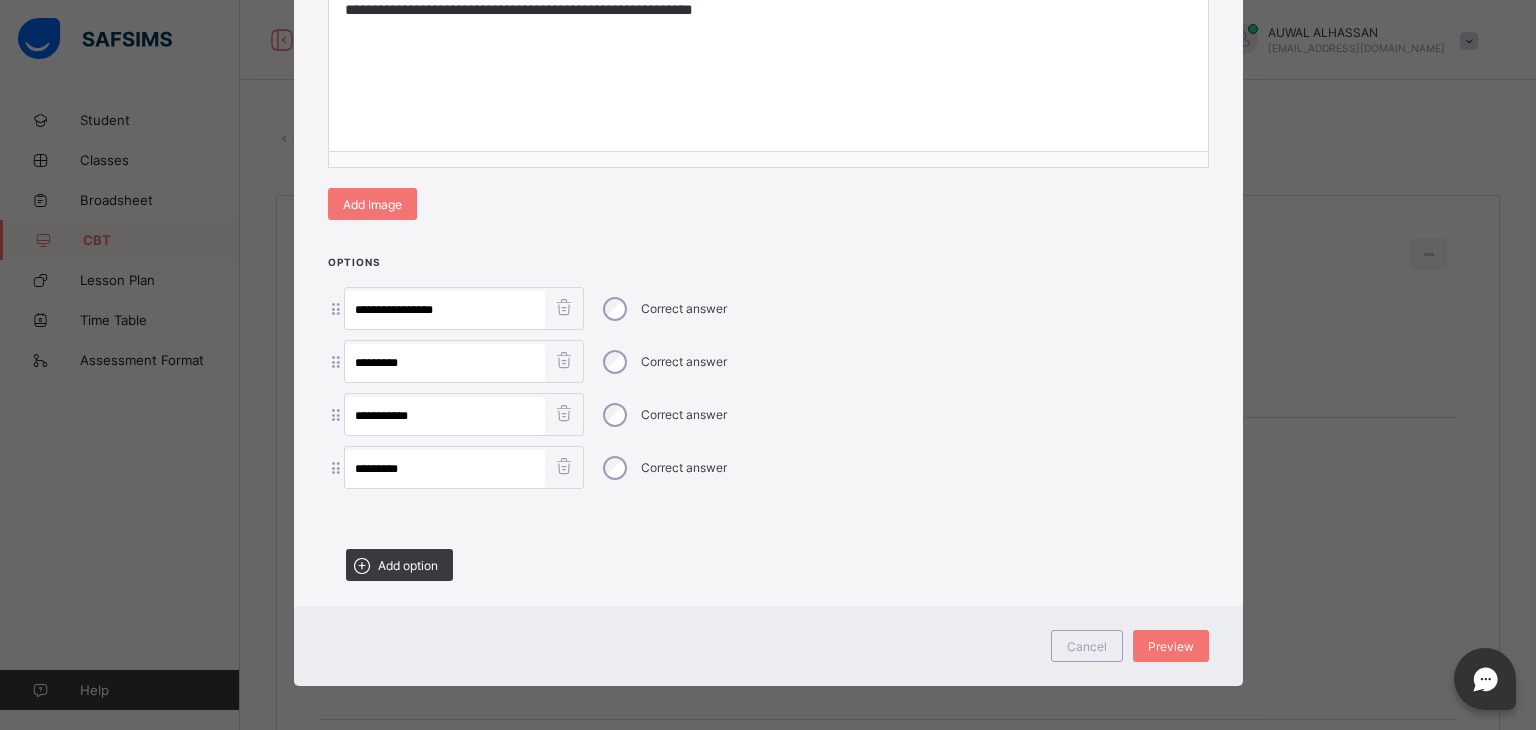 scroll, scrollTop: 0, scrollLeft: 0, axis: both 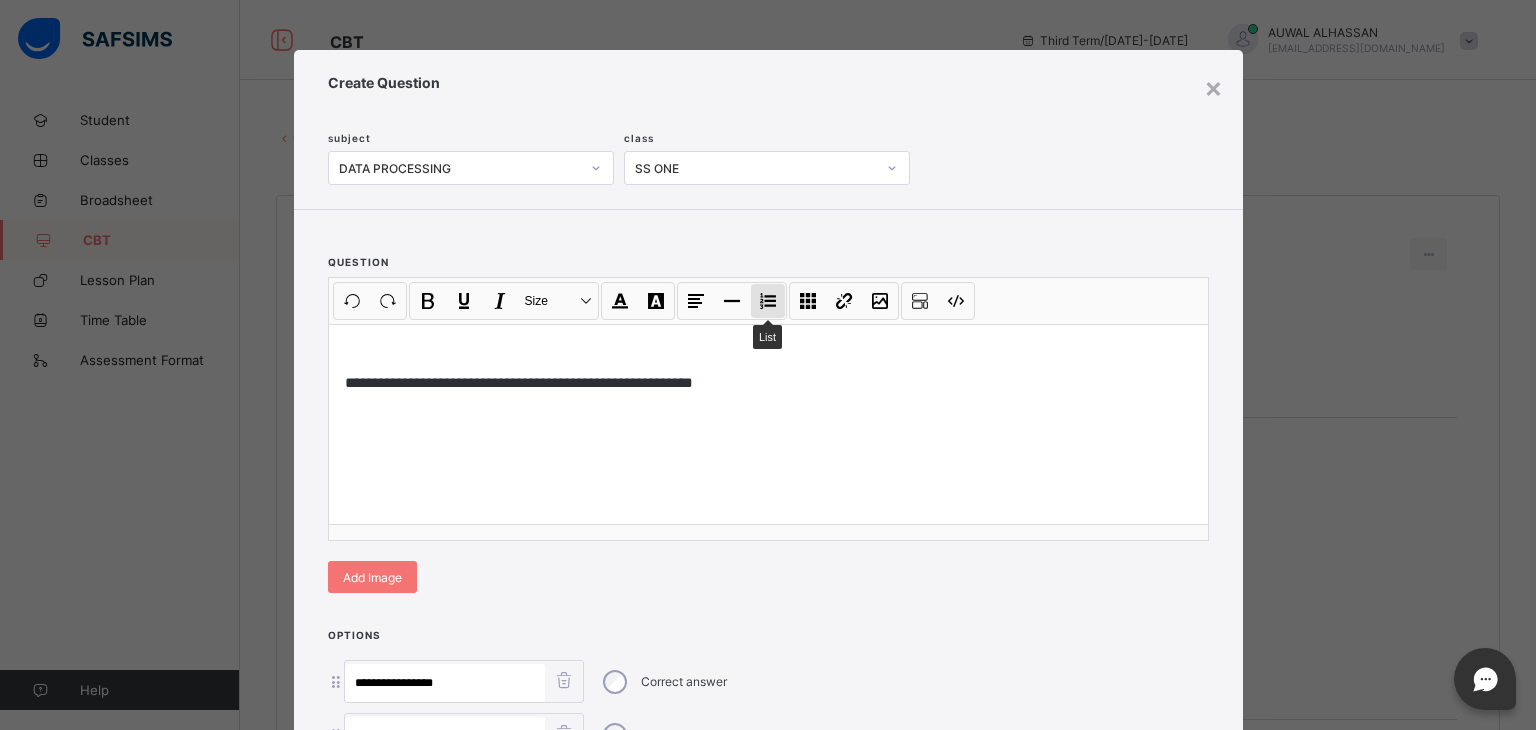 click on "List" at bounding box center [768, 301] 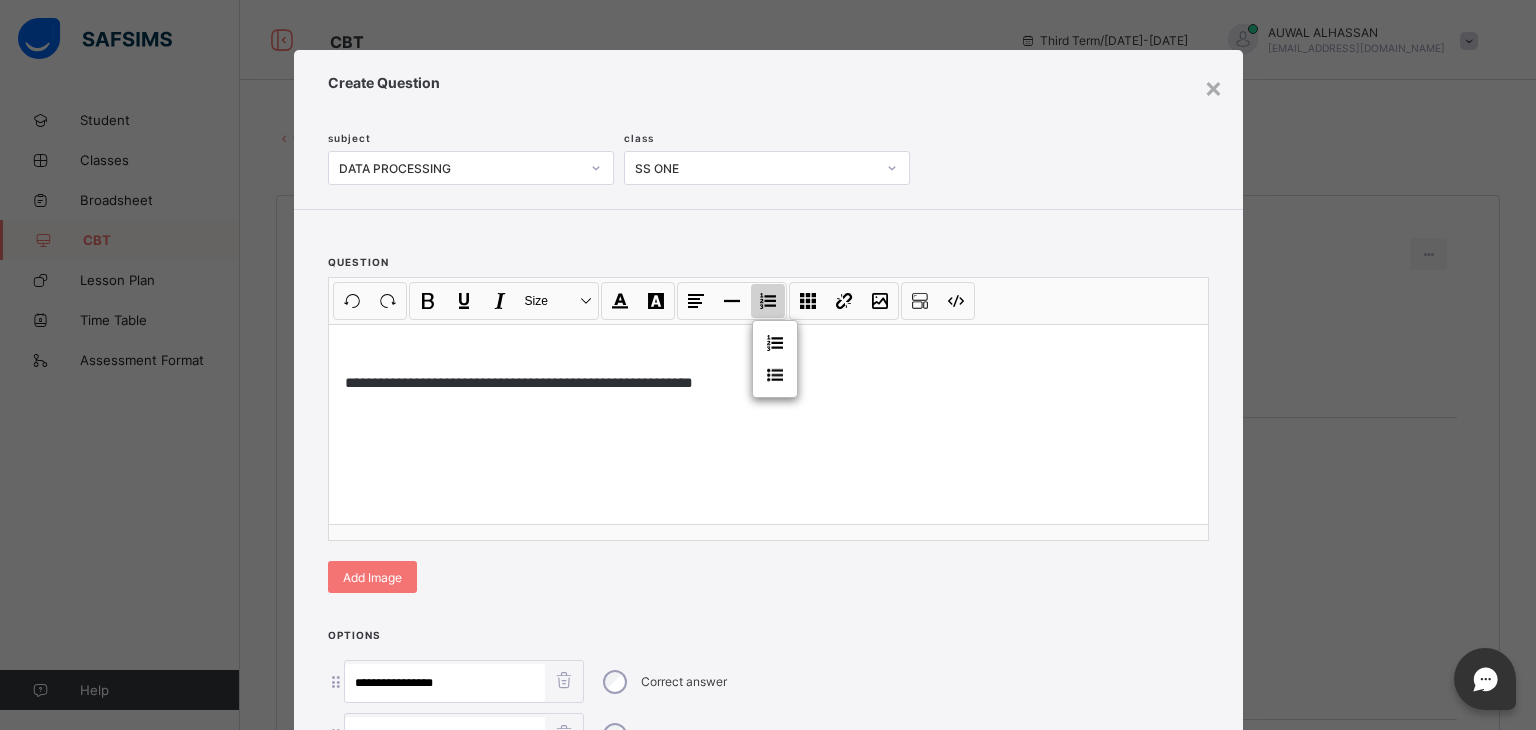 click on "List" at bounding box center [768, 301] 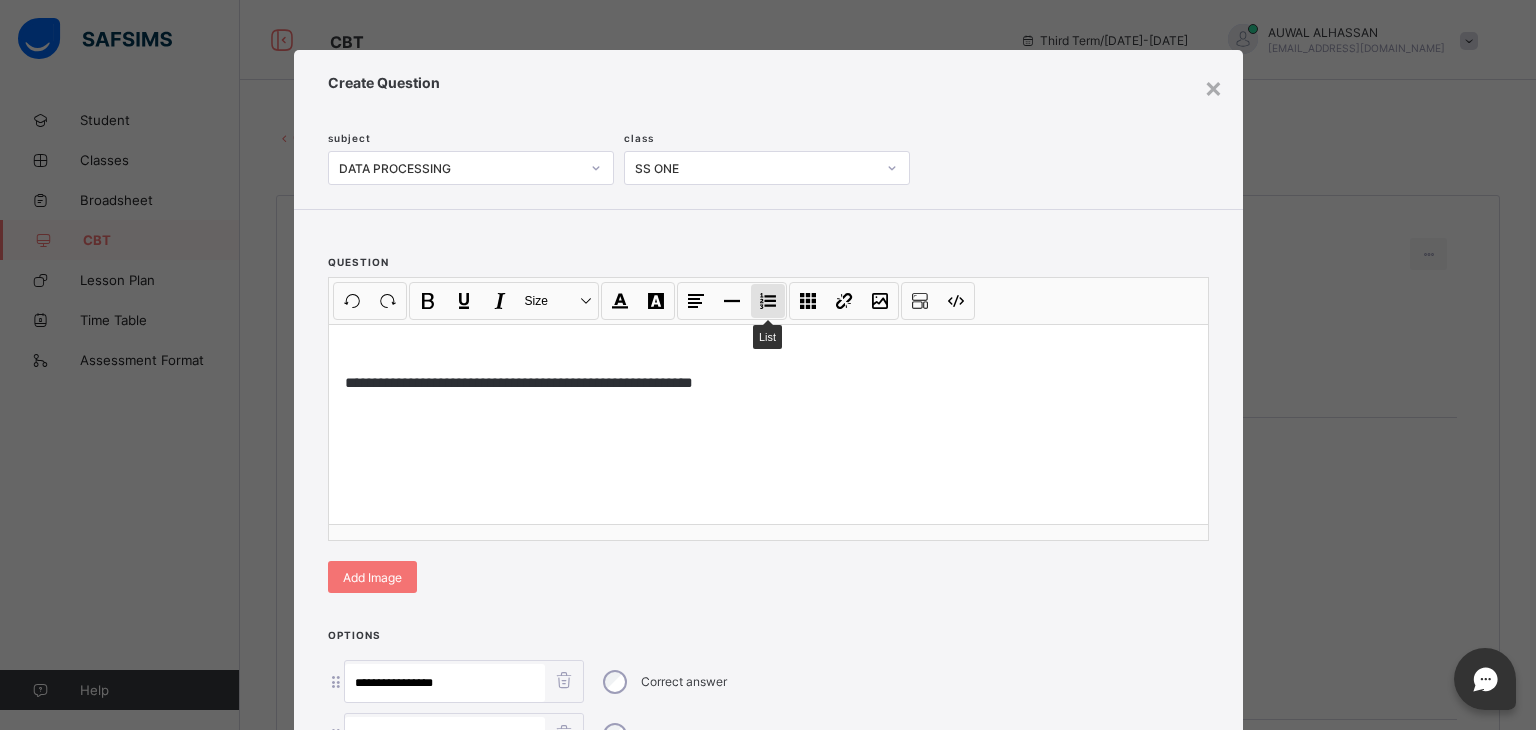 click on "List" at bounding box center [768, 301] 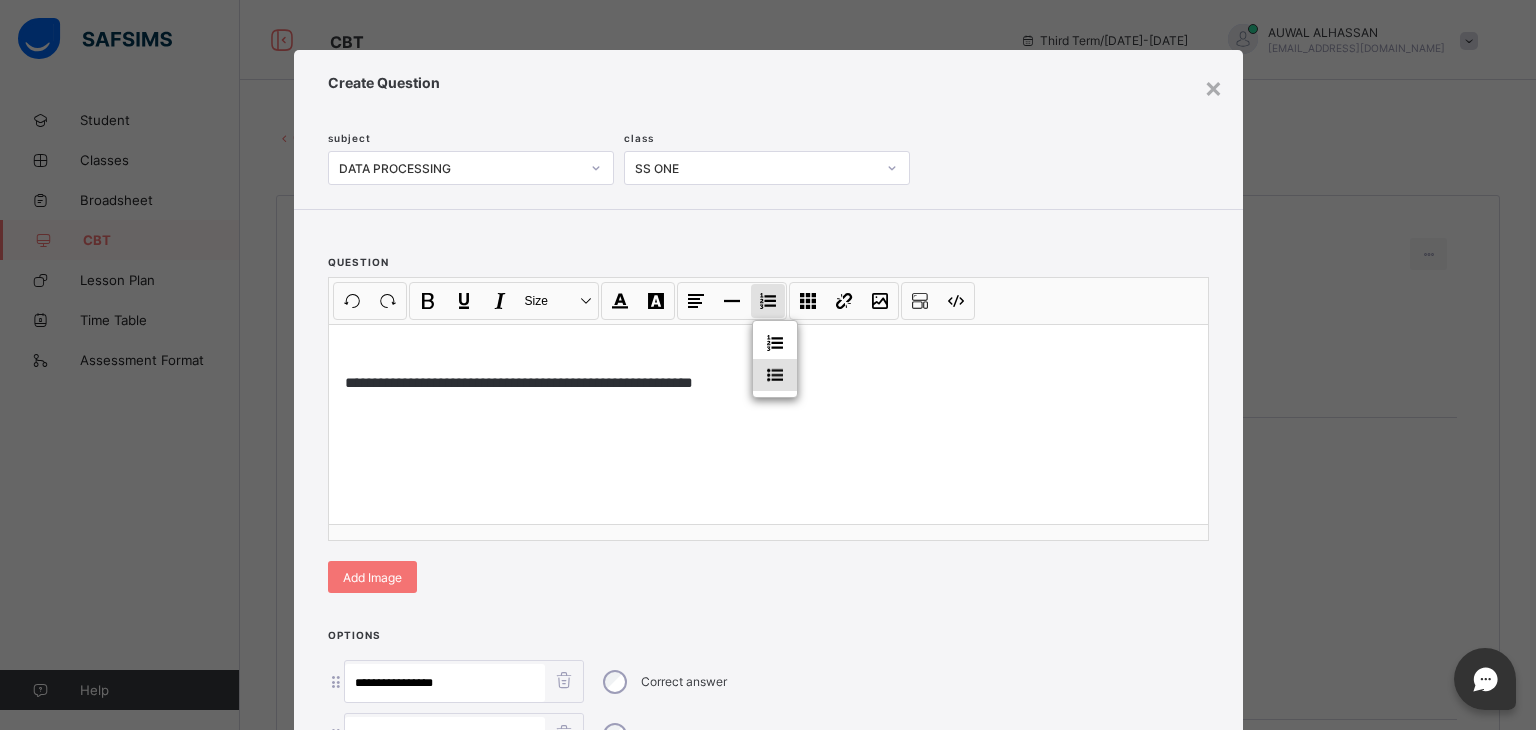 click at bounding box center [775, 375] 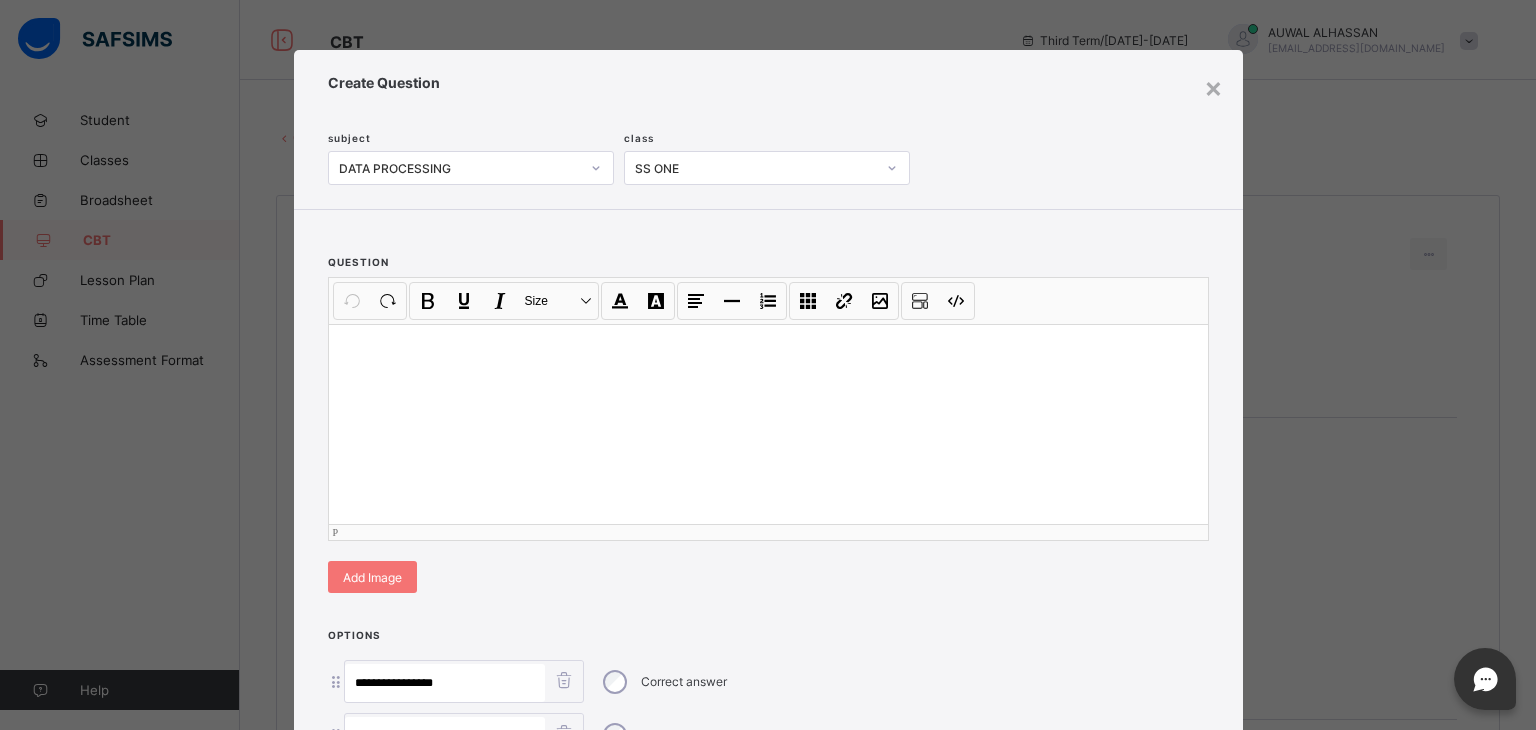 type 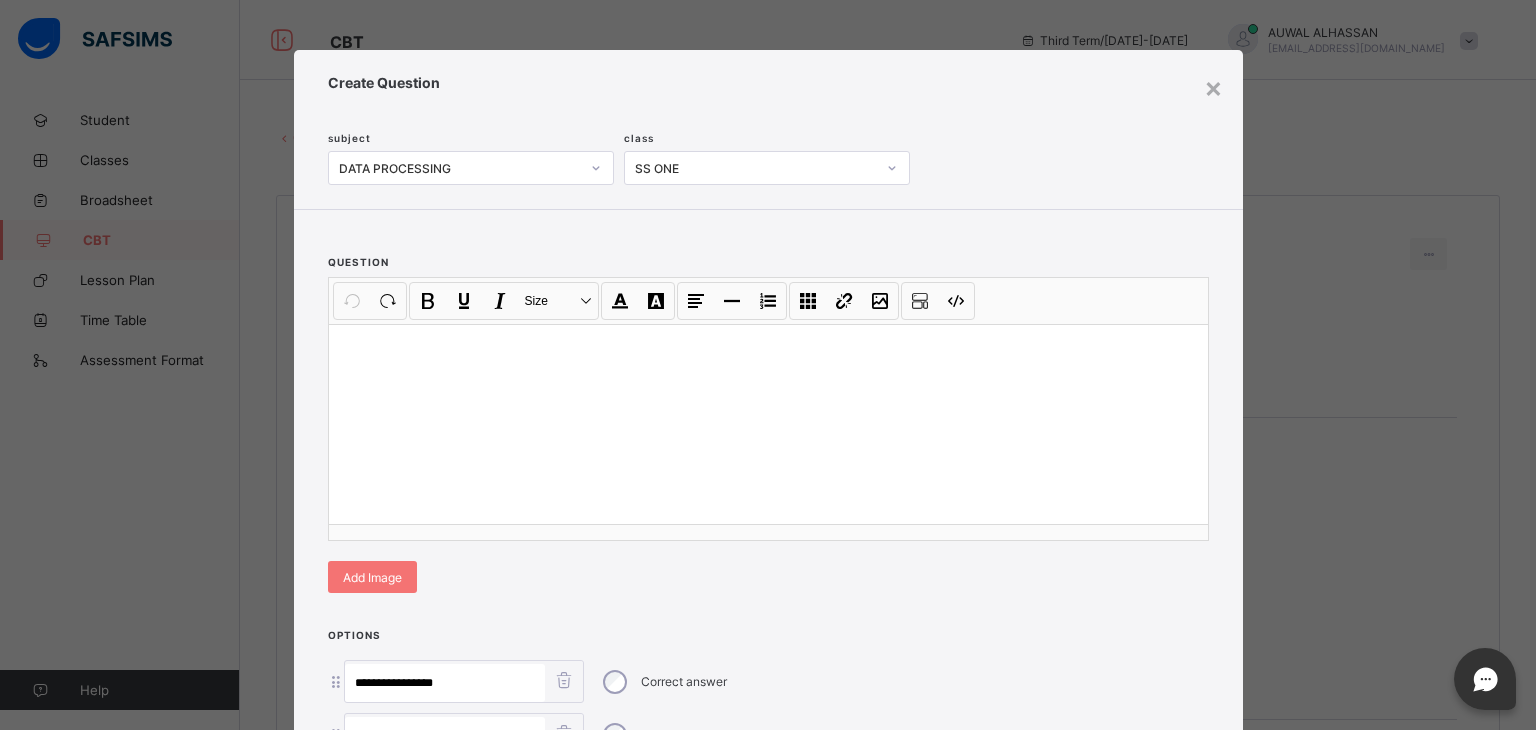 click on "question Undo CTRL+ Z Redo CTRL+ Y  / CTRL+SHIFT+ Z Bold CTRL+ B Underline CTRL+ U Italic CTRL+ I Size Size Font Color Highlight Color Align Horizontal line List Table Link Image Show blocks Code view Align left Align center Align right Align justify (Default) 12 14 16 18 20 Insert Link URL to link Text to display  Open in new window  Download link Submit Insert image Image Link Select from files Image URL Alternative text Width   Height **** x ****  Constrain proportions  Insert description URL to link Text to display  Open in new window  Download link Basic Left Center Right Submit Insert Video Media embed URL, YouTube/Vimeo Width   Height (Ratio) x * **** *** ****  Constrain proportions Basic Left Center Right Submit Insert Audio Audio URL Submit   Edit Unlink Remove 100% Resize 100% 75% Resize 75% 50% Resize 50% Auto size Rotate left Rotate right Mirror, Horizontal Mirror, Vertical Align Basic Left Center Right Insert description Revert Edit Remove Edit Remove Add Image" at bounding box center [768, 413] 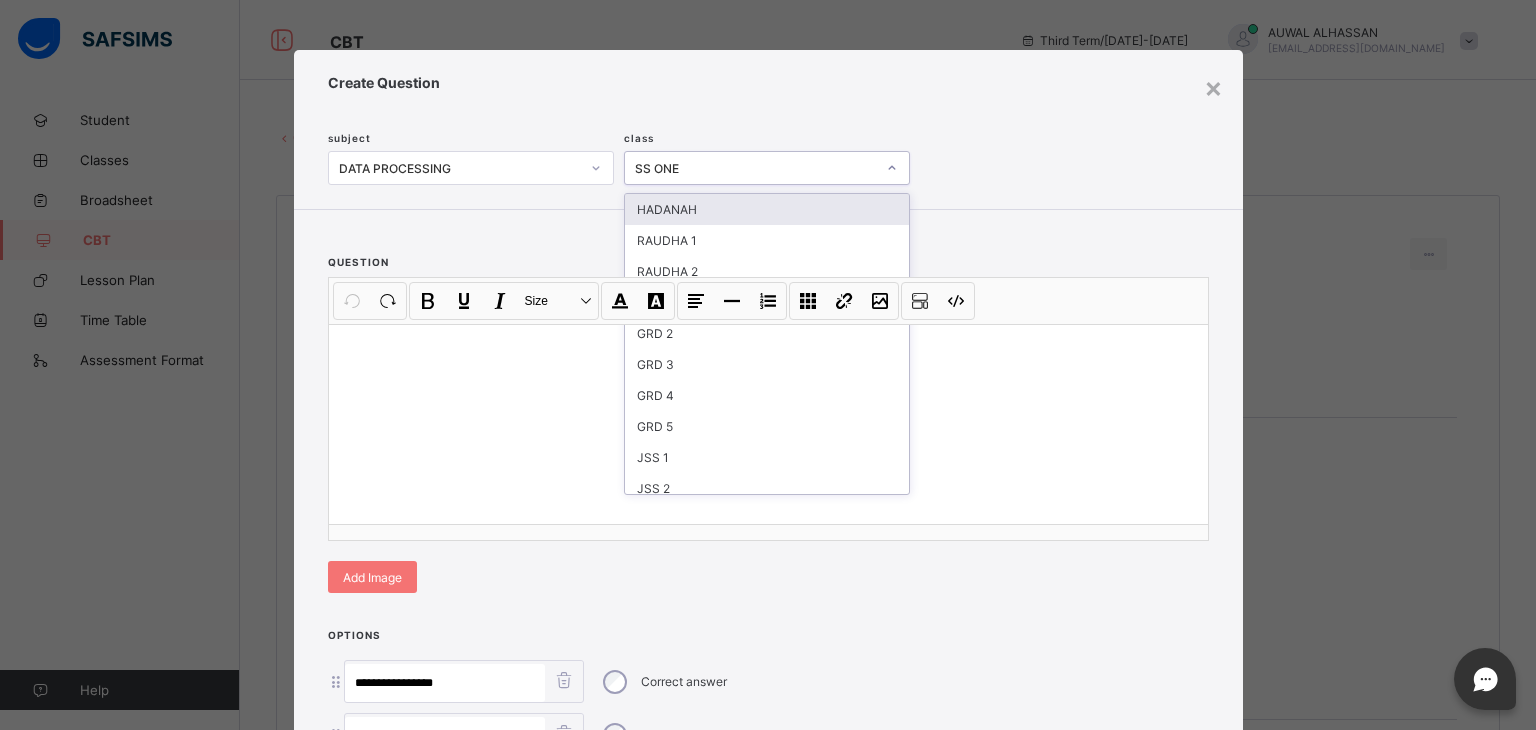 click at bounding box center (892, 168) 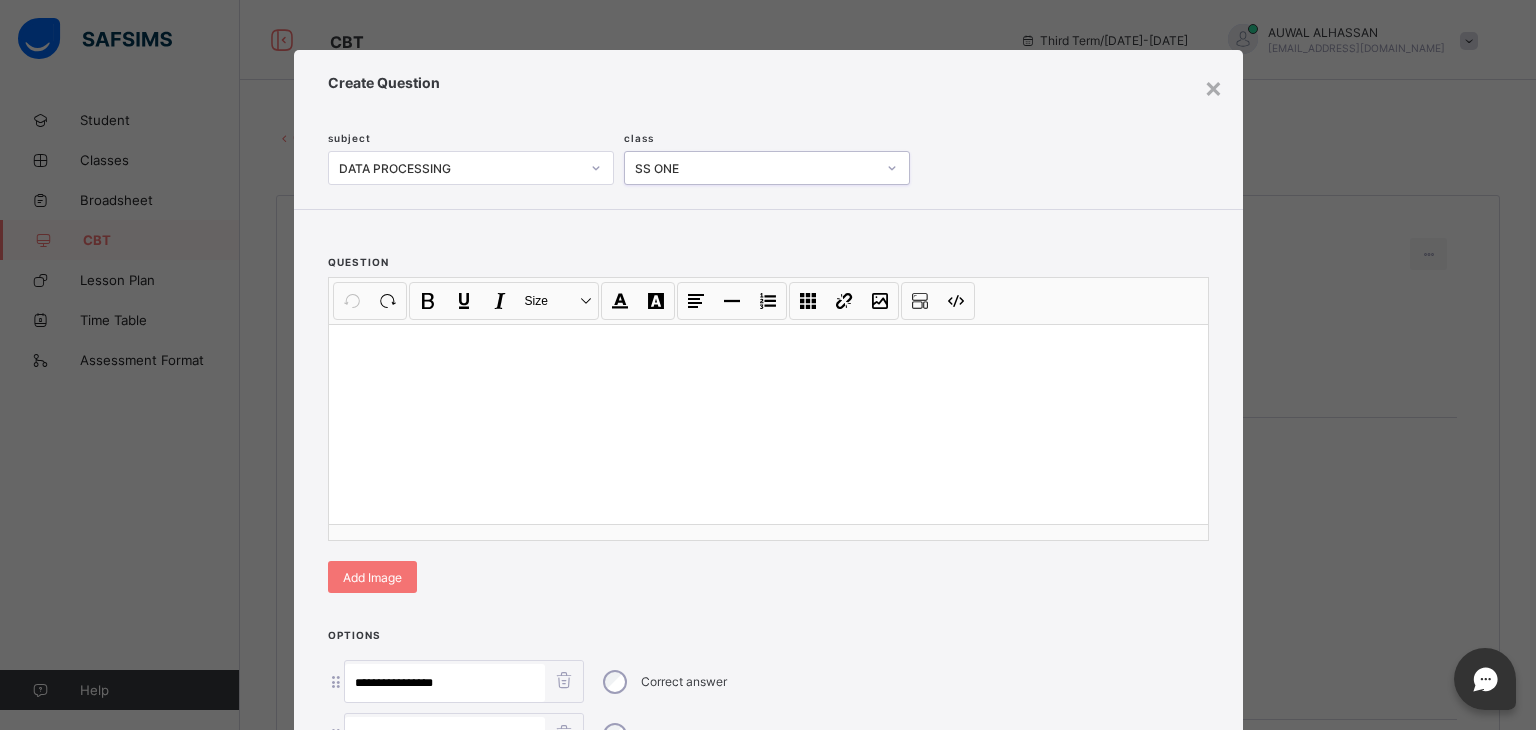 click at bounding box center [892, 168] 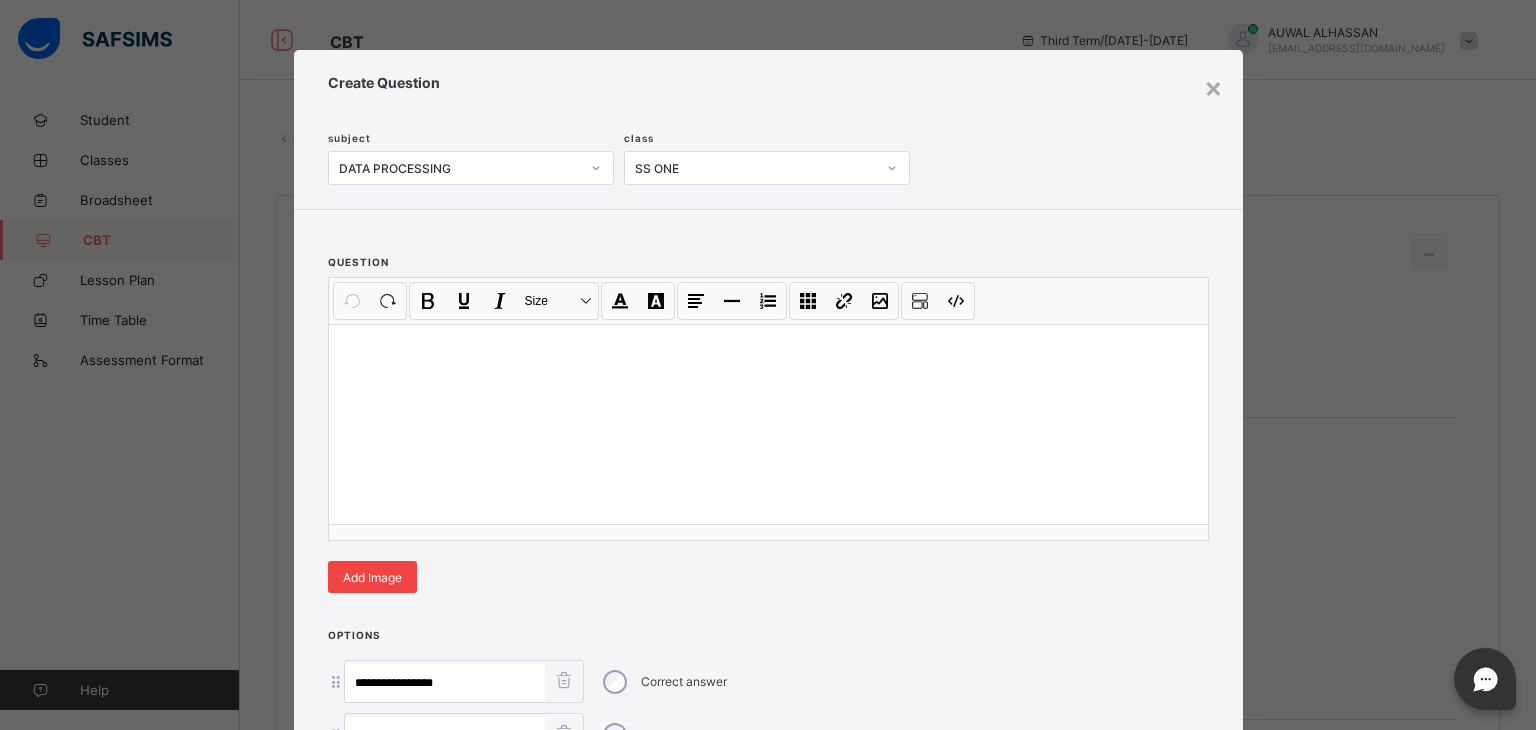 click on "Add Image" at bounding box center [372, 577] 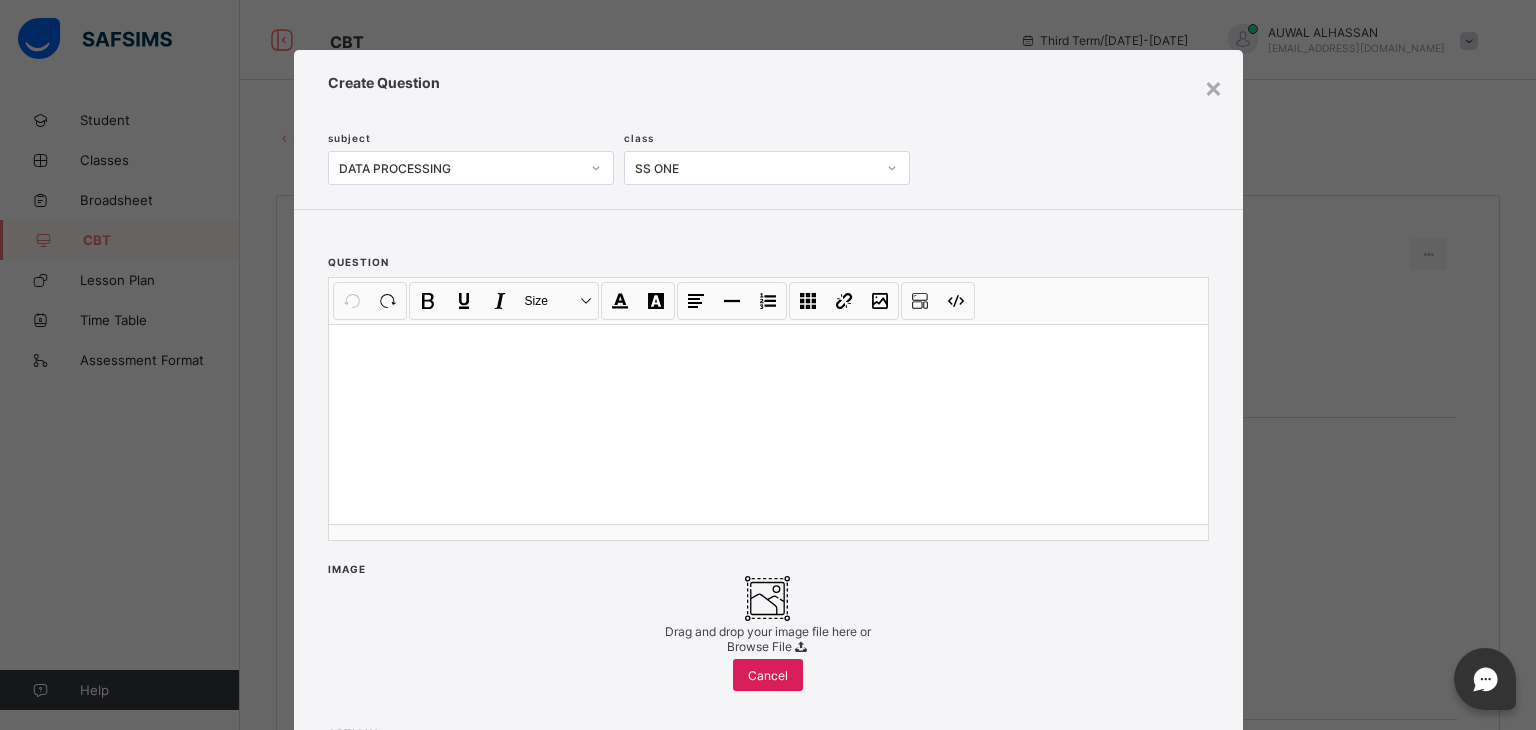 scroll, scrollTop: 591, scrollLeft: 0, axis: vertical 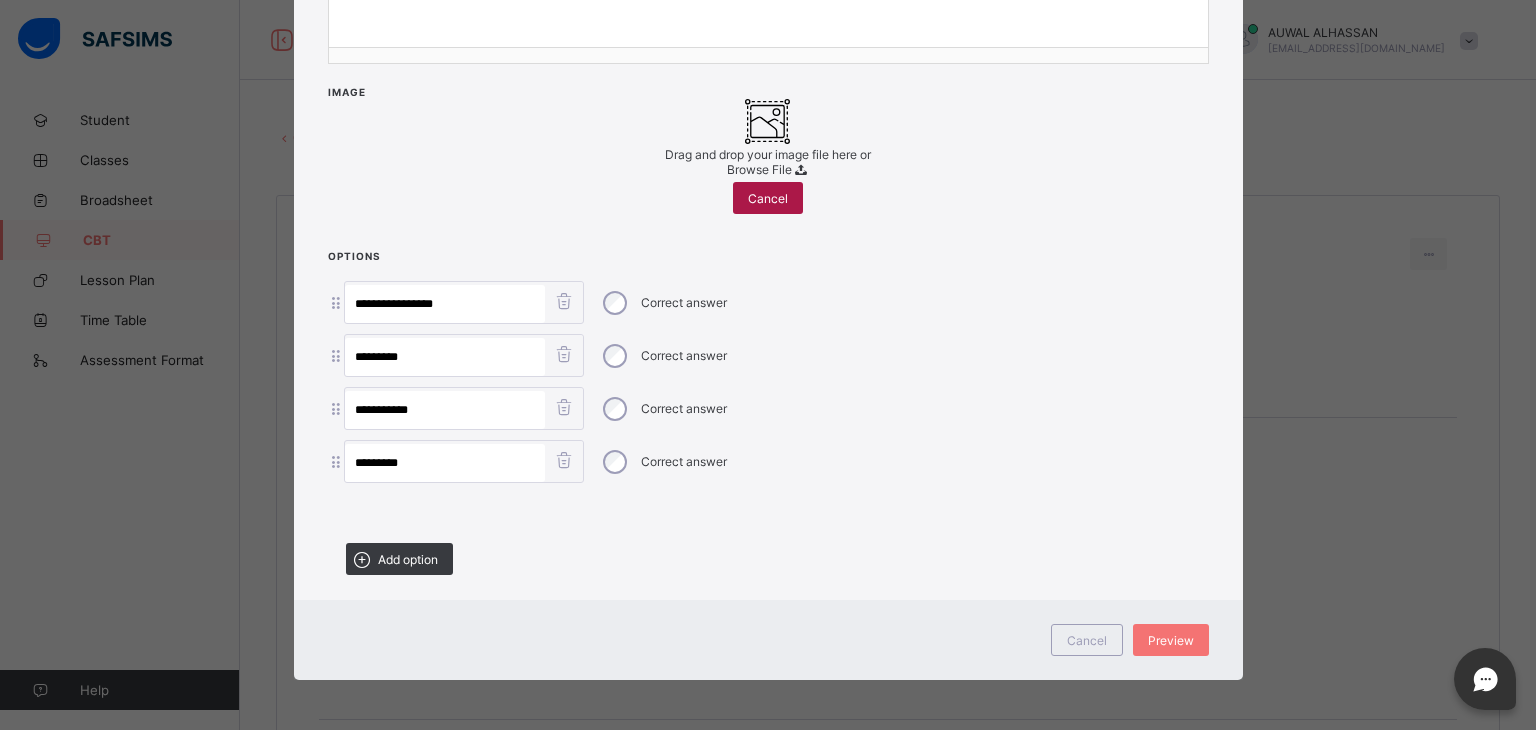 click on "Cancel" at bounding box center [768, 198] 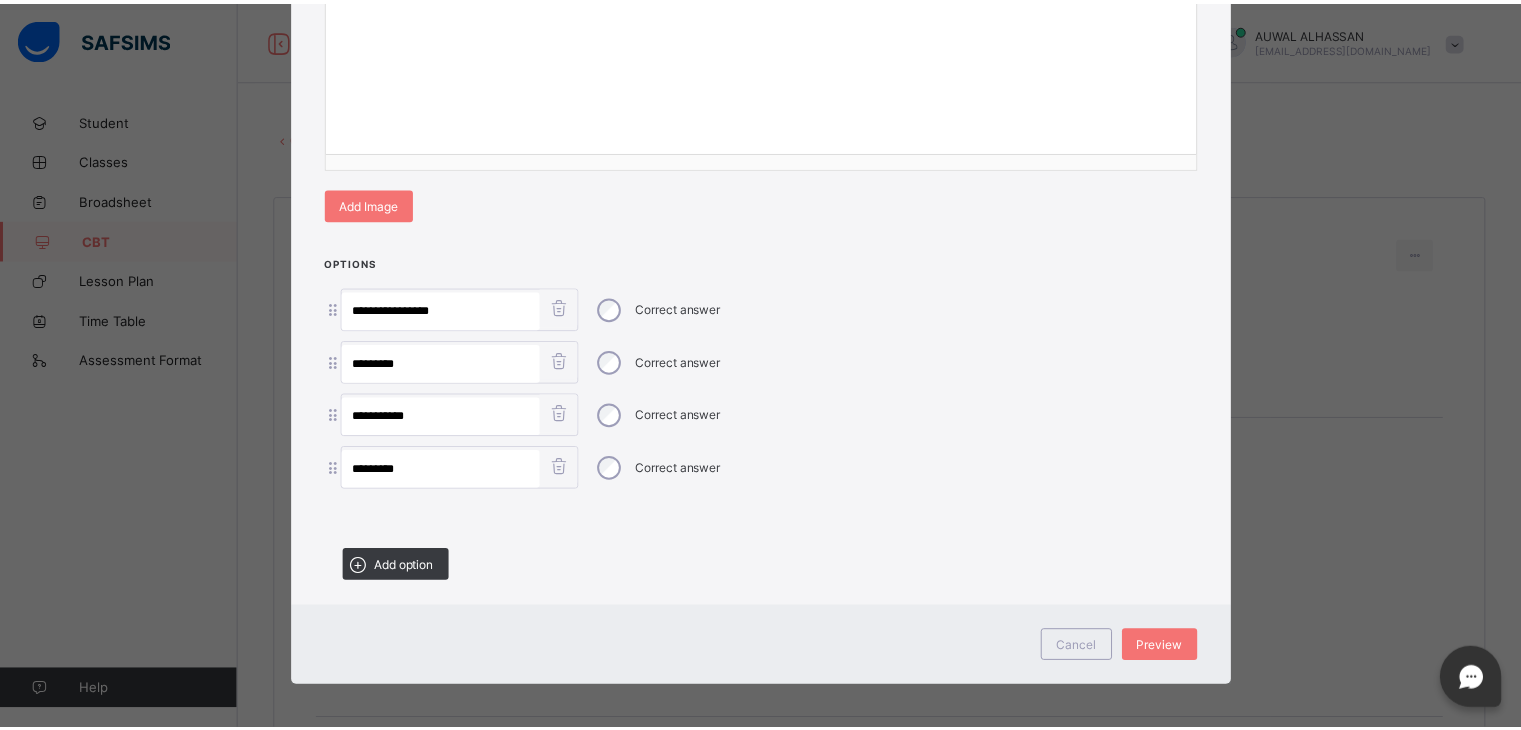 scroll, scrollTop: 0, scrollLeft: 0, axis: both 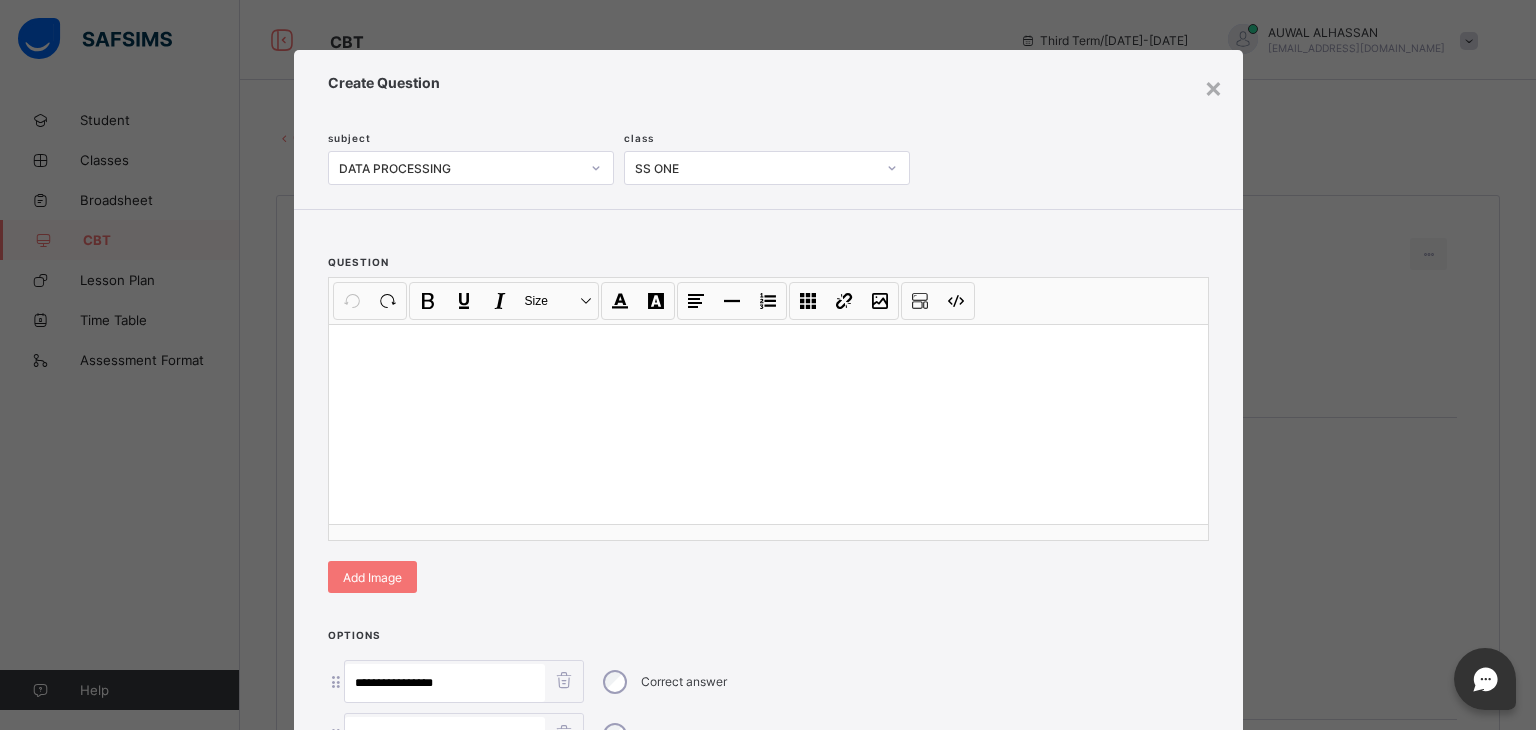 click on "Create Question" at bounding box center (768, 82) 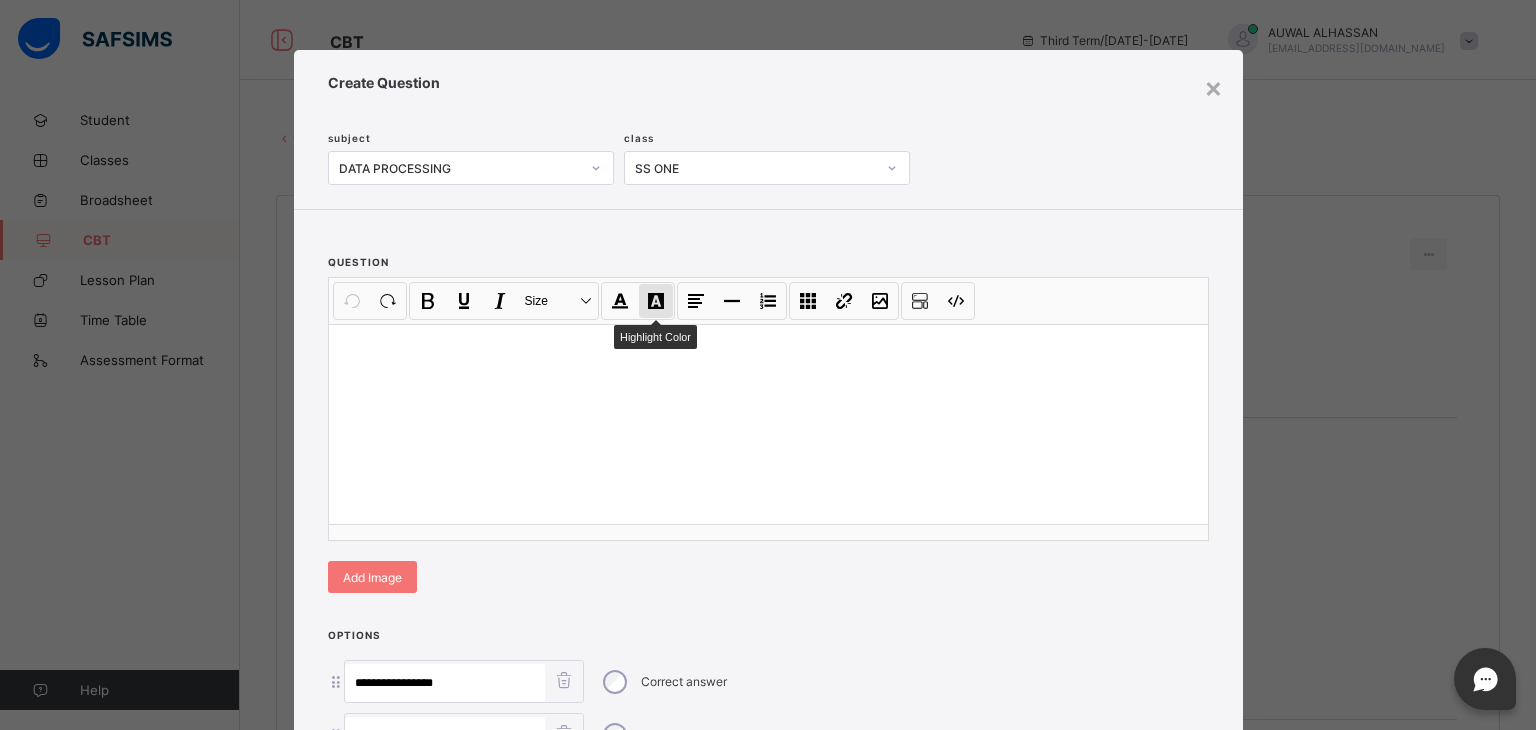 click on "Highlight Color" at bounding box center (656, 301) 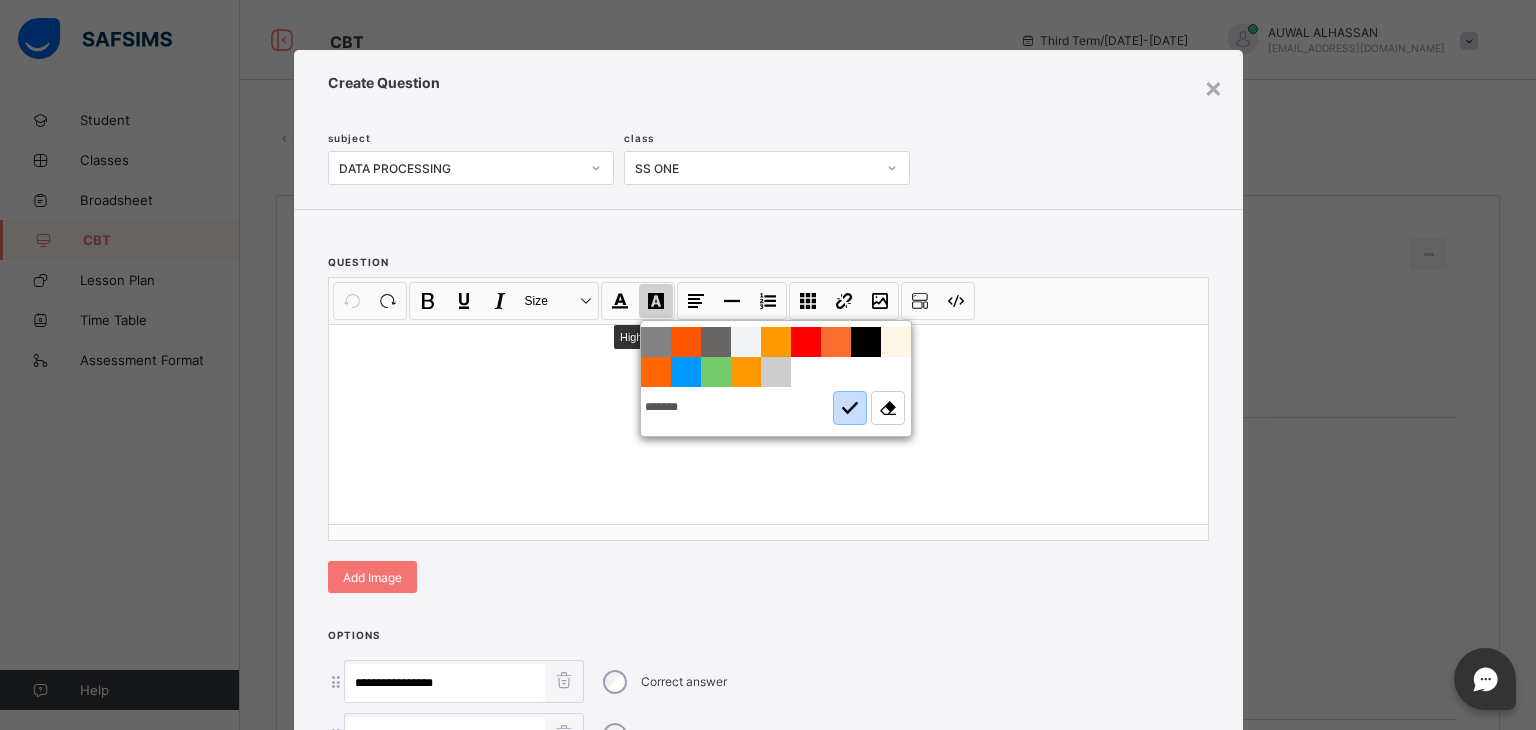 click on "Highlight Color" at bounding box center (656, 301) 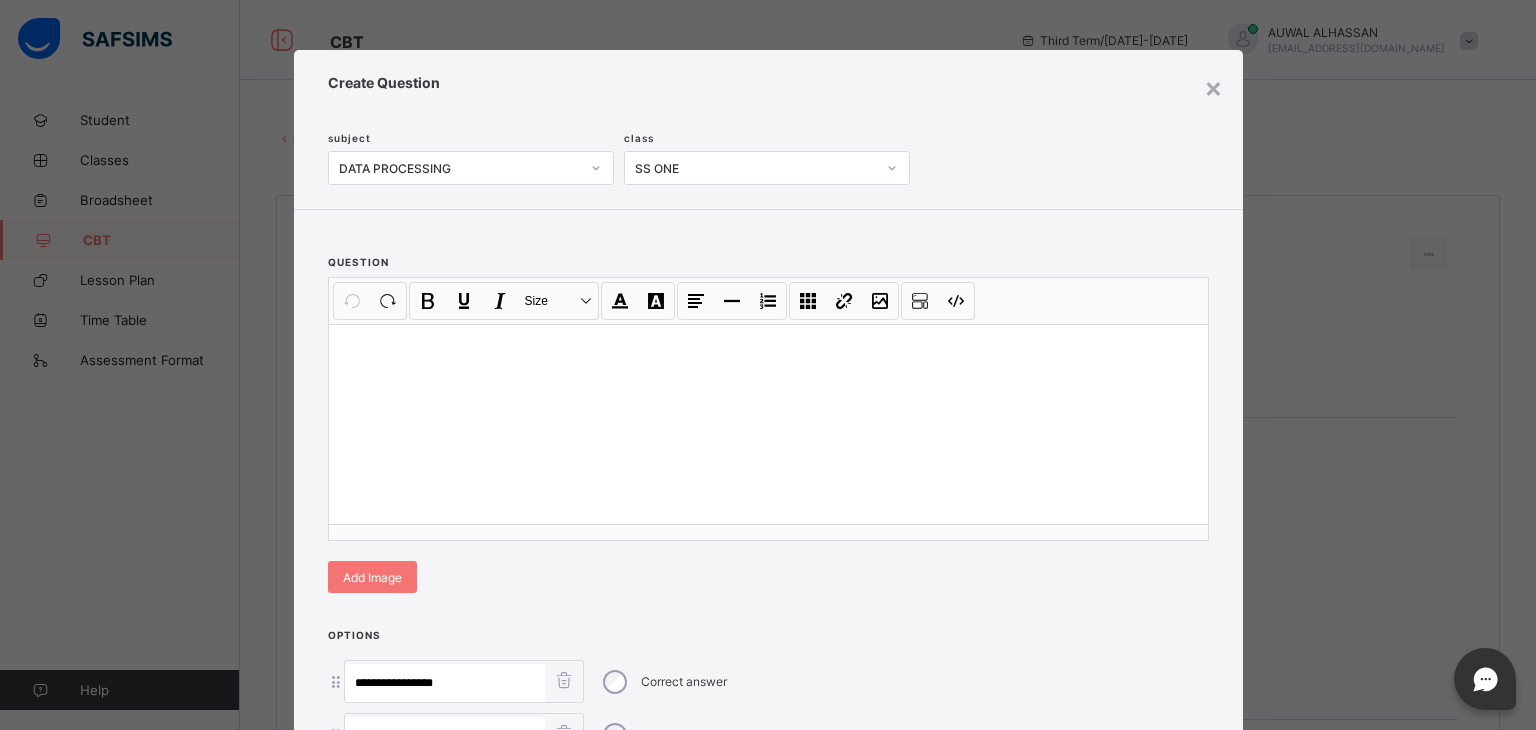 click at bounding box center (768, 424) 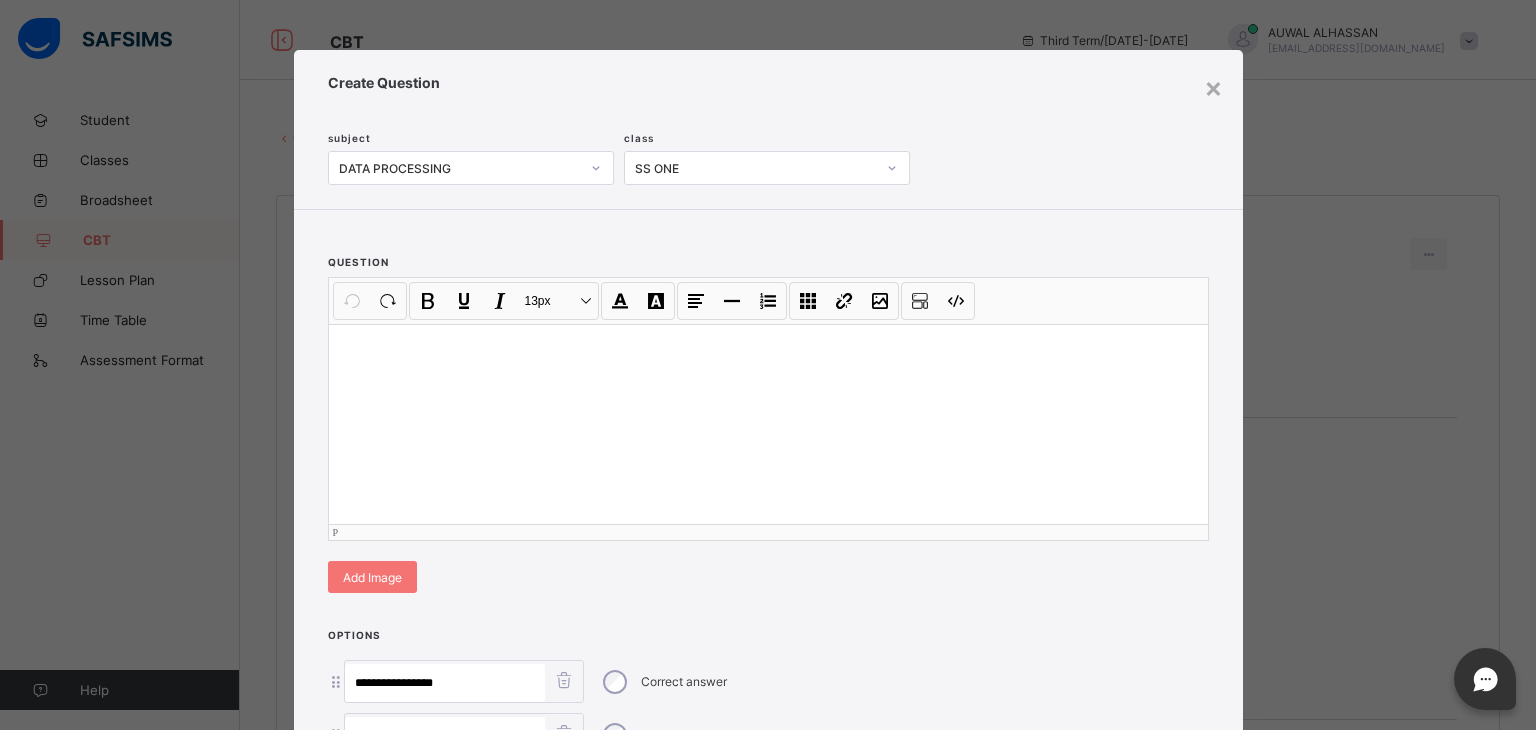click at bounding box center (768, 424) 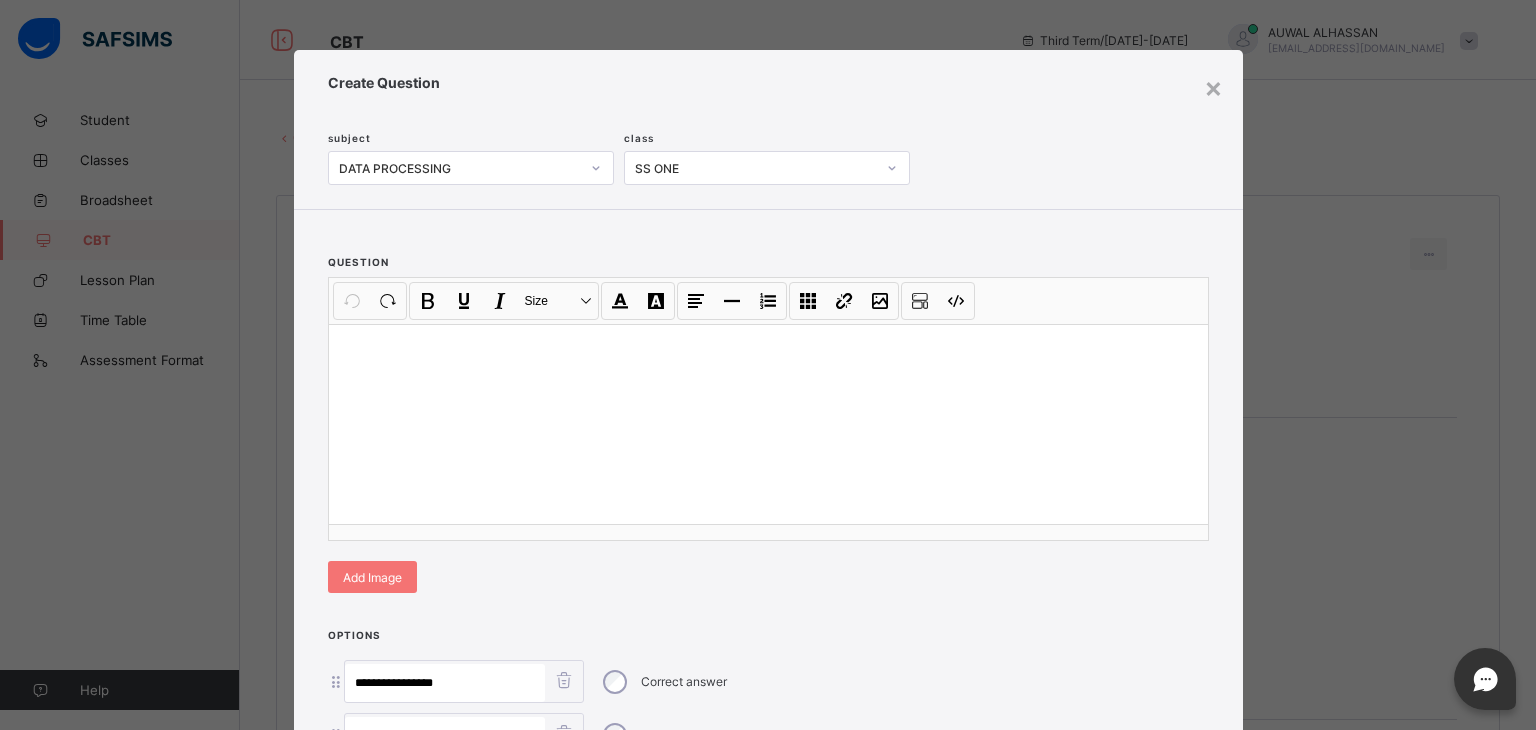 click on "Create Question" at bounding box center [768, 82] 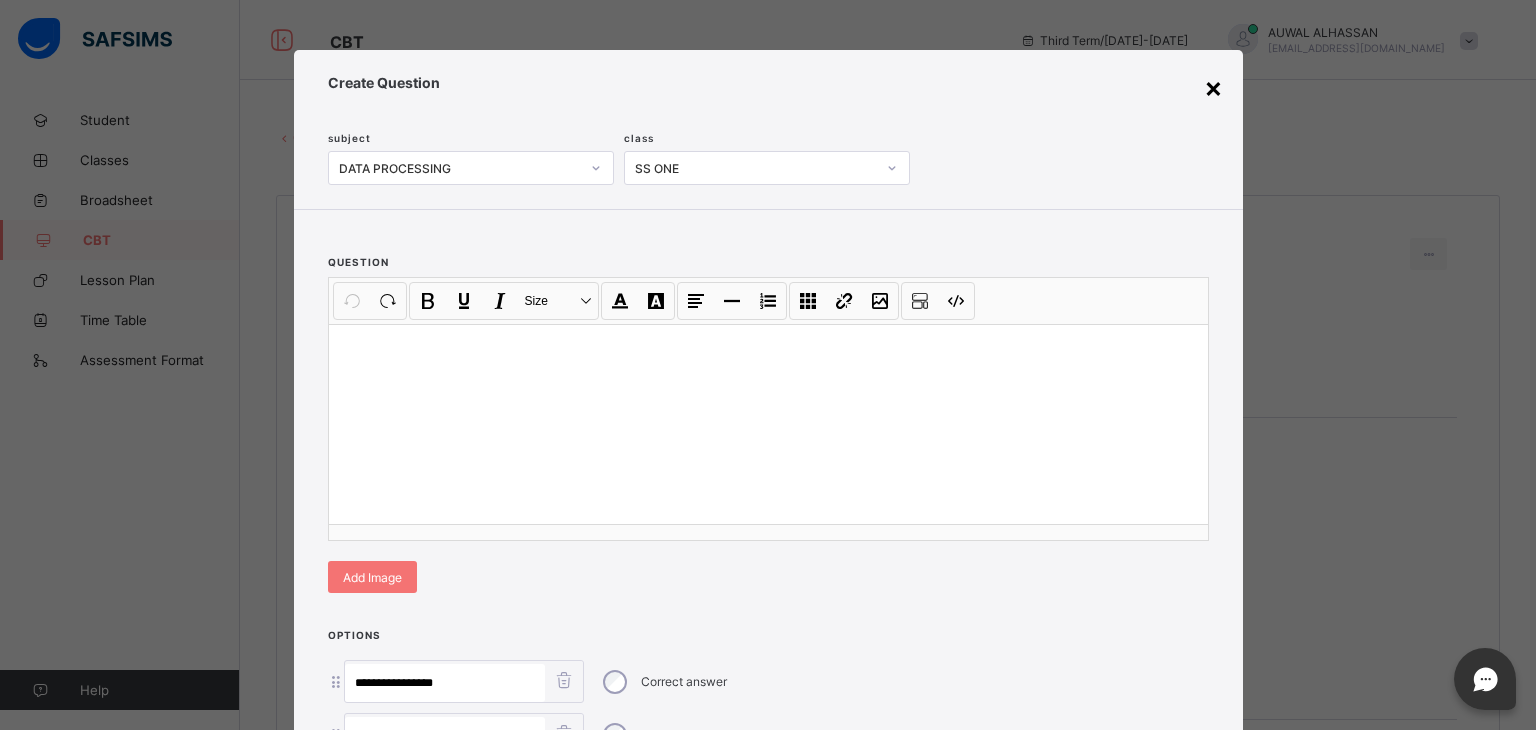 click on "×" at bounding box center (1213, 87) 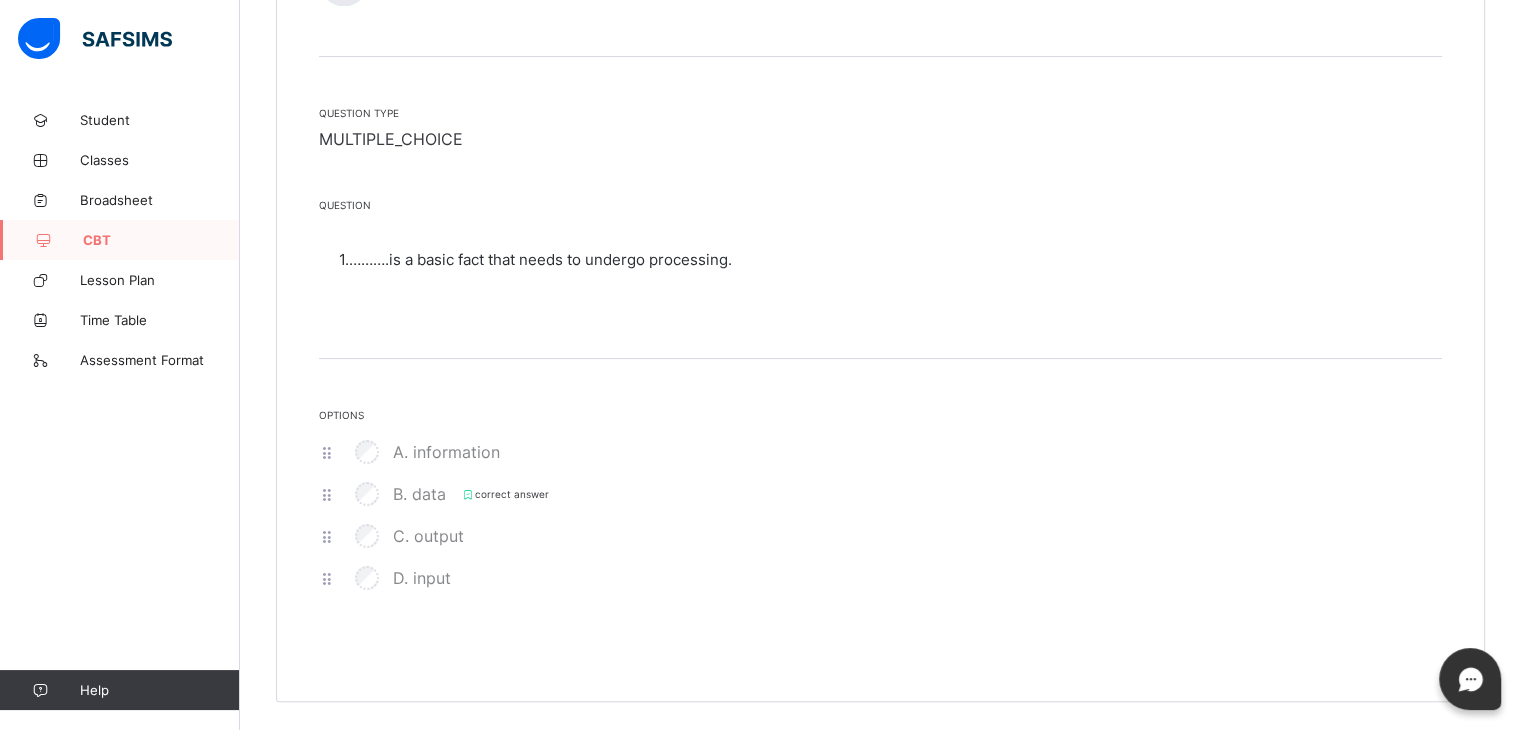 scroll, scrollTop: 0, scrollLeft: 0, axis: both 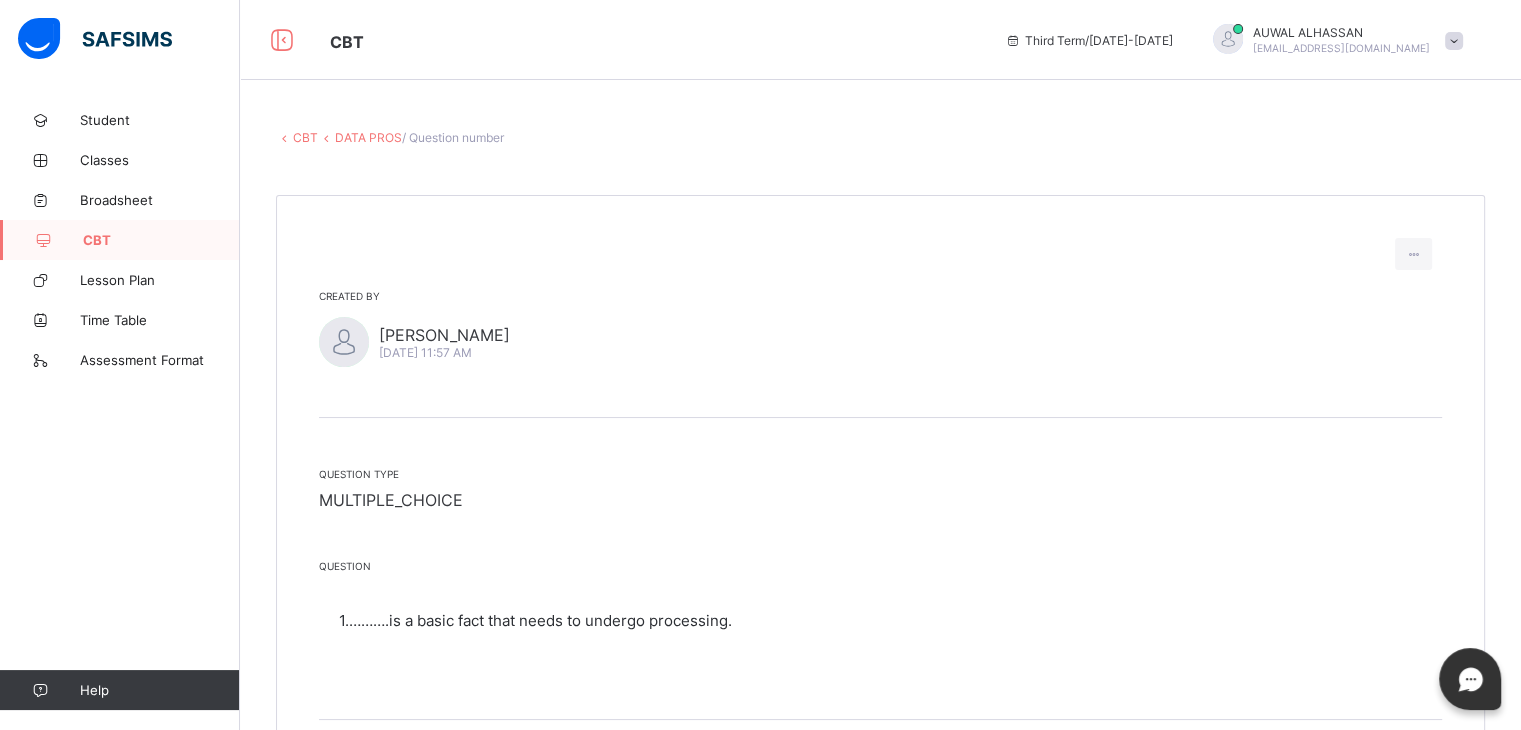 click on "CBT DATA PROS  / Question number Created by [PERSON_NAME][DATE] 11:57 AM Question type   MULTIPLE_CHOICE   Question 1.      ……….is a basic fact that needs to undergo processing. Options A. information   B. data   correct answer C. output   D.  input × Create Question subject DATA PROCESSING class SS ONE question Undo CTRL+ Z Redo CTRL+ Y  / CTRL+SHIFT+ Z Bold CTRL+ B Underline CTRL+ U Italic CTRL+ I Size Size Font Color Highlight Color Align Horizontal line List Table Link Image Show blocks Code view Align left Align center Align right Align justify (Default) 12 14 16 18 20 ******* Insert Link URL to link Text to display  Open in new window  Download link Submit Insert image Image Link Select from files Image URL Alternative text Width   Height **** x ****  Constrain proportions  Insert description URL to link Text to display  Open in new window  Download link Basic Left Center Right Submit Insert Video Media embed URL, YouTube/Vimeo Width   Height (Ratio) x * ****" at bounding box center [880, 596] 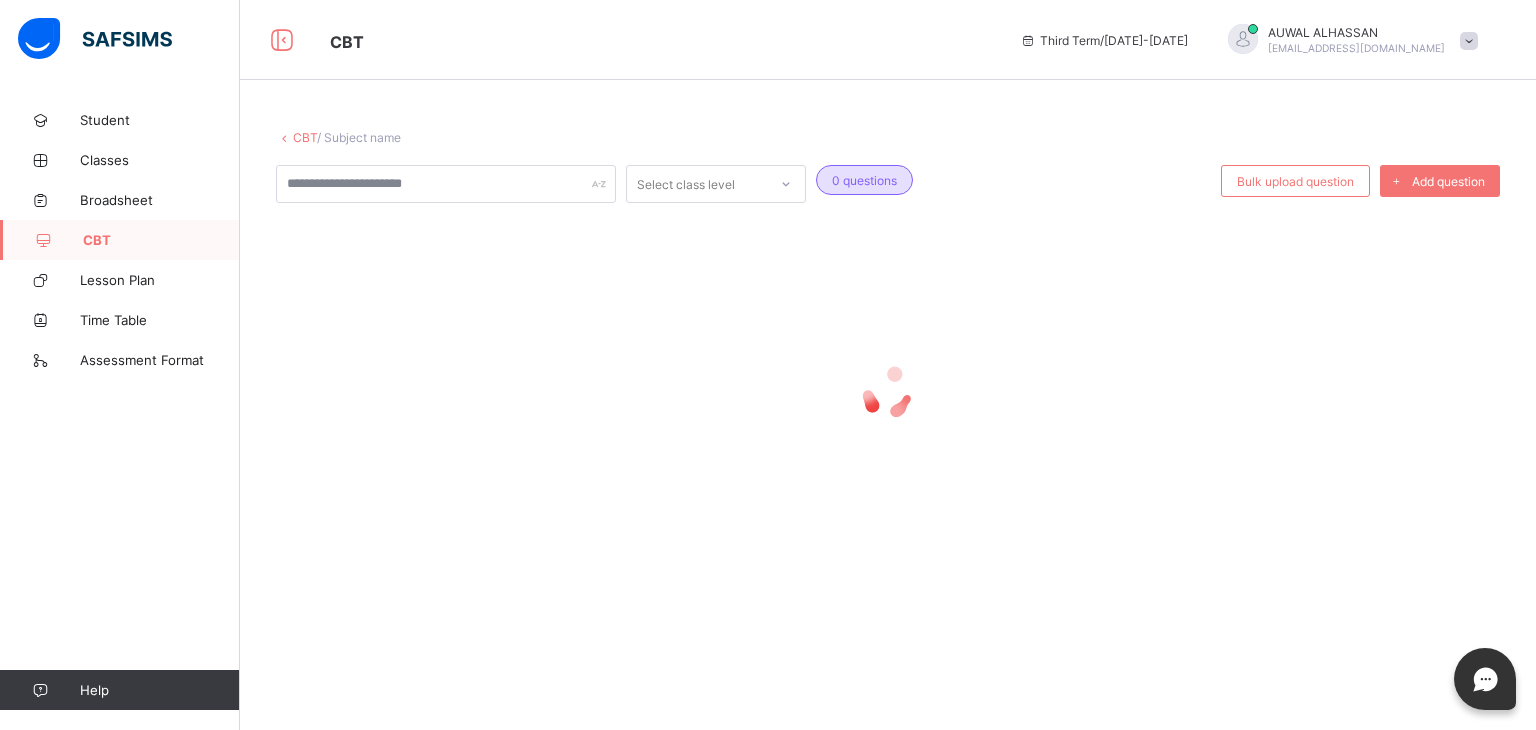 click on "/ Subject name" at bounding box center [359, 137] 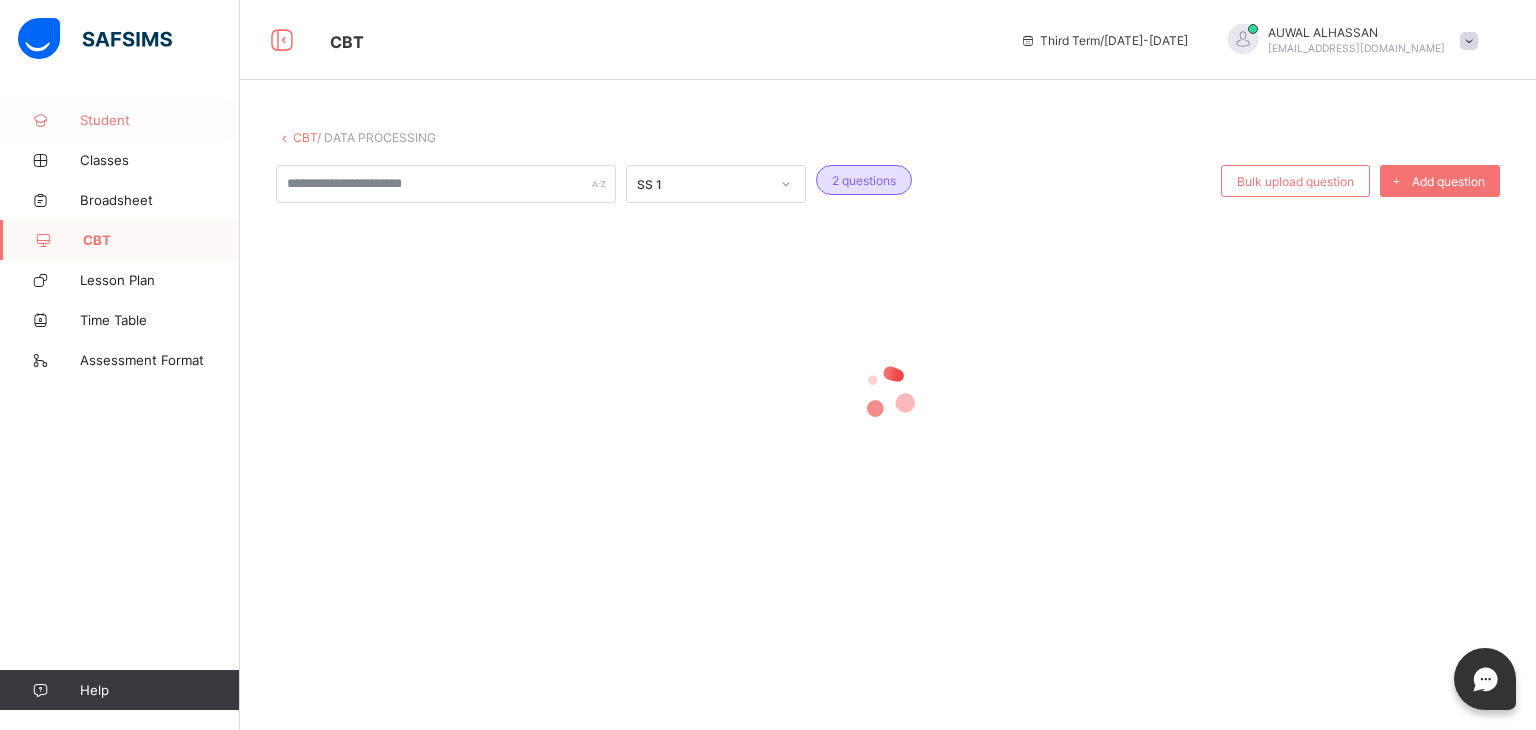click on "Student" at bounding box center (120, 120) 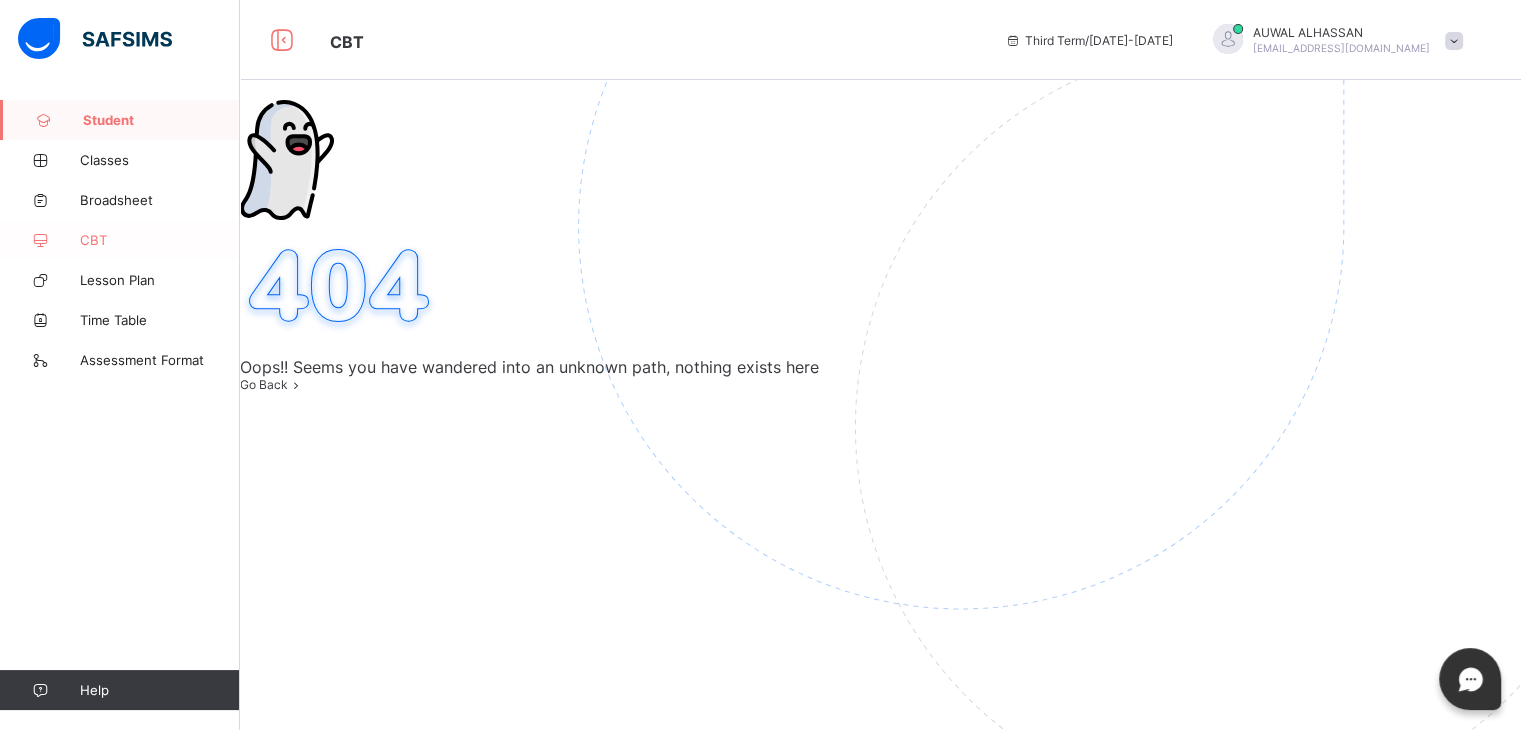 click on "CBT" at bounding box center [160, 240] 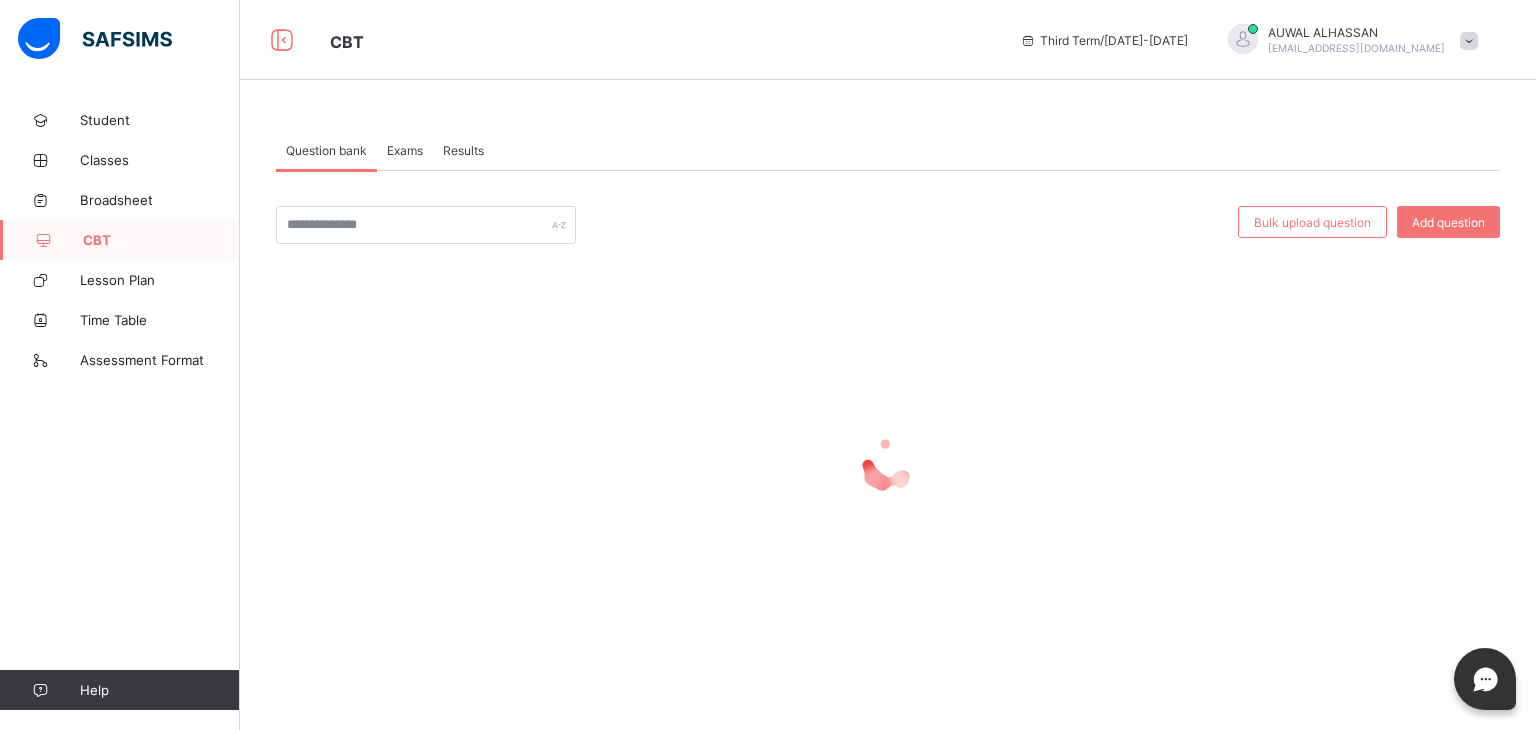 click on "Exams" at bounding box center (405, 150) 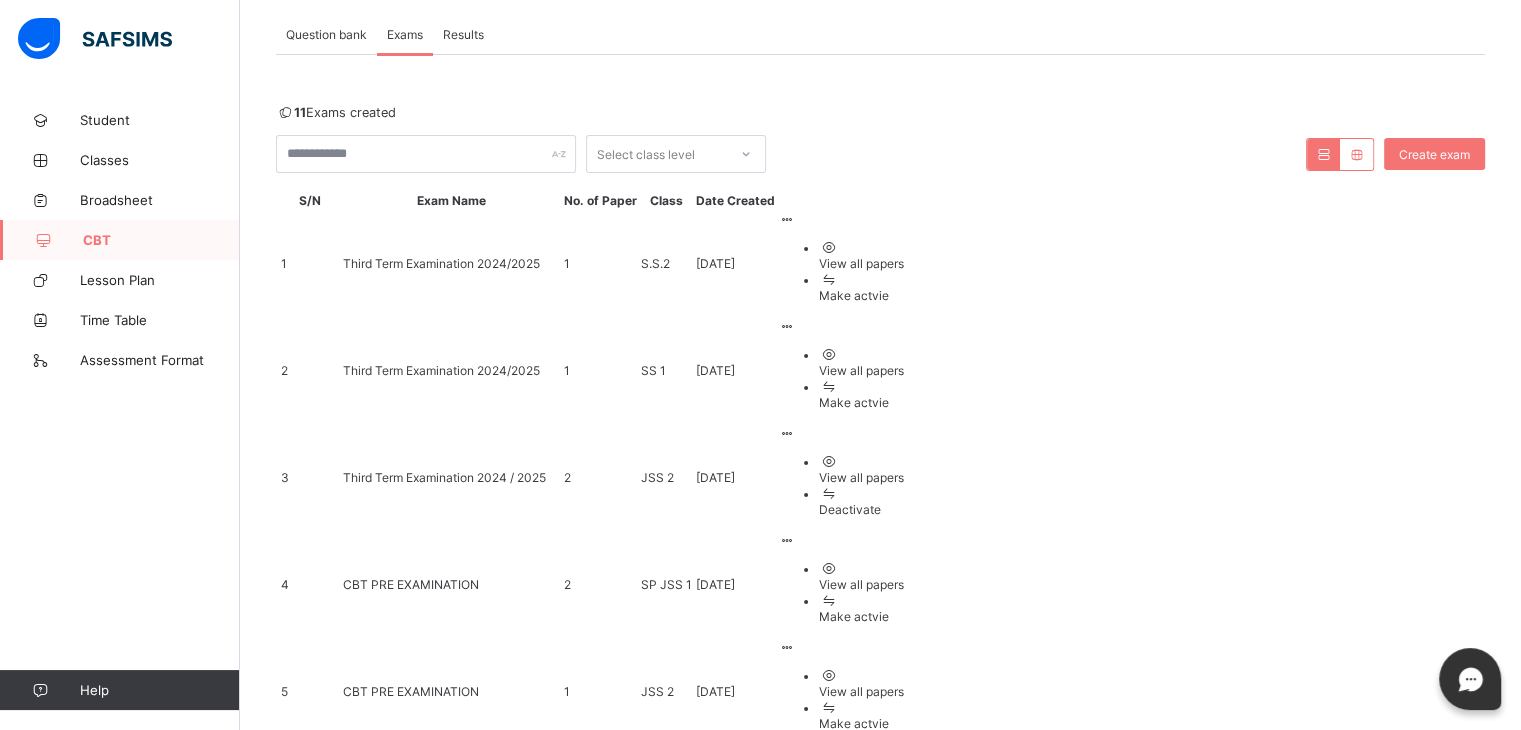 scroll, scrollTop: 172, scrollLeft: 0, axis: vertical 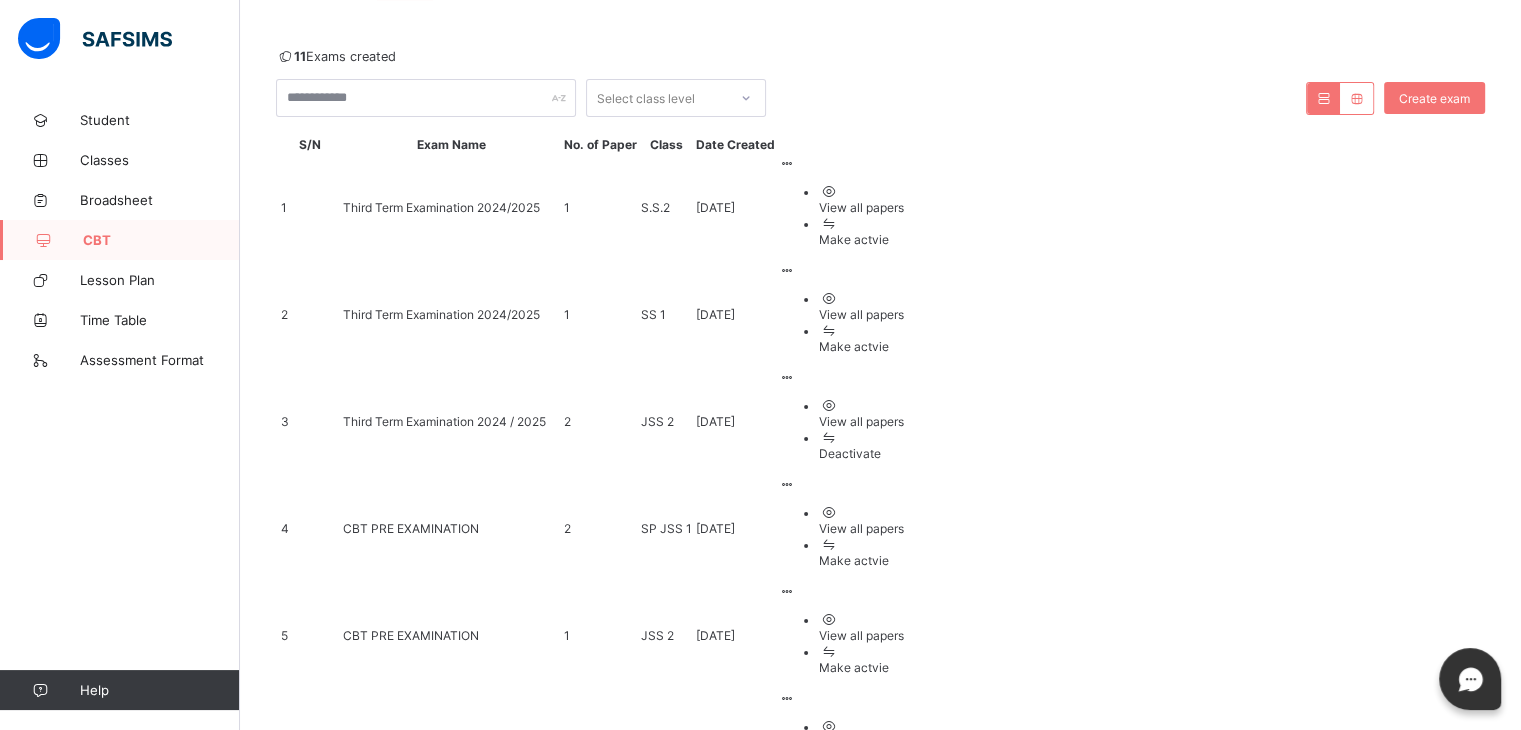 click on "1" at bounding box center (600, 207) 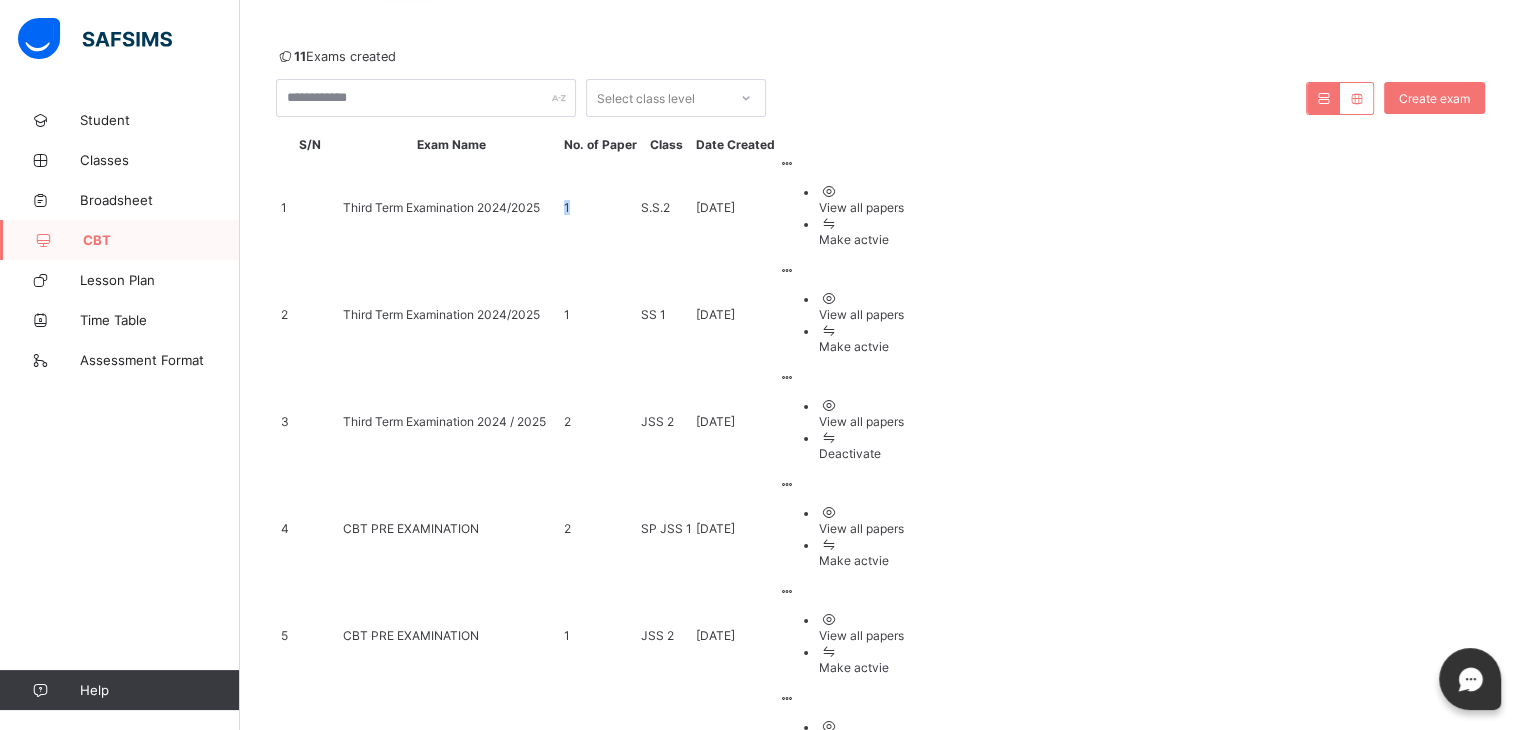 click on "1" at bounding box center [600, 207] 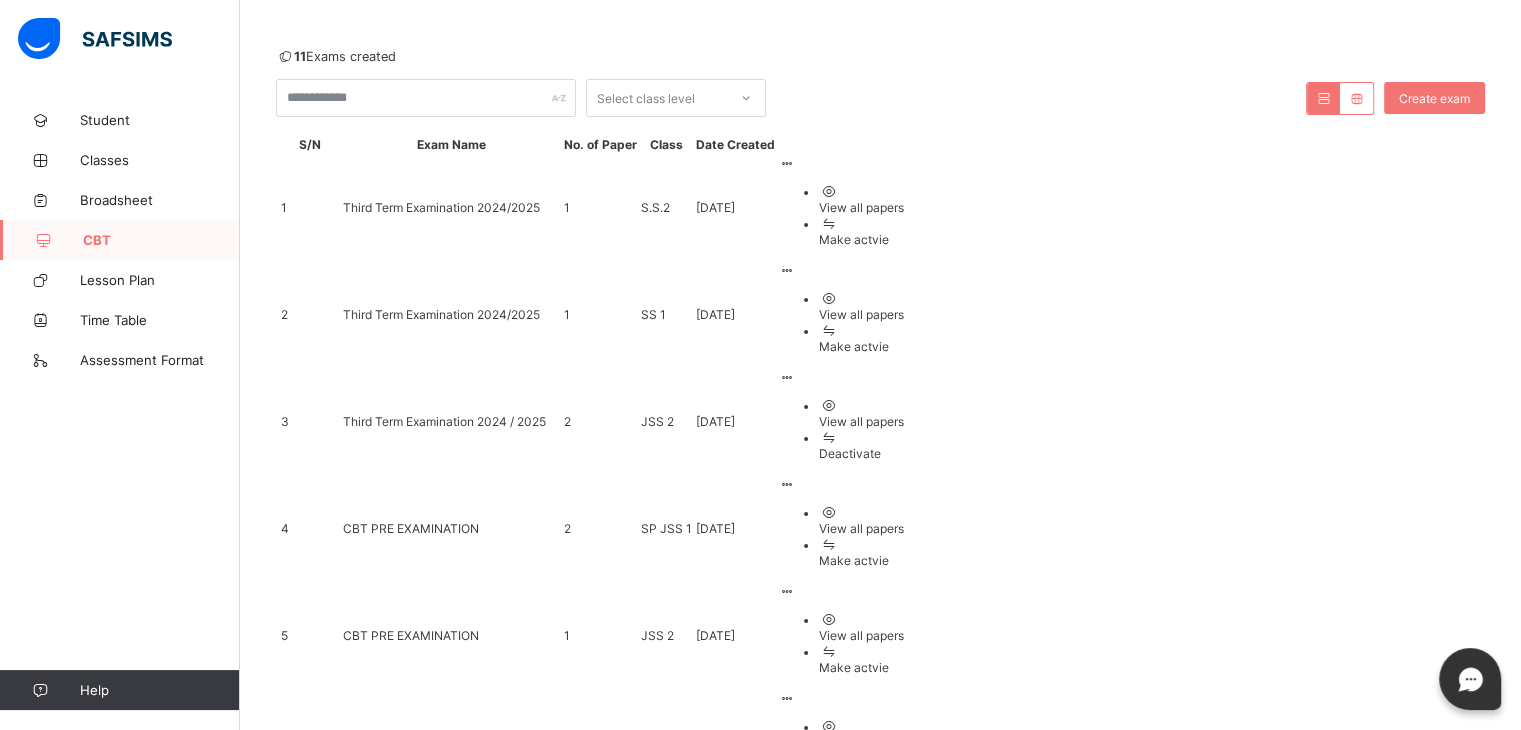 click on "1" at bounding box center [600, 207] 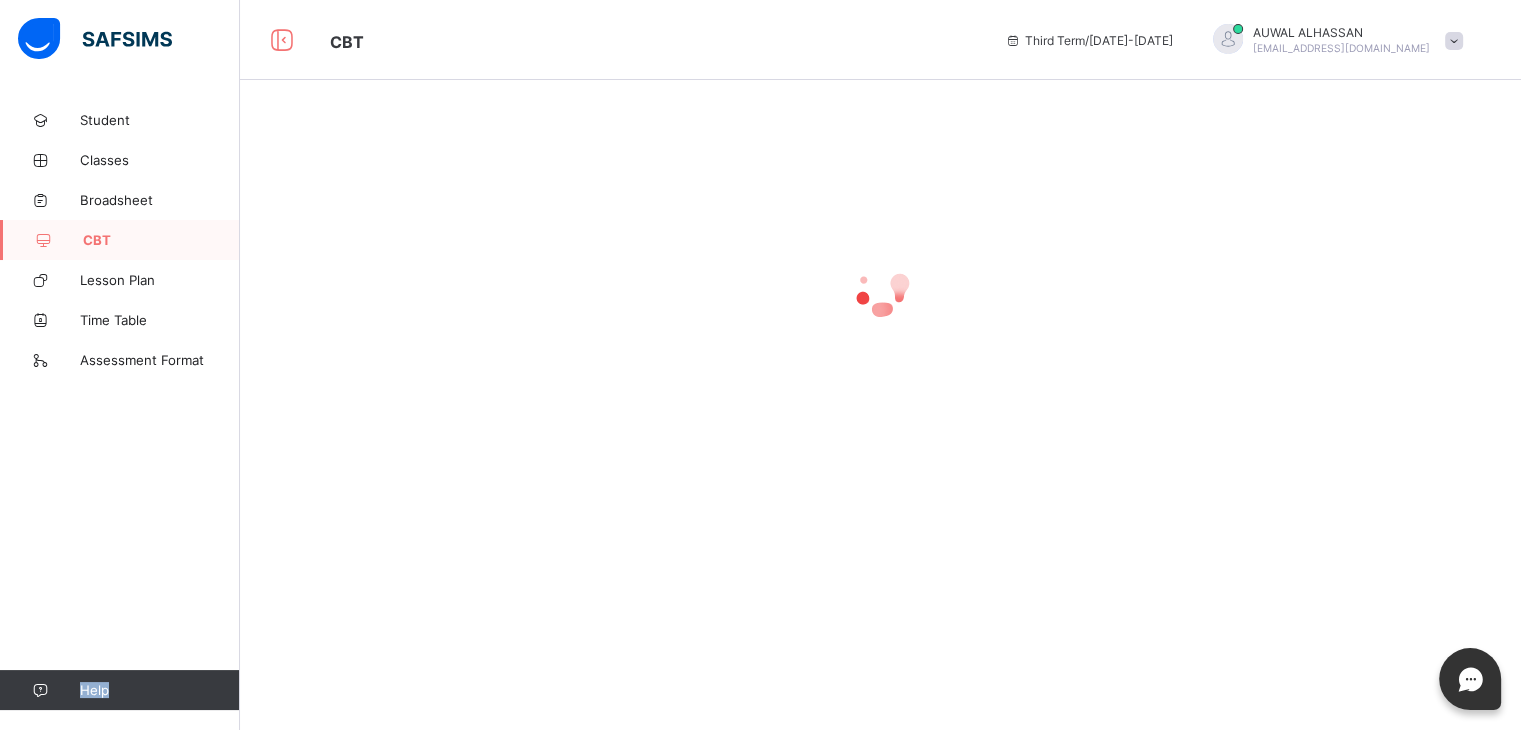 scroll, scrollTop: 0, scrollLeft: 0, axis: both 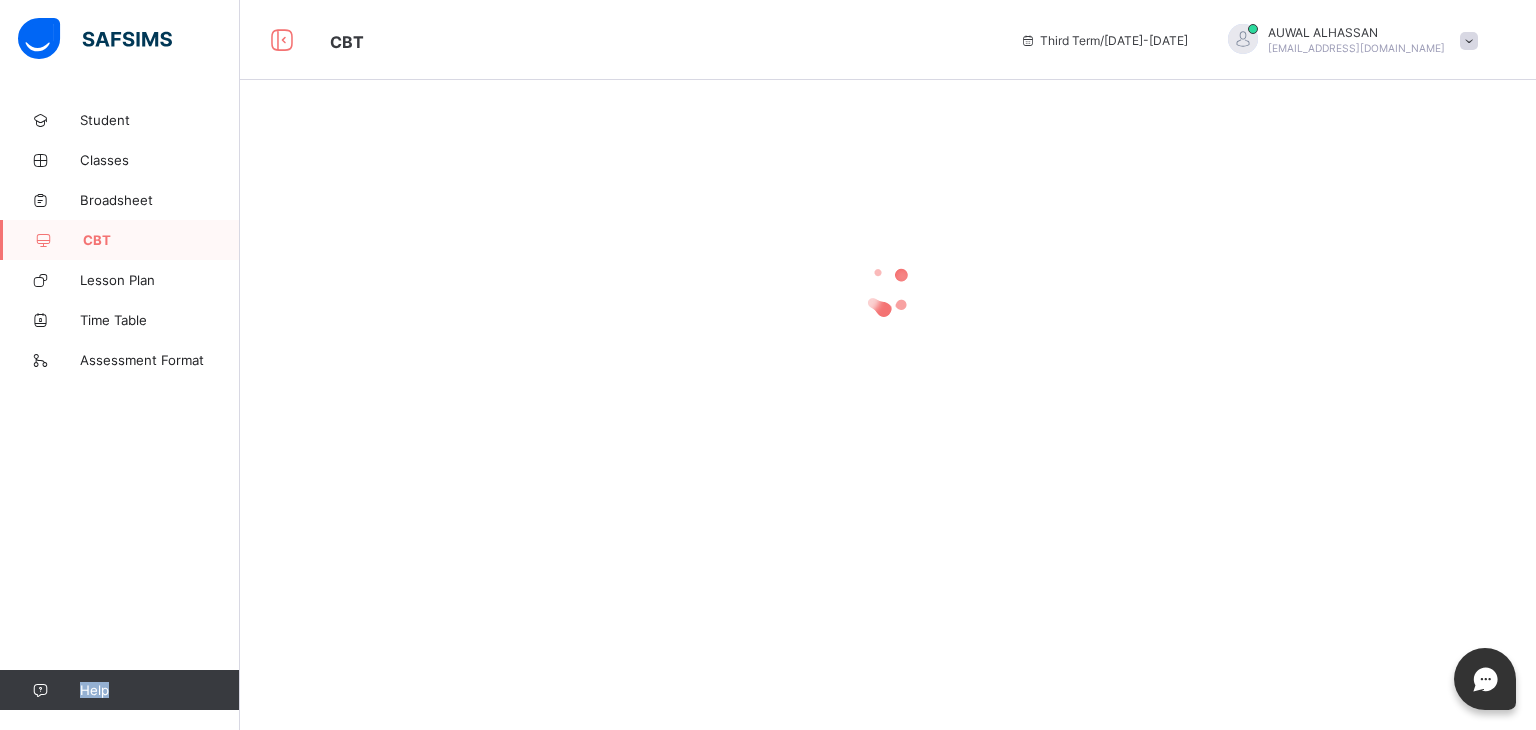 click at bounding box center (888, 290) 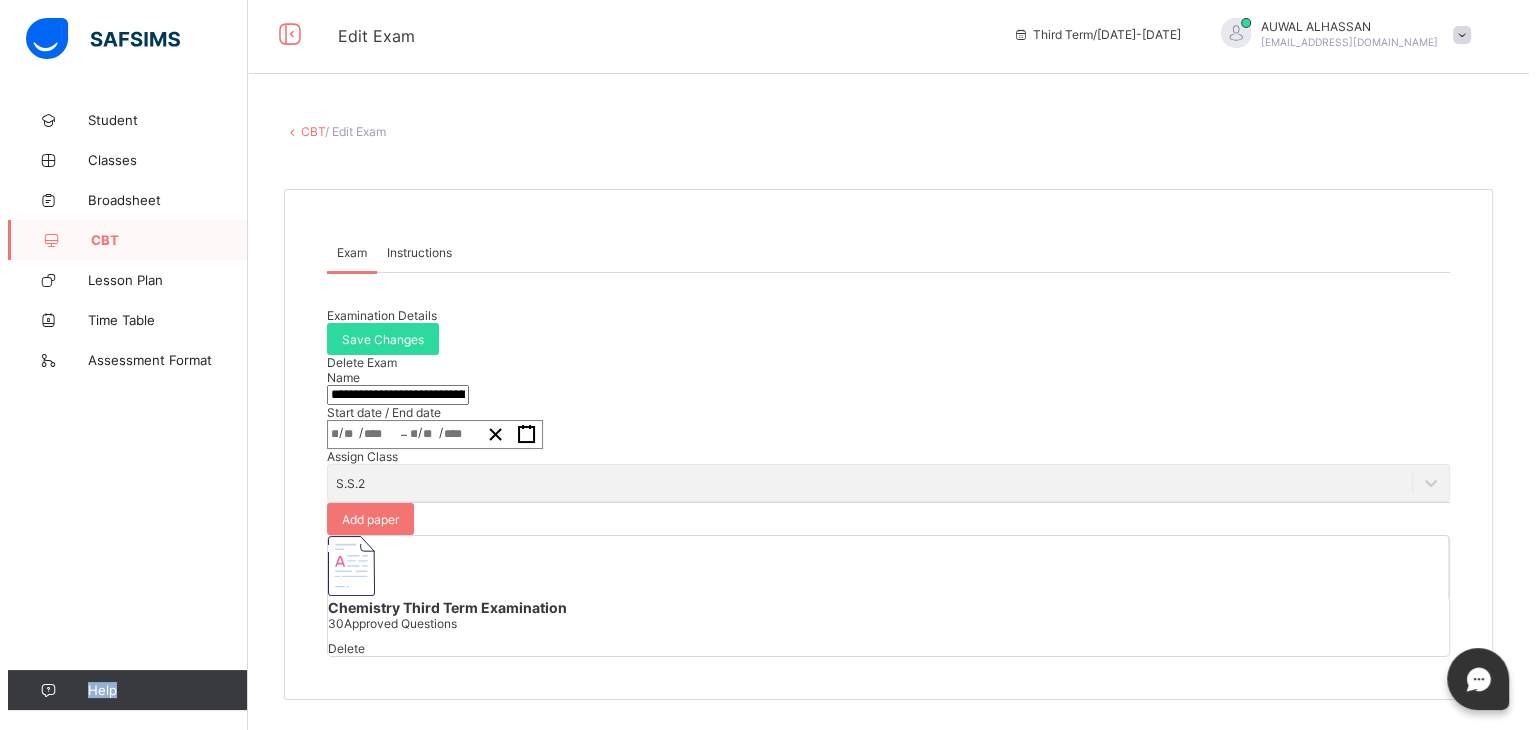 scroll, scrollTop: 161, scrollLeft: 0, axis: vertical 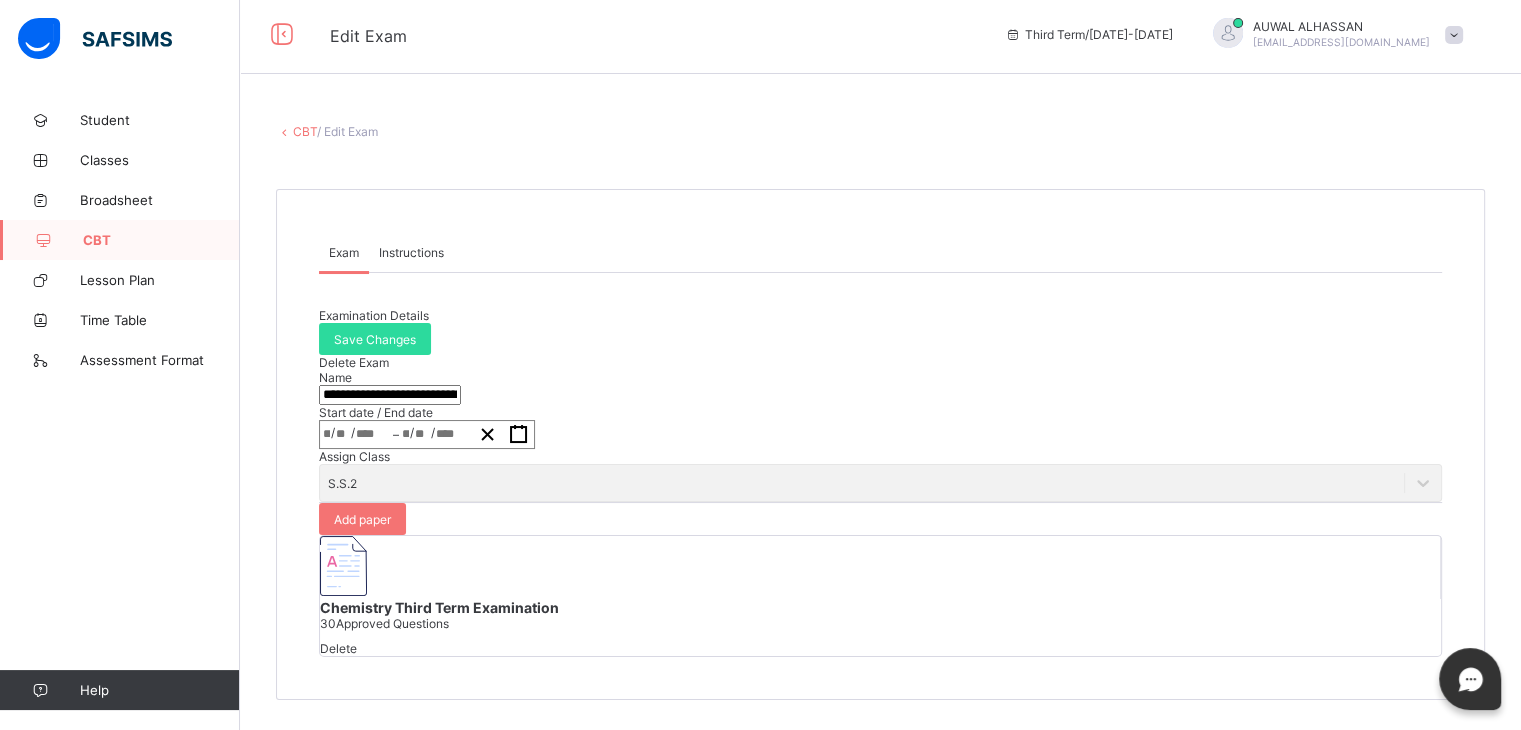 click on "30  Approved Questions" at bounding box center [384, 623] 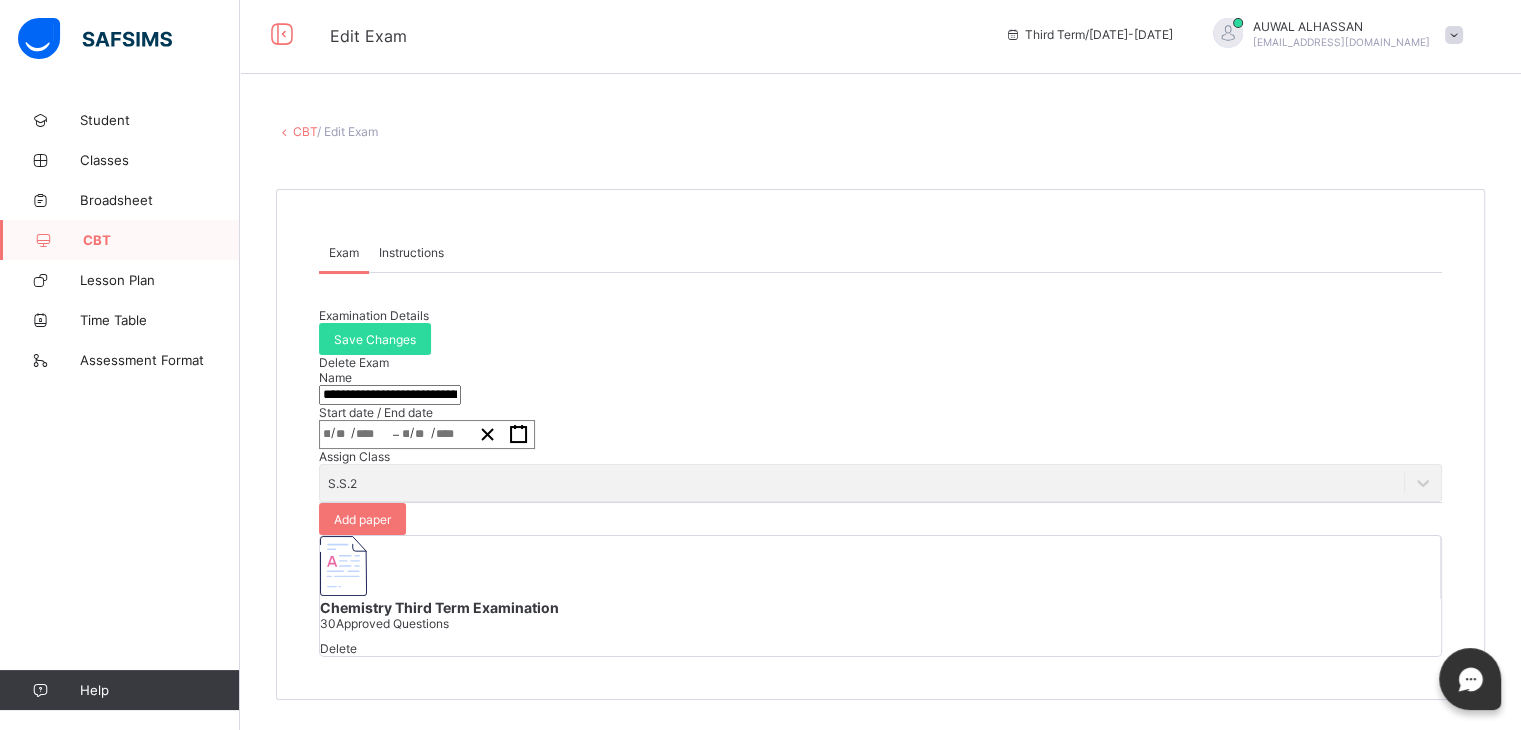 click on "Chemistry Third Term Examination" at bounding box center [880, 607] 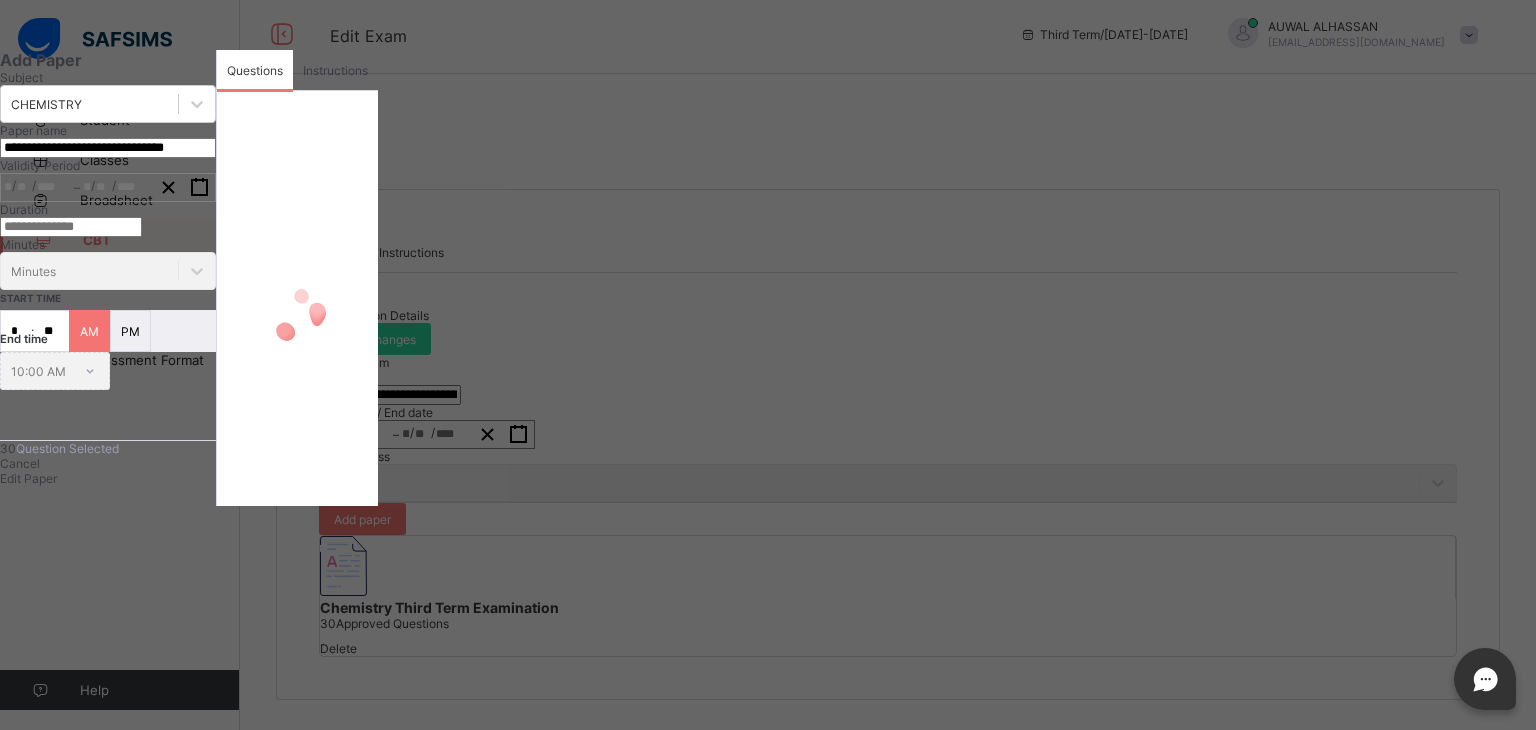 click at bounding box center [297, 316] 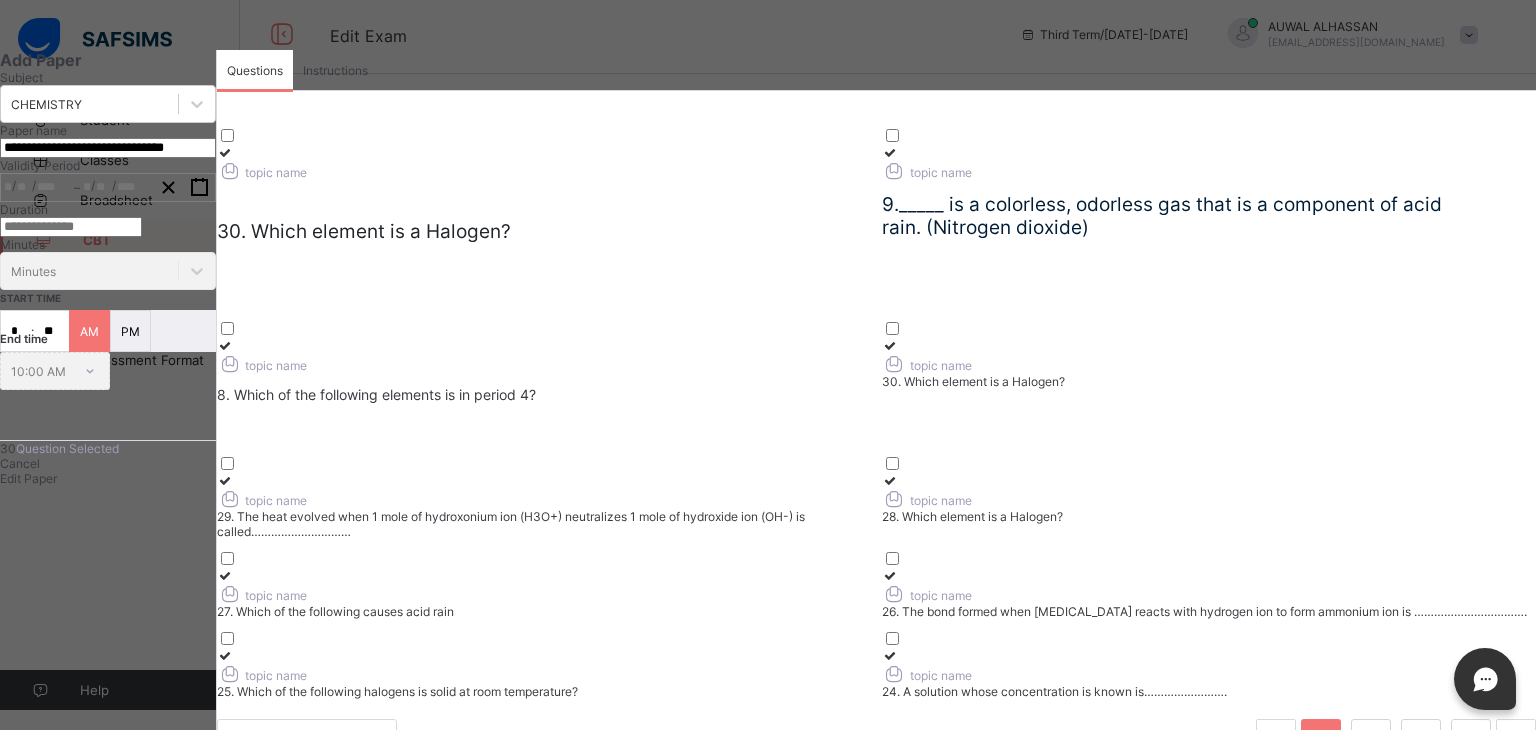 scroll, scrollTop: 308, scrollLeft: 0, axis: vertical 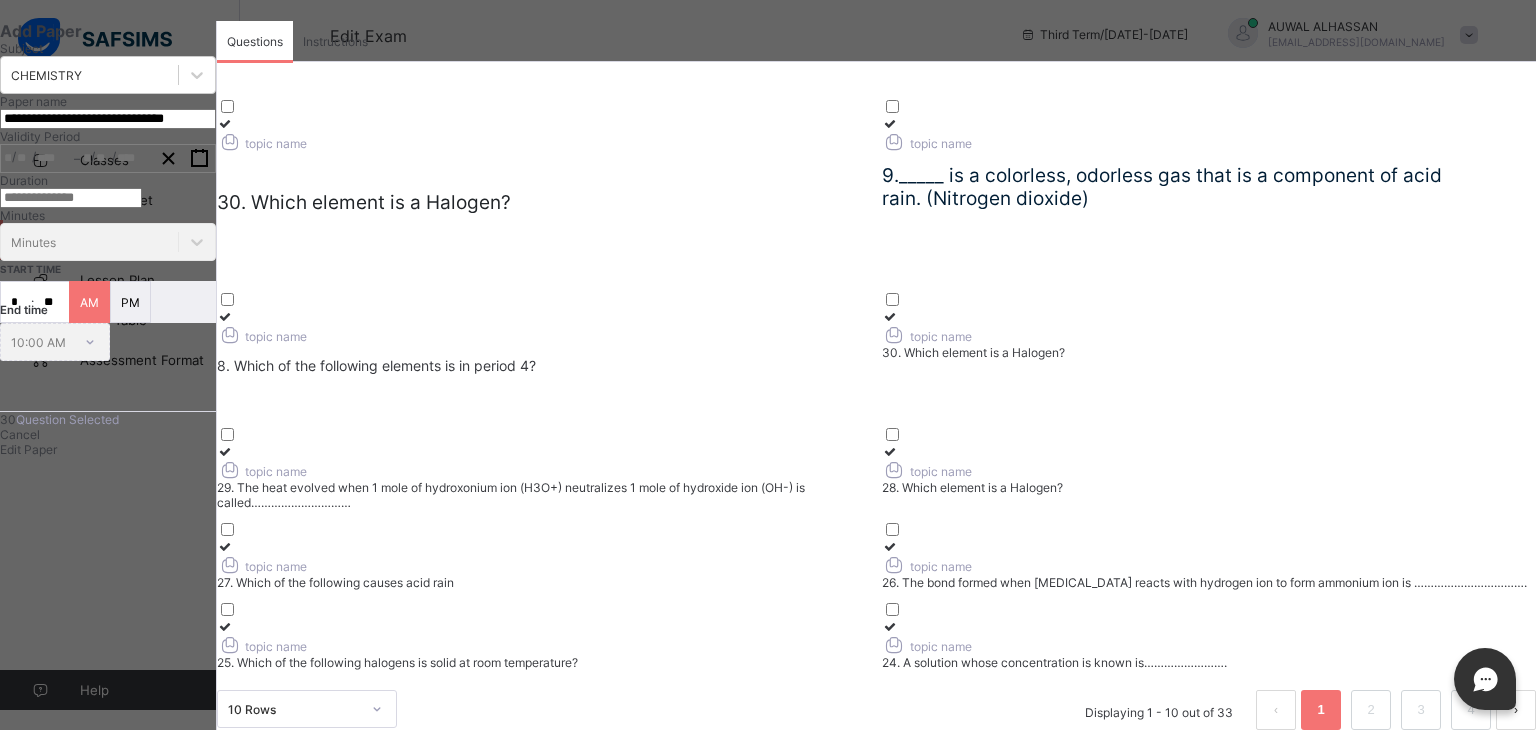 click on "Displaying 1 - 10 out of 33 1 2 3 4" at bounding box center (1303, 710) 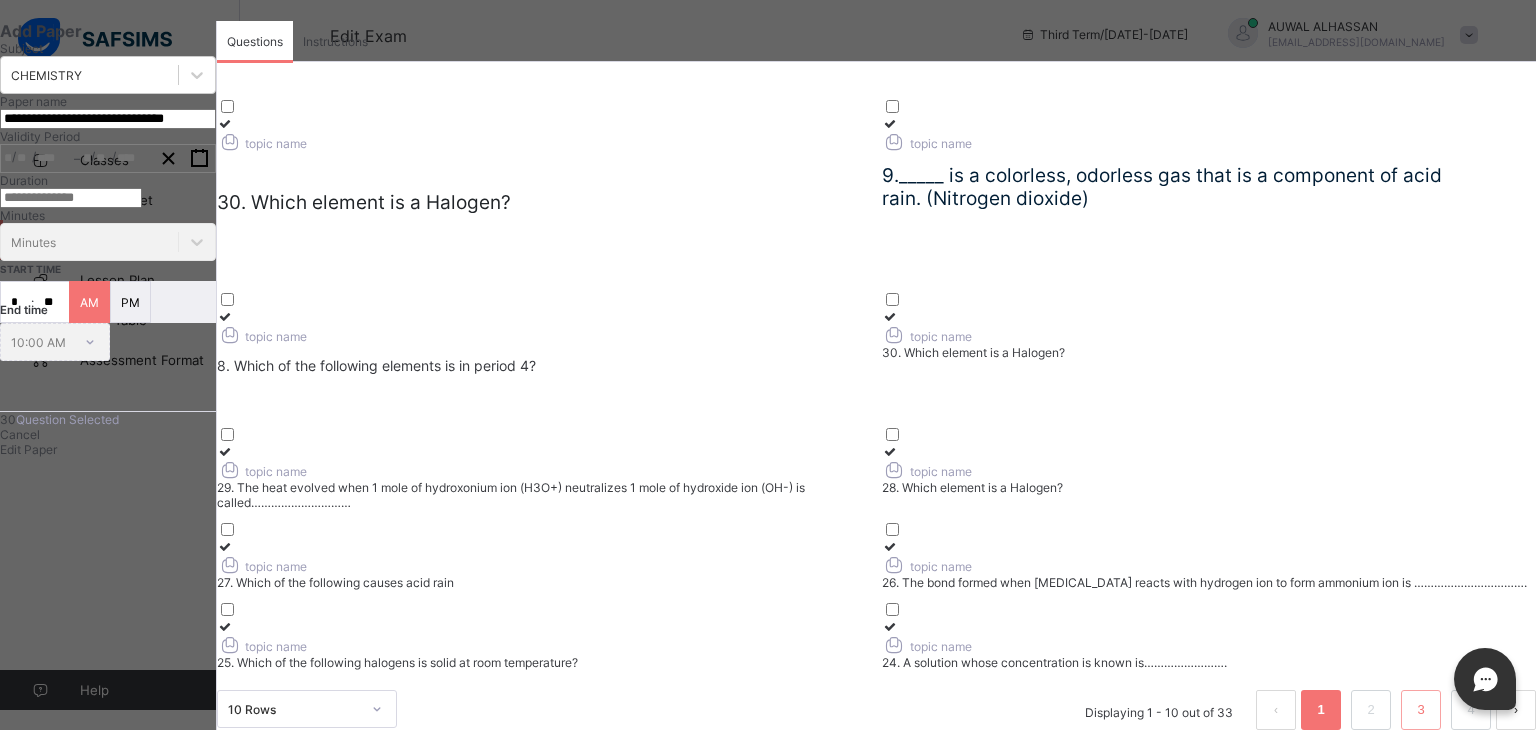 click on "3" at bounding box center (1420, 710) 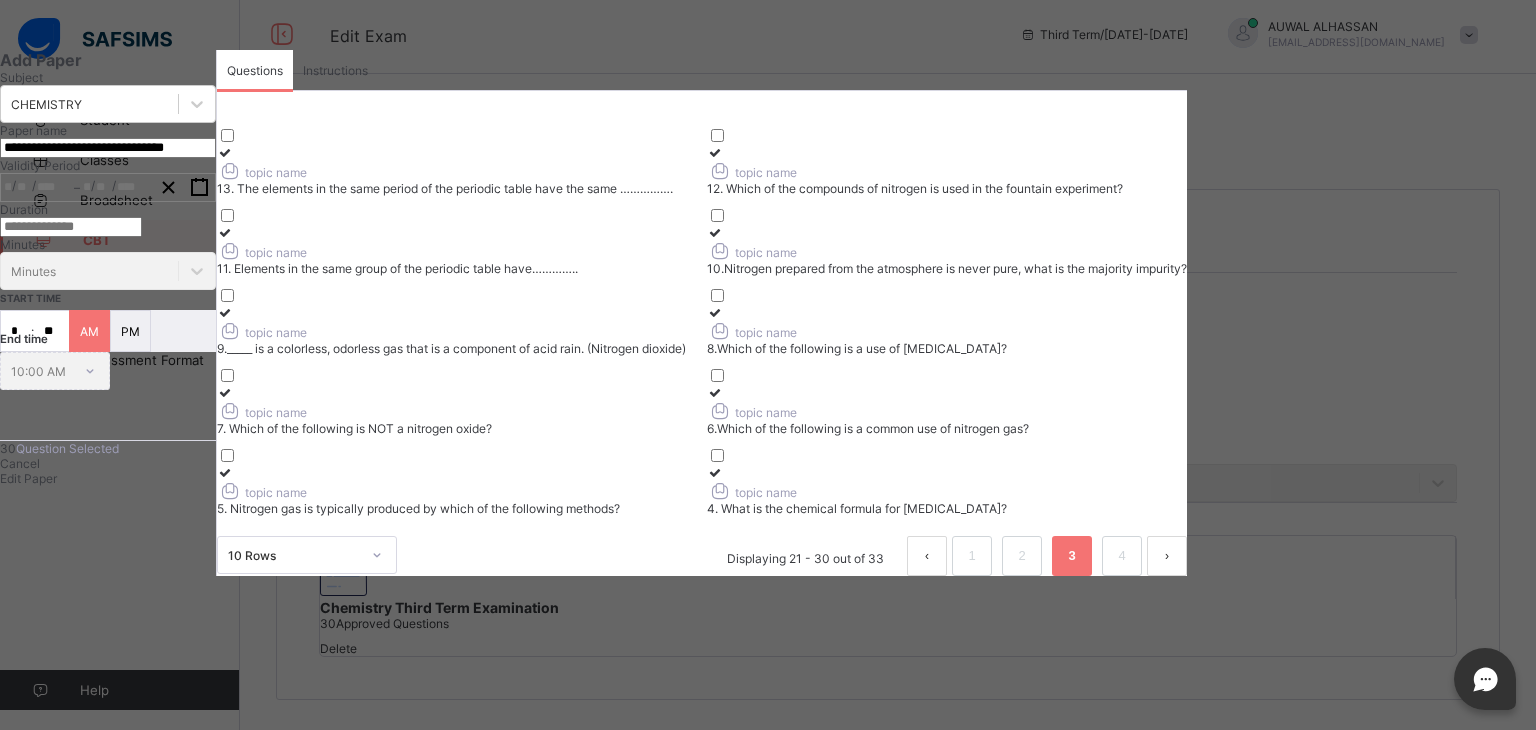 click at bounding box center (927, 556) 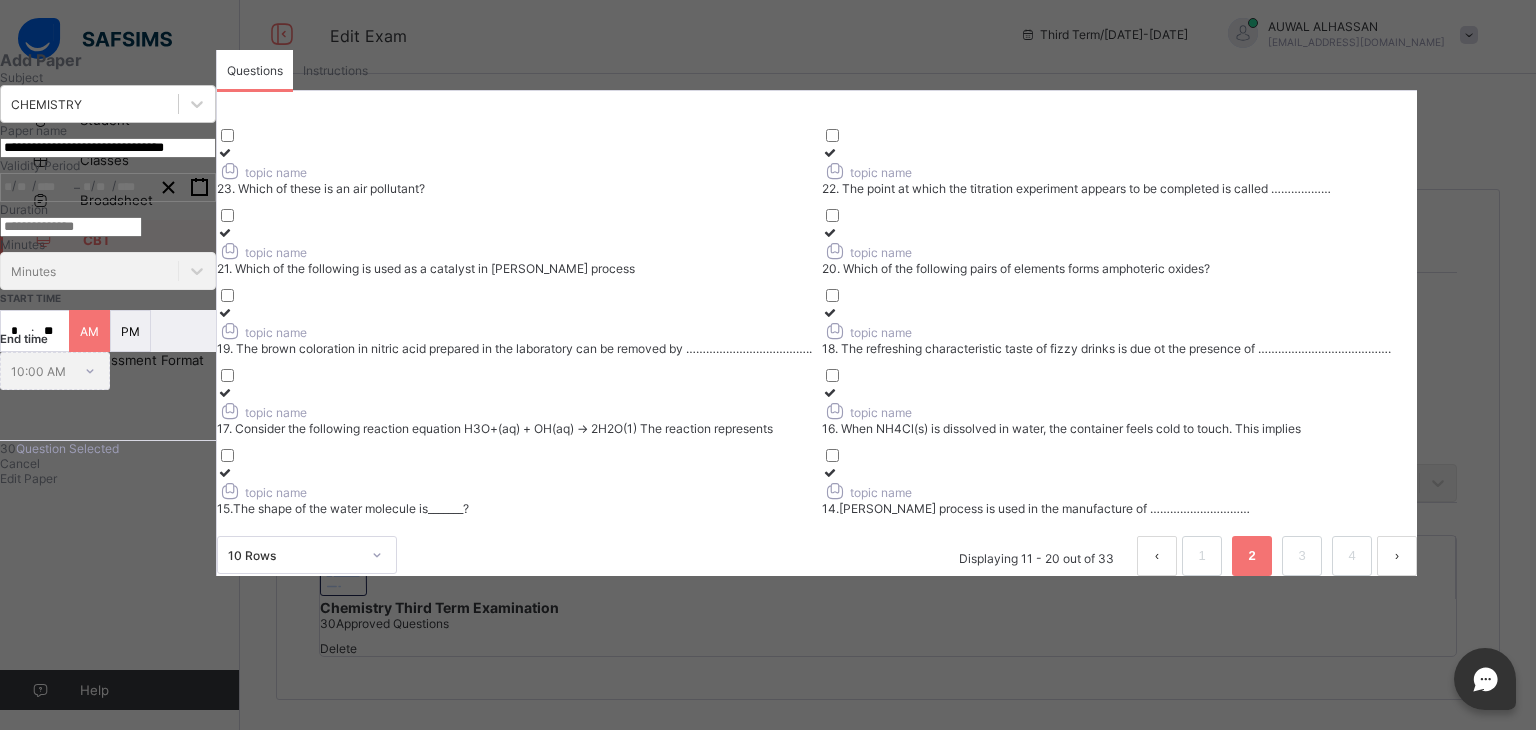 click at bounding box center (1157, 556) 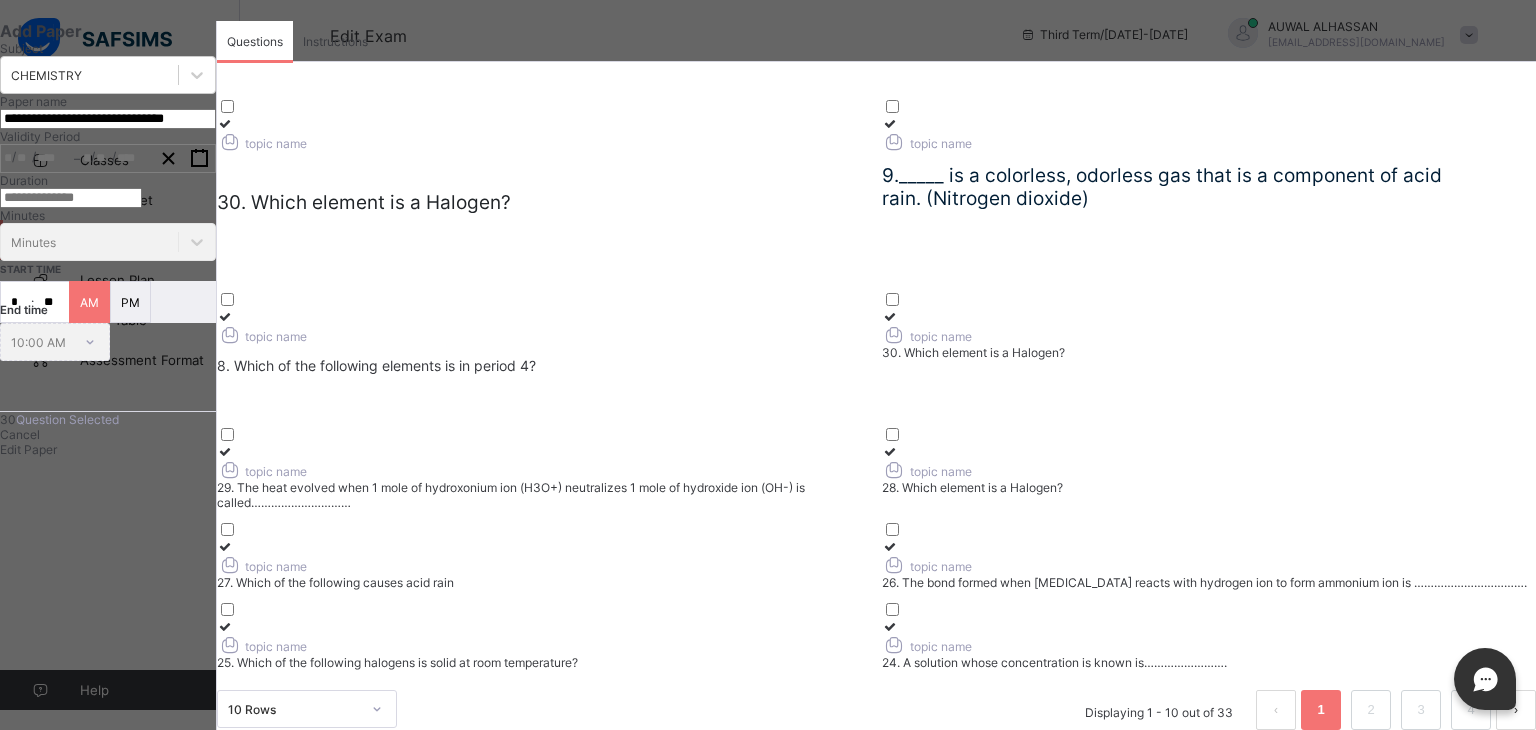 click on "Displaying 1 - 10 out of 33 1 2 3 4" at bounding box center [1303, 710] 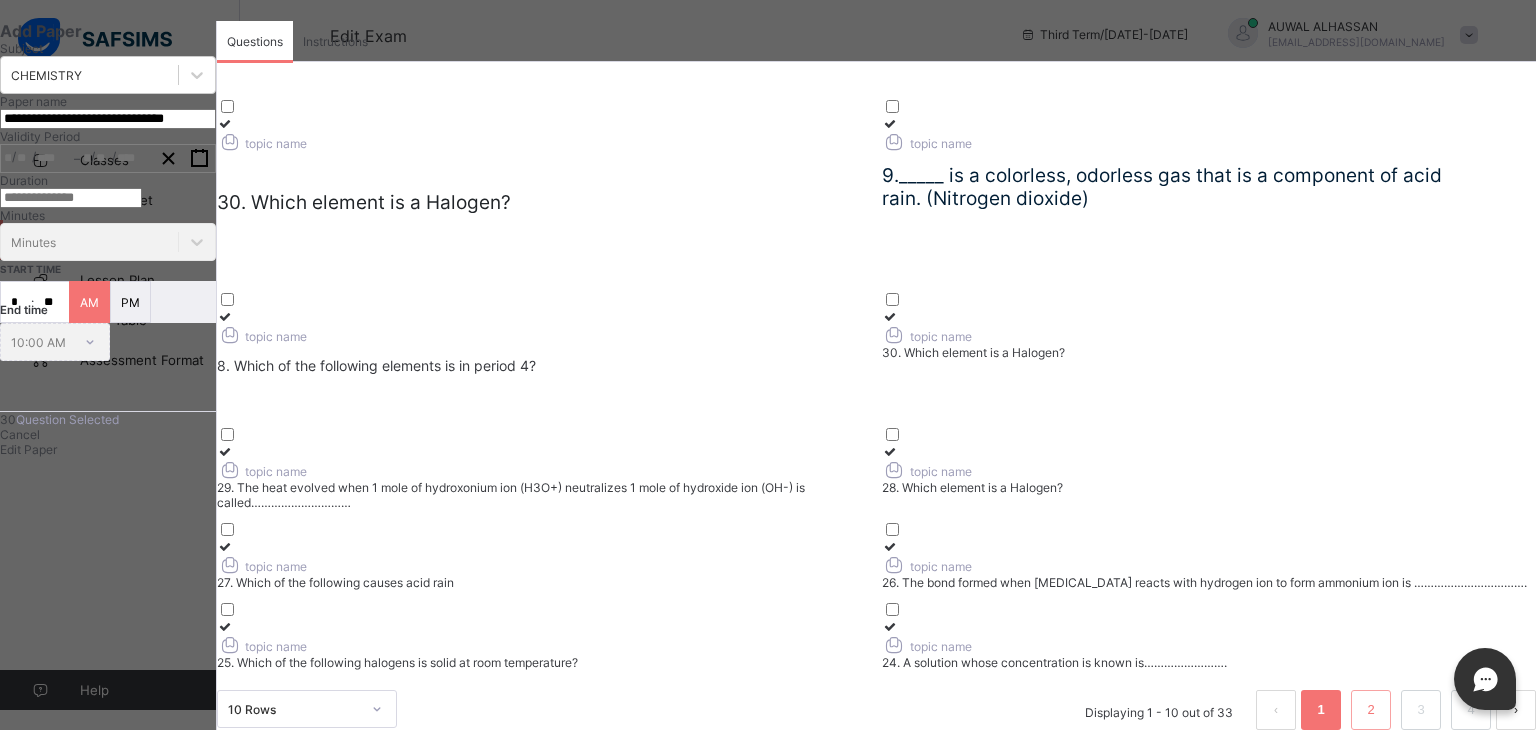 click on "2" at bounding box center [1371, 710] 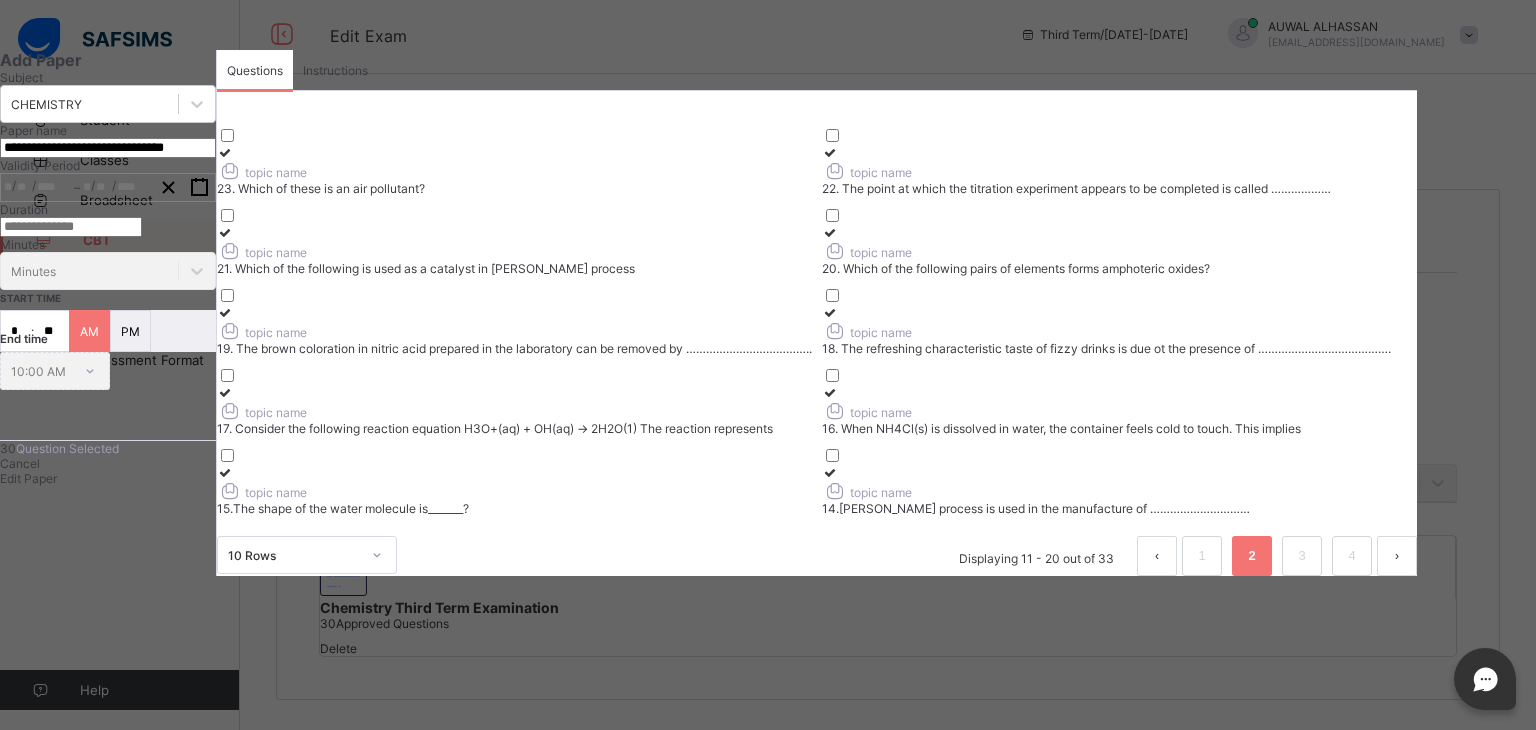 scroll, scrollTop: 1, scrollLeft: 0, axis: vertical 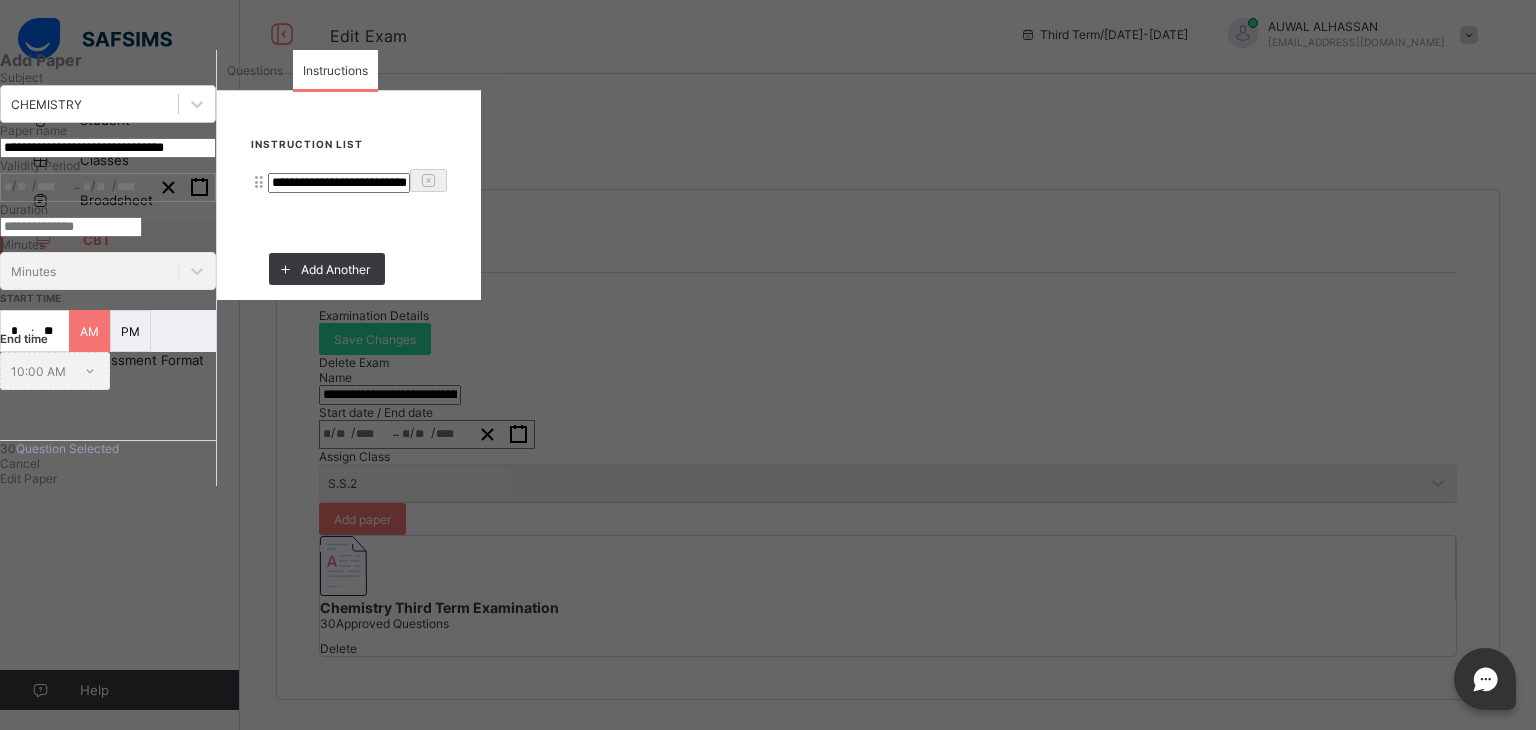 click on "Questions" at bounding box center [255, 70] 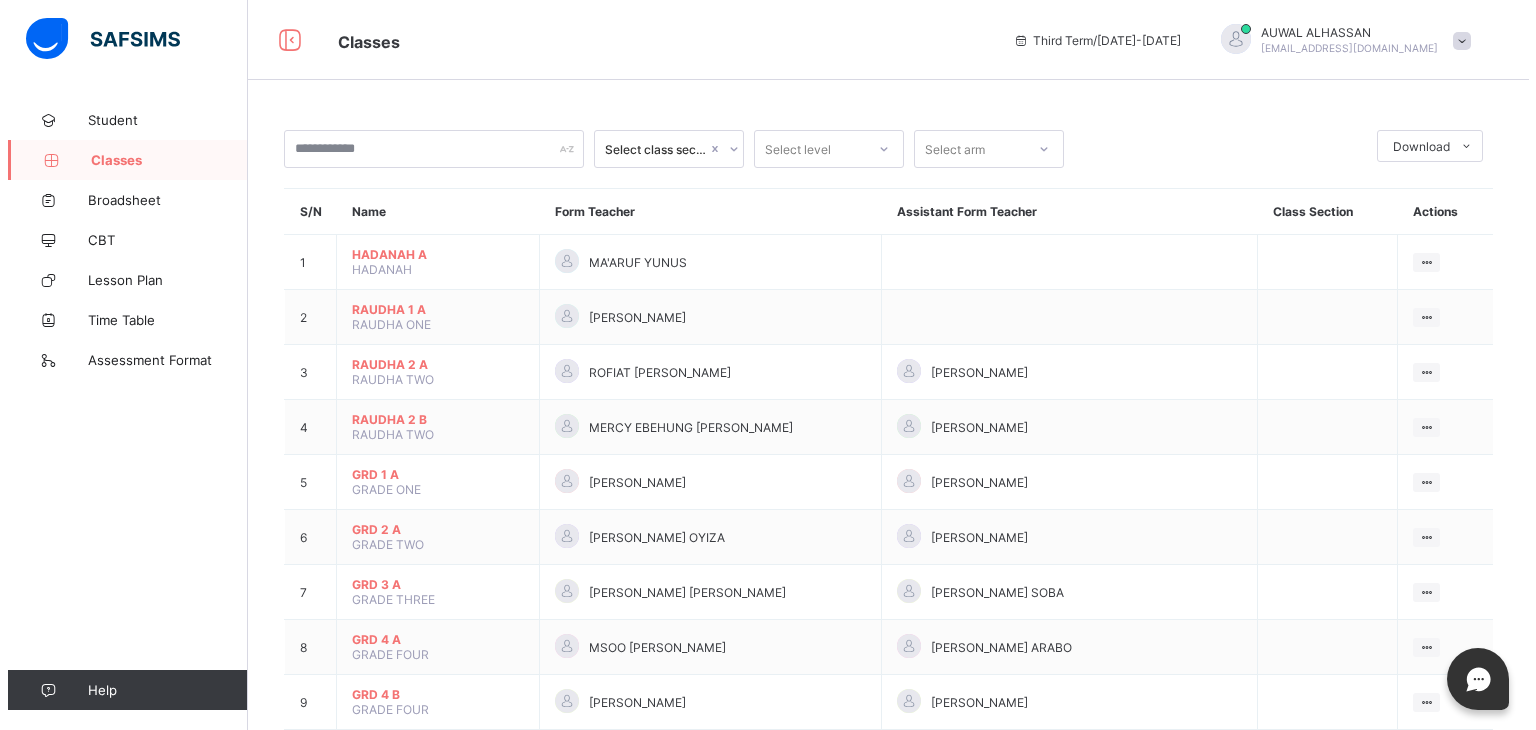scroll, scrollTop: 0, scrollLeft: 0, axis: both 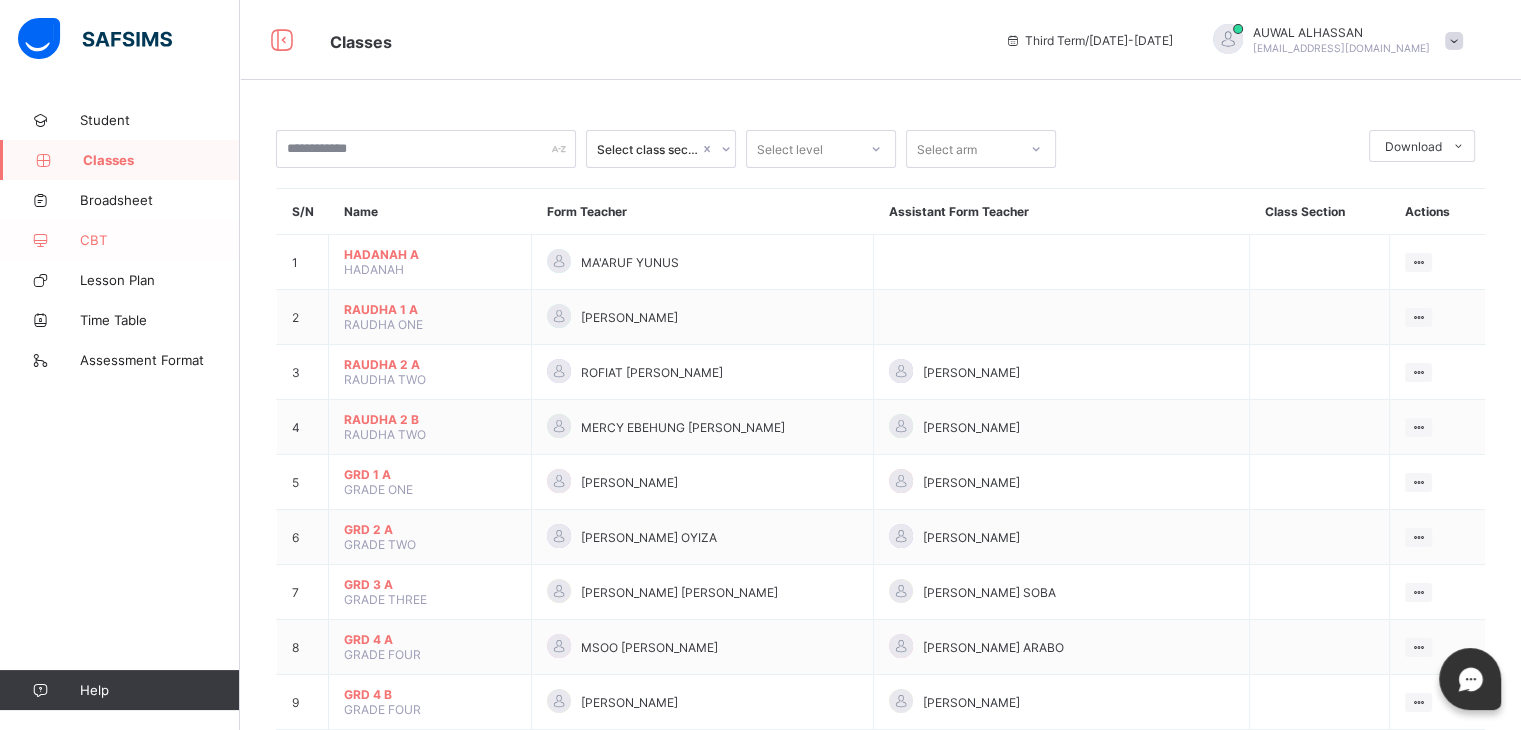 click on "CBT" at bounding box center (120, 240) 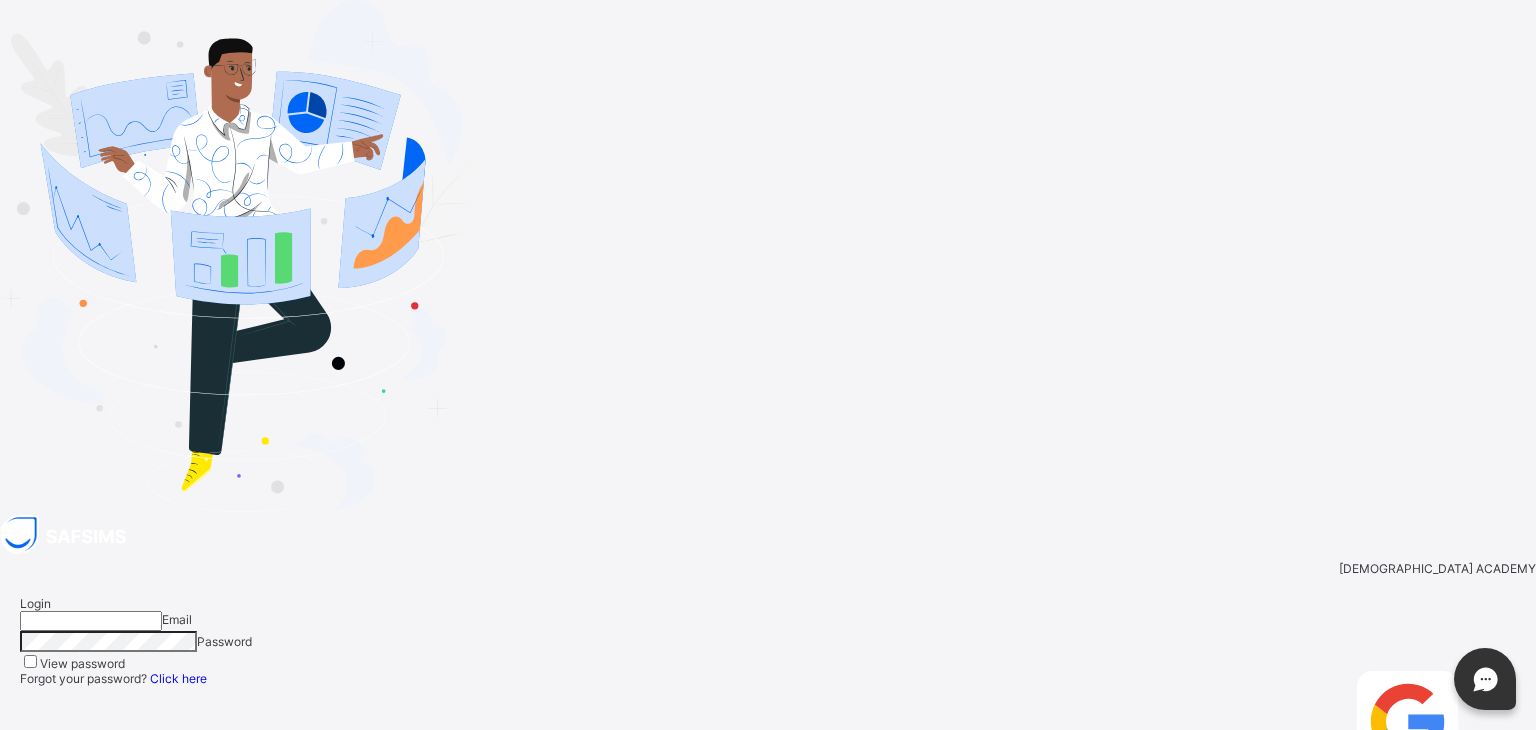type on "**********" 